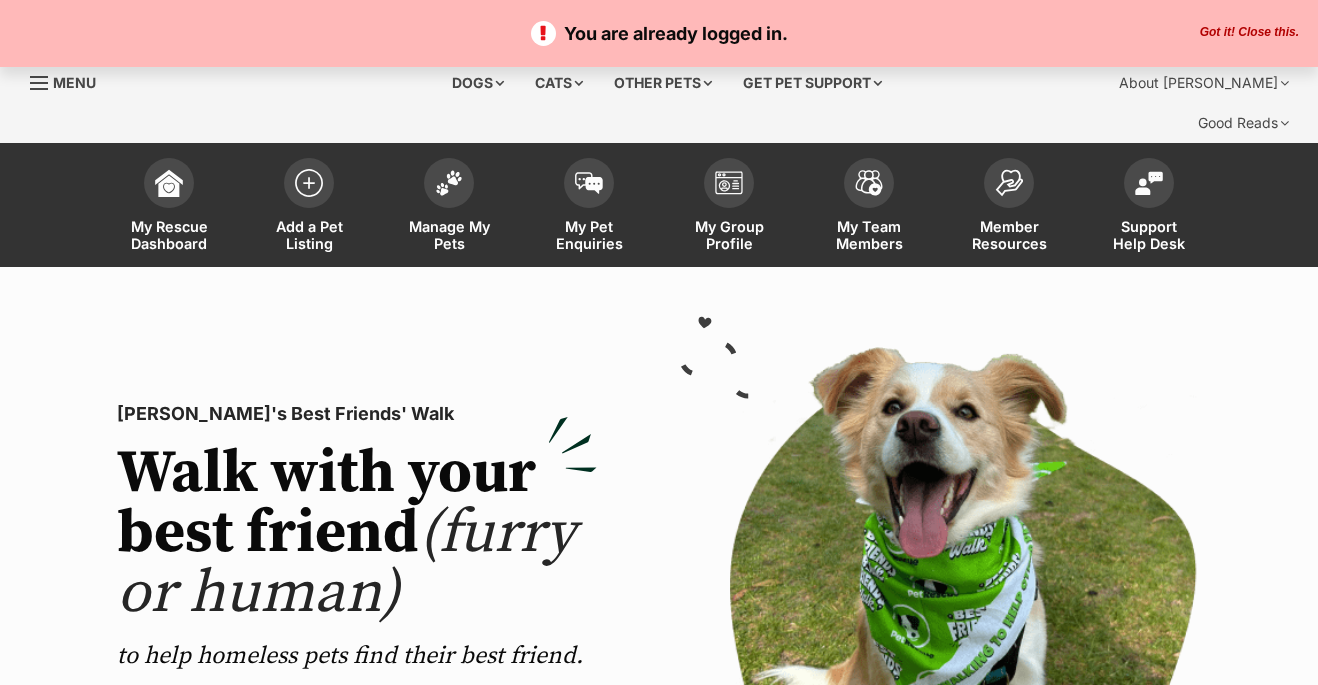 scroll, scrollTop: 0, scrollLeft: 0, axis: both 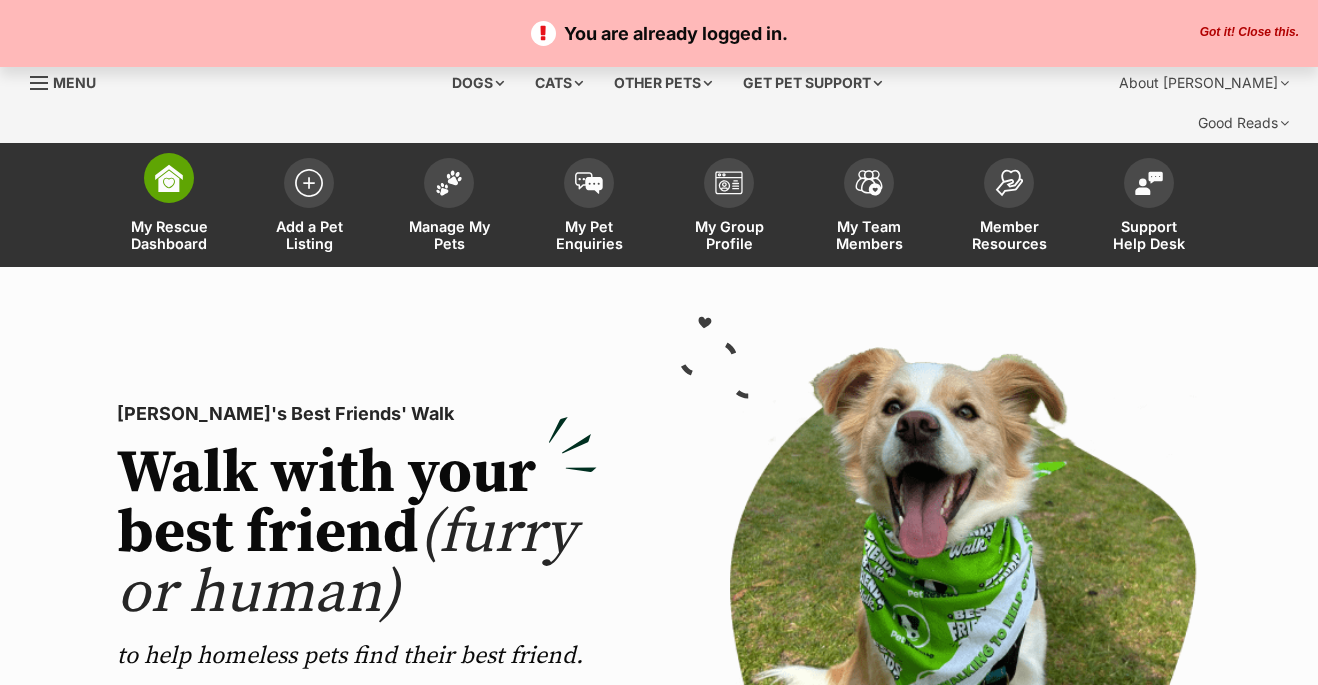 click at bounding box center [169, 178] 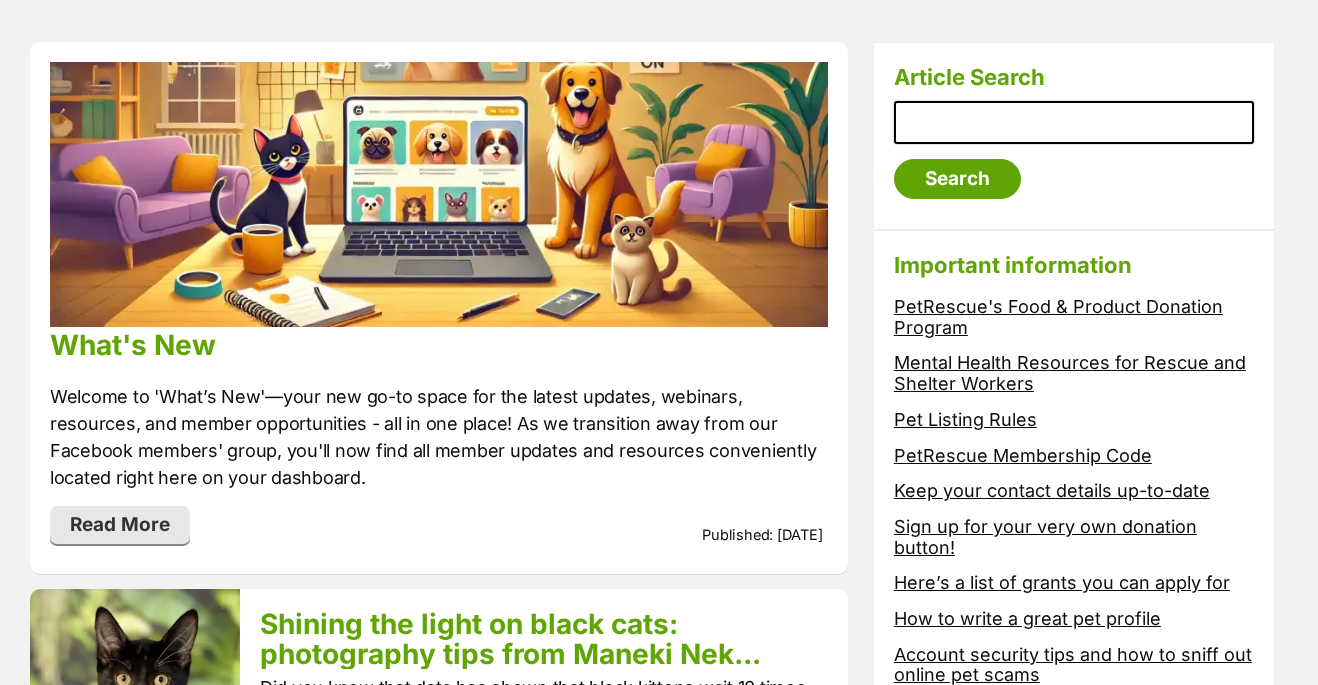 scroll, scrollTop: 0, scrollLeft: 0, axis: both 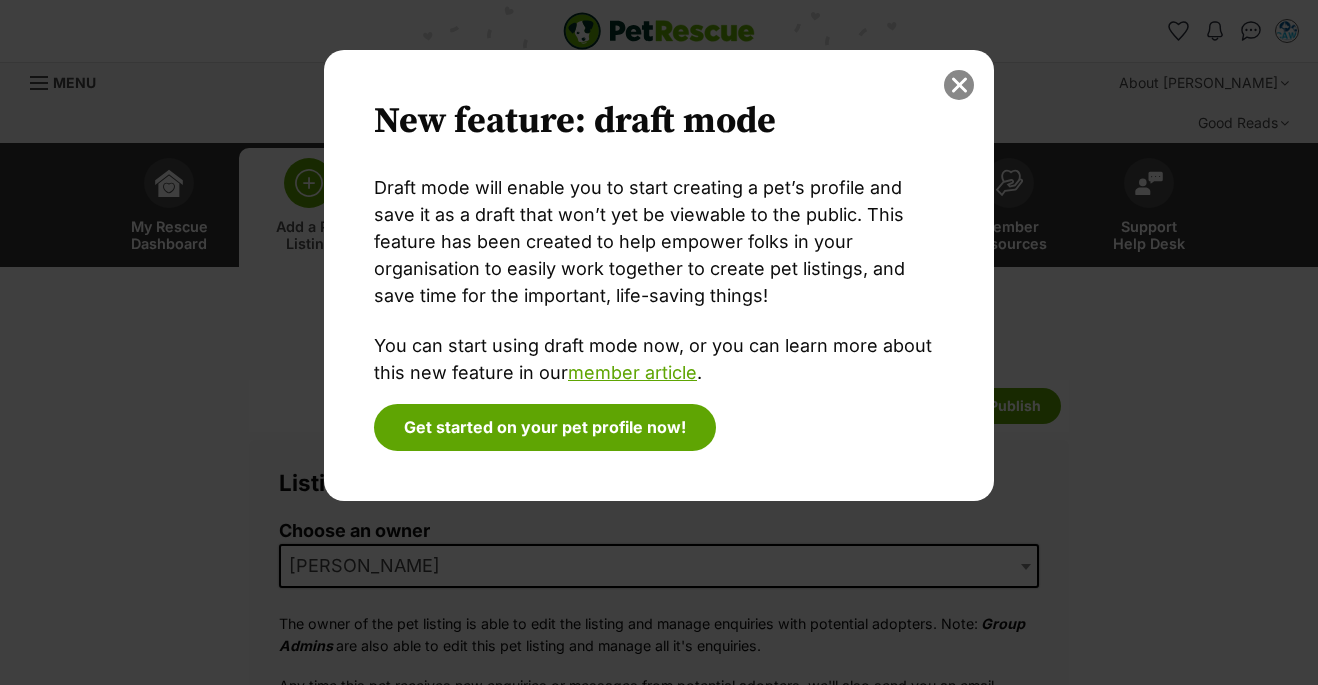 click at bounding box center [959, 85] 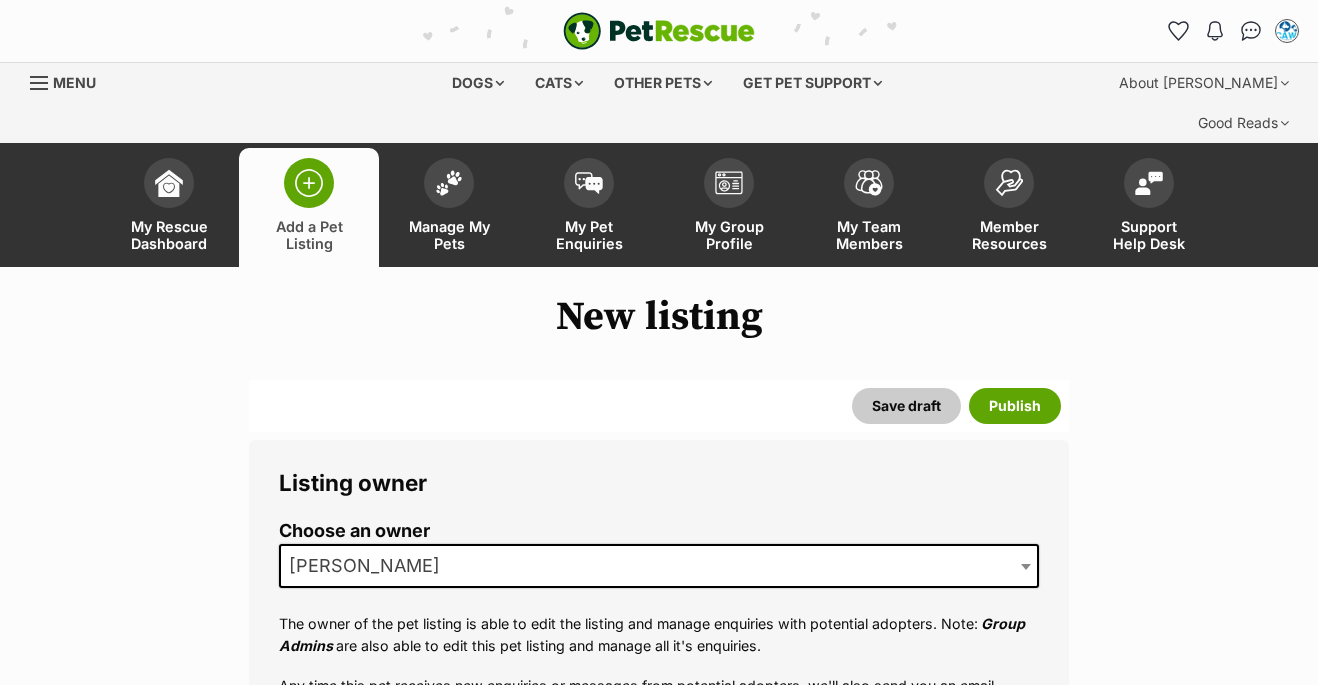 click at bounding box center (1026, 567) 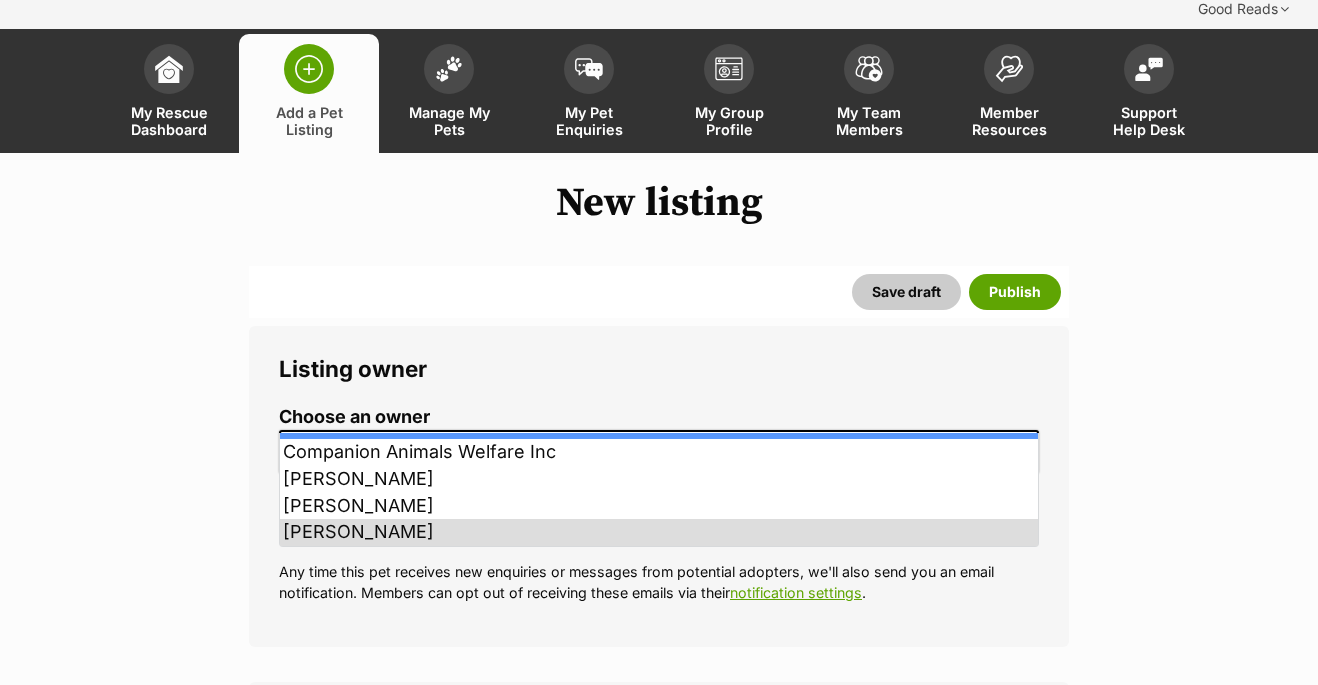 scroll, scrollTop: 115, scrollLeft: 0, axis: vertical 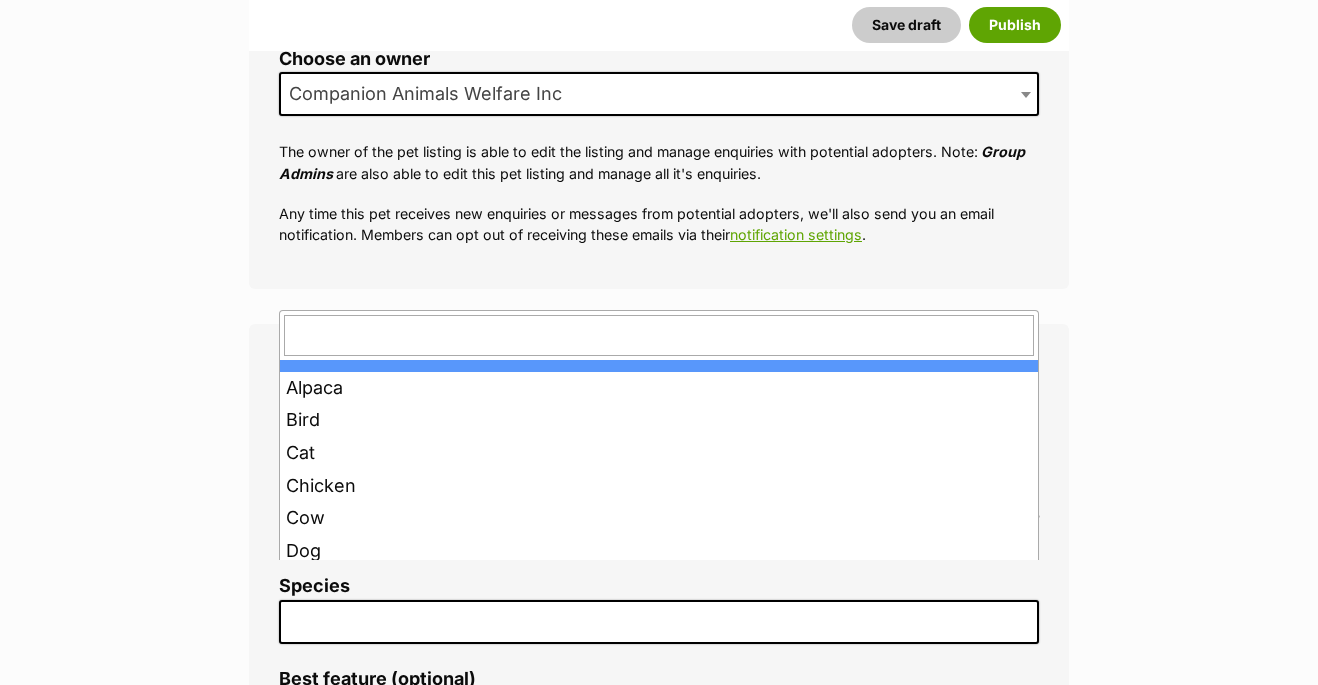 click at bounding box center (659, 622) 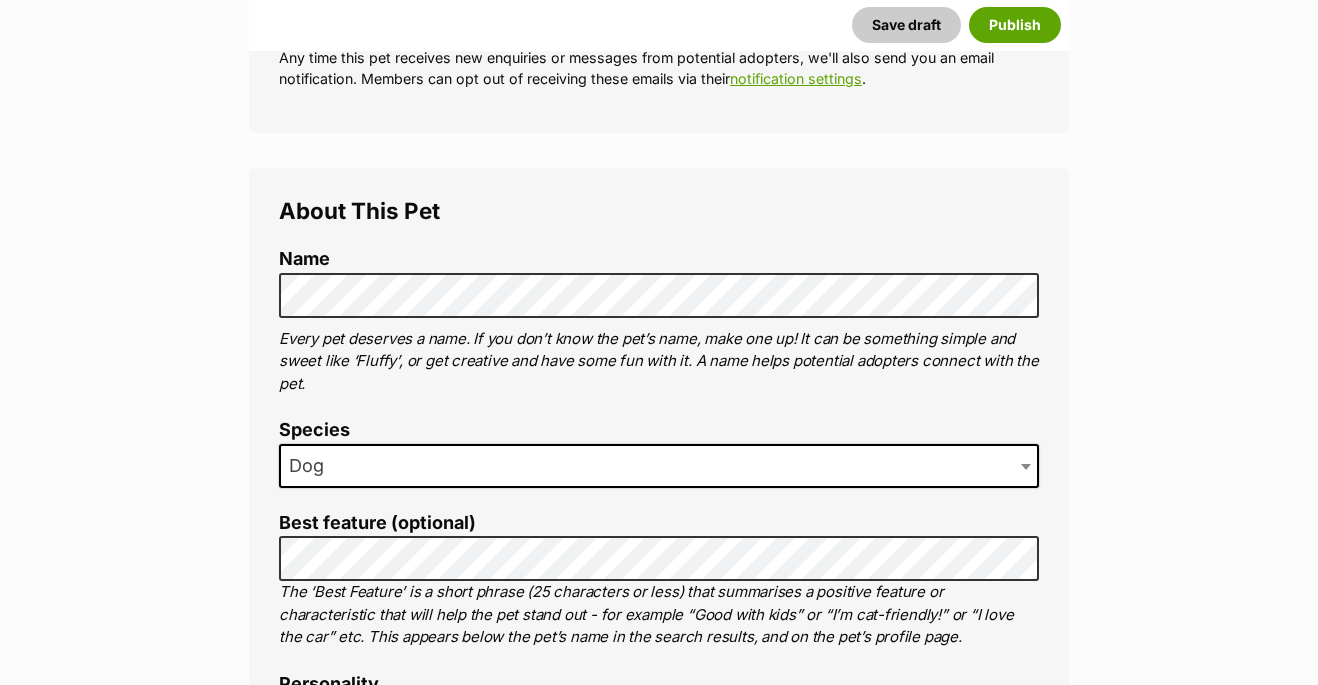 scroll, scrollTop: 635, scrollLeft: 0, axis: vertical 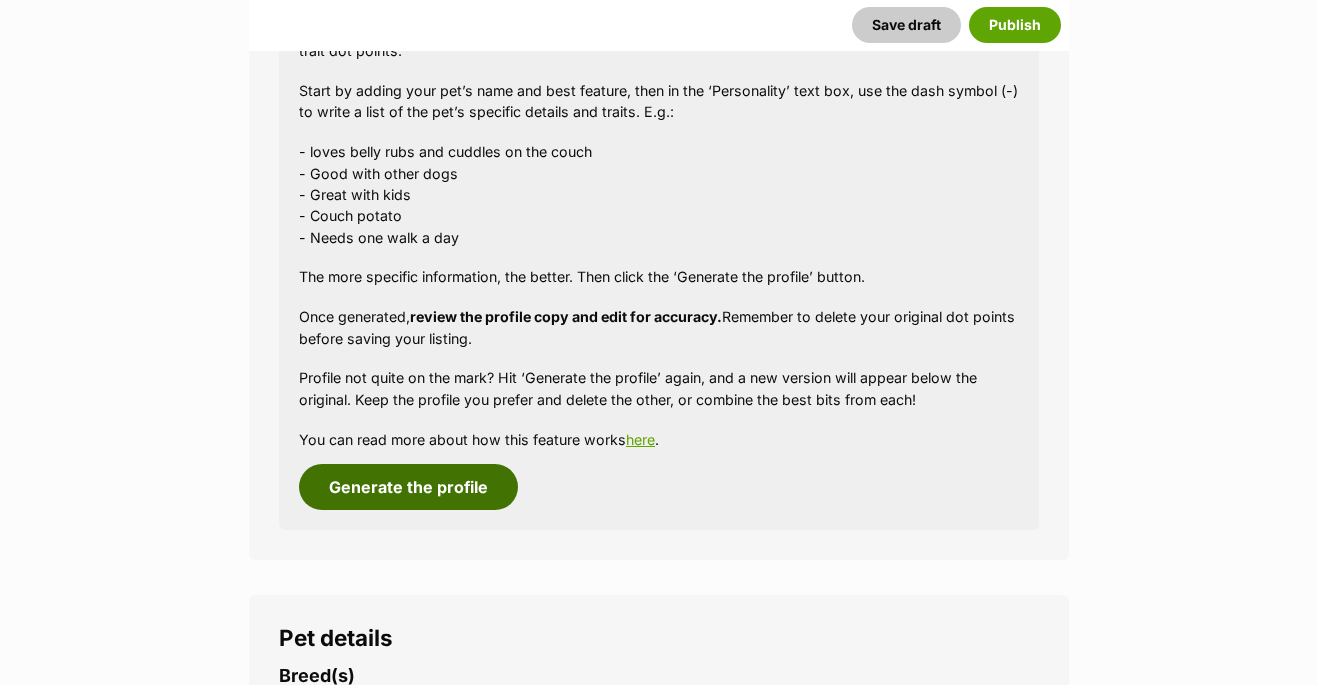click on "Generate the profile" at bounding box center (408, 487) 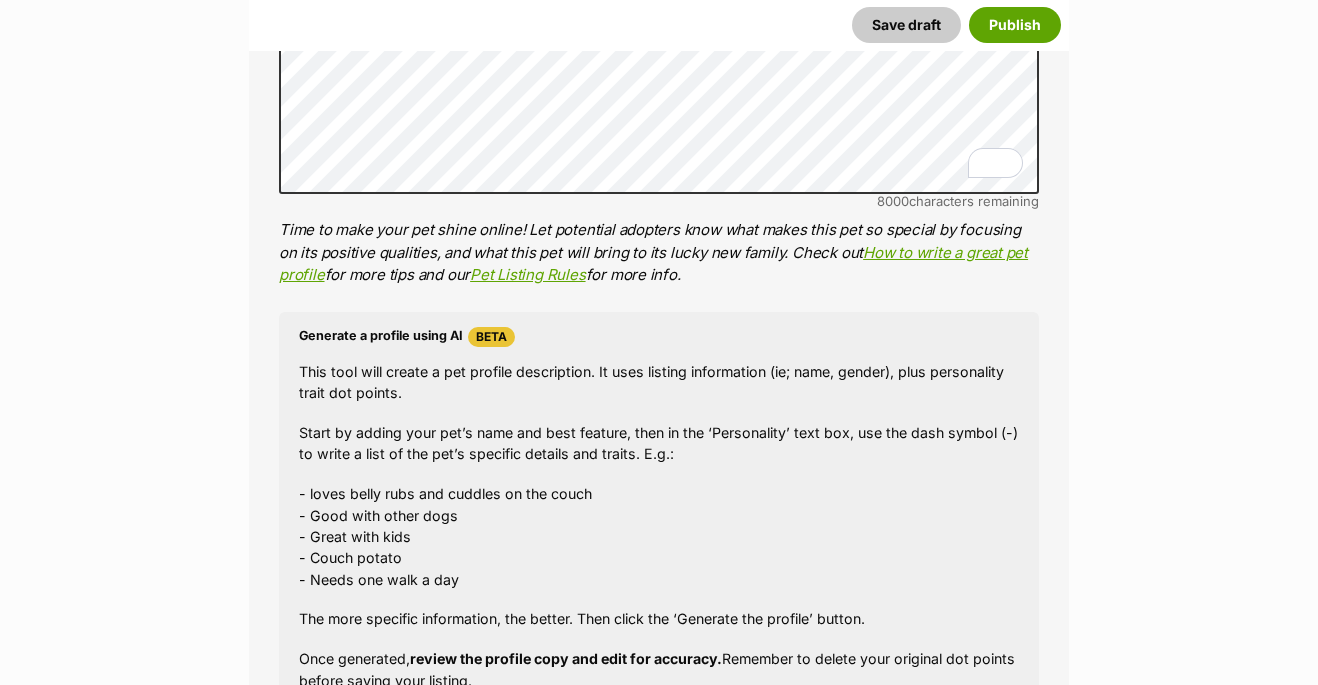 scroll, scrollTop: 1162, scrollLeft: 0, axis: vertical 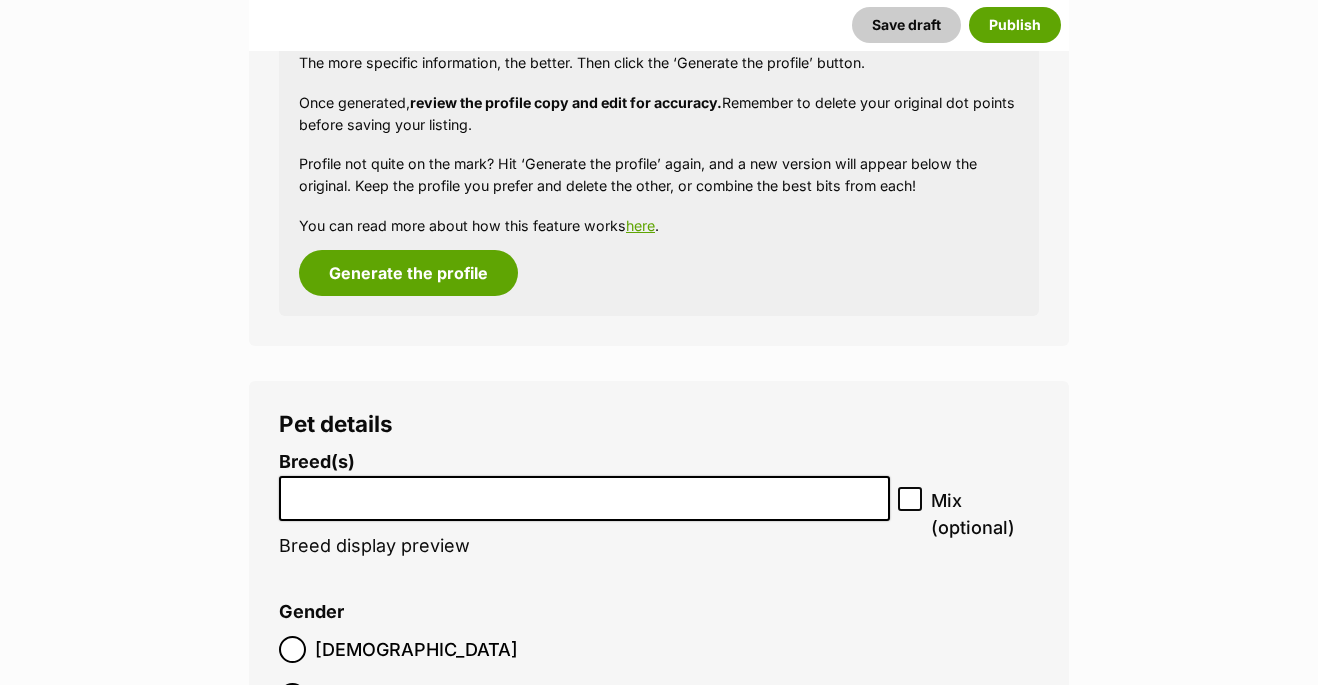 click at bounding box center (584, 493) 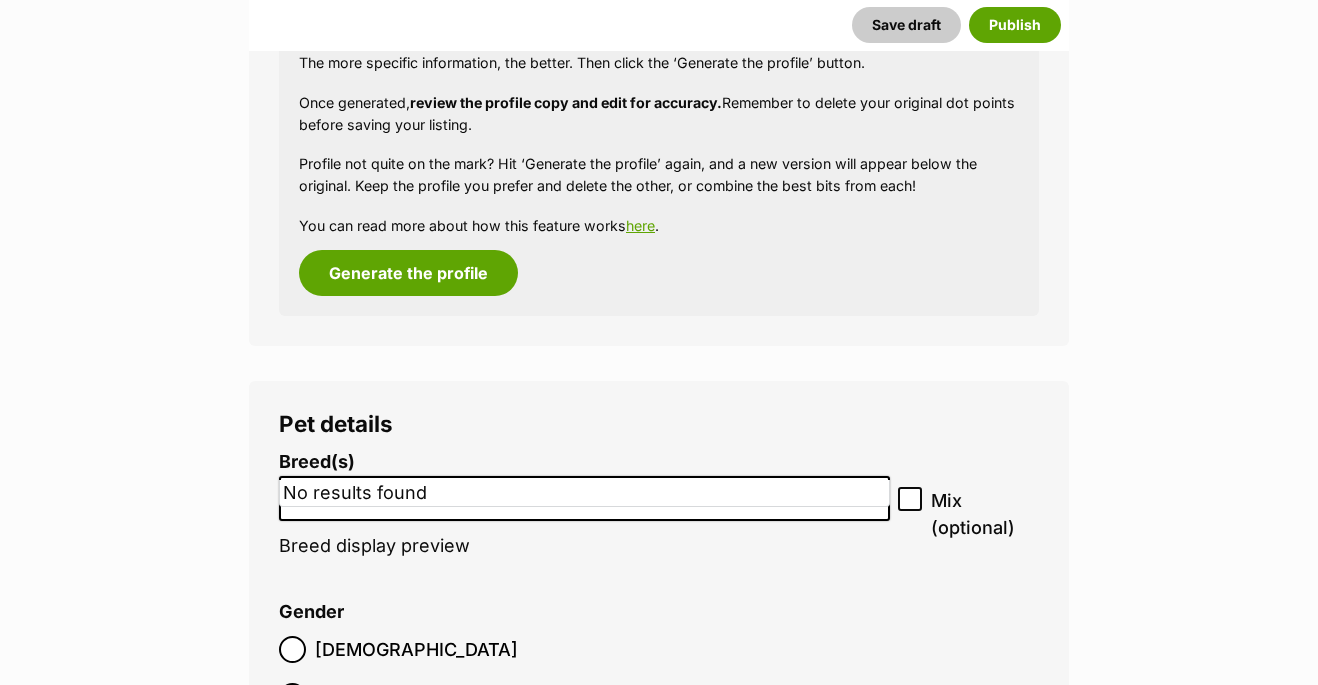 type on "Boxer X" 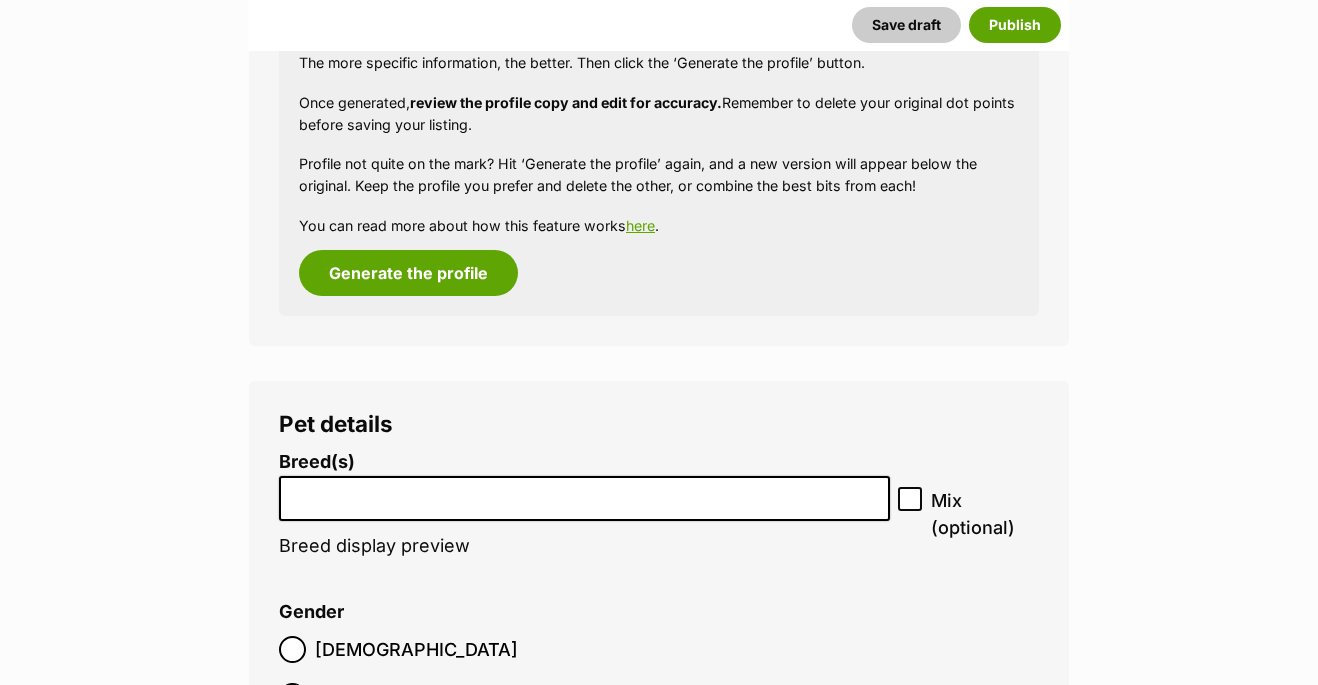 click on "New listing
Listing owner Choose an owner Companion Animals Welfare Inc
The owner of the pet listing is able to edit the listing and manage enquiries with potential adopters. Note:
Group Admins
are also able to edit this pet listing and manage all it's enquiries.
Any time this pet receives new enquiries or messages from potential adopters, we'll also send you an email notification. Members can opt out of receiving these emails via their
notification settings .
About This Pet Name
Henlo there, it looks like you might be using the pet name field to indicate that this pet is now on hold - we recommend updating the status to on hold from the listing page instead!
Every pet deserves a name. If you don’t know the pet’s name, make one up! It can be something simple and sweet like ‘Fluffy’, or get creative and have some fun with it. A name helps potential adopters connect with the pet.
Species Dog
Best feature (optional)
Personality 6802
Beta" at bounding box center (659, 2014) 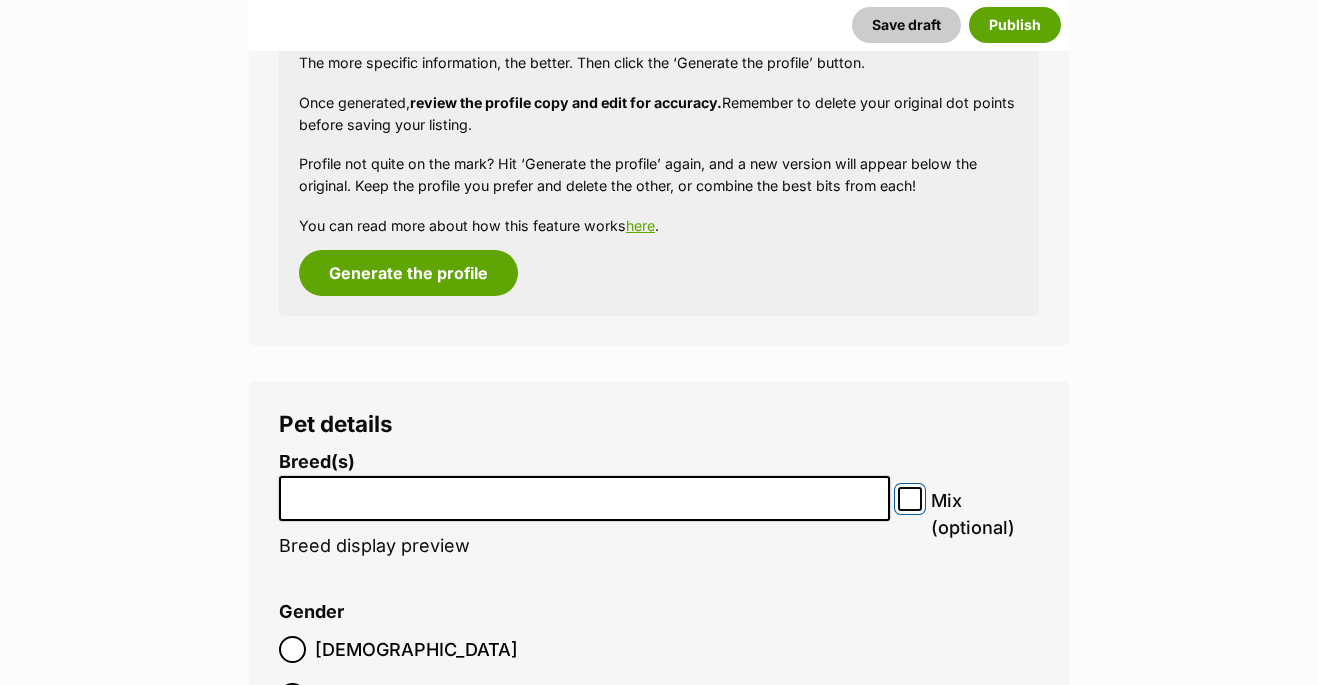 click on "Mix (optional)" at bounding box center (910, 499) 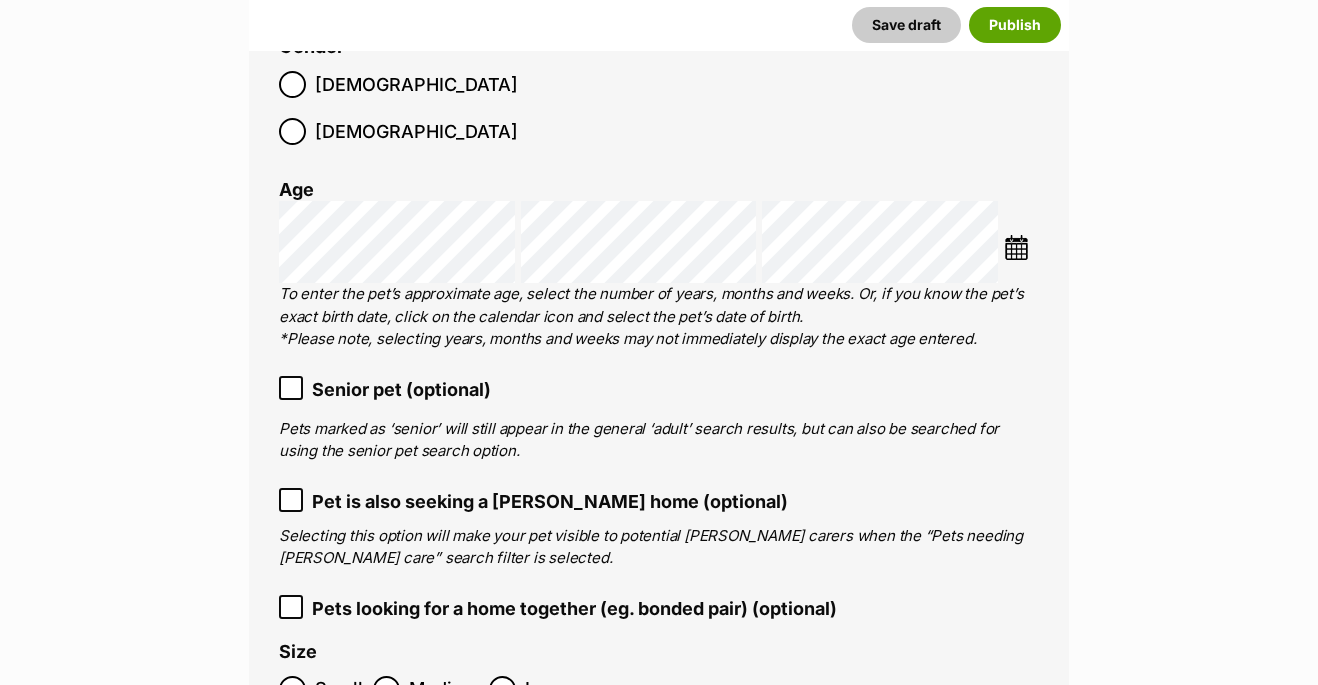 click 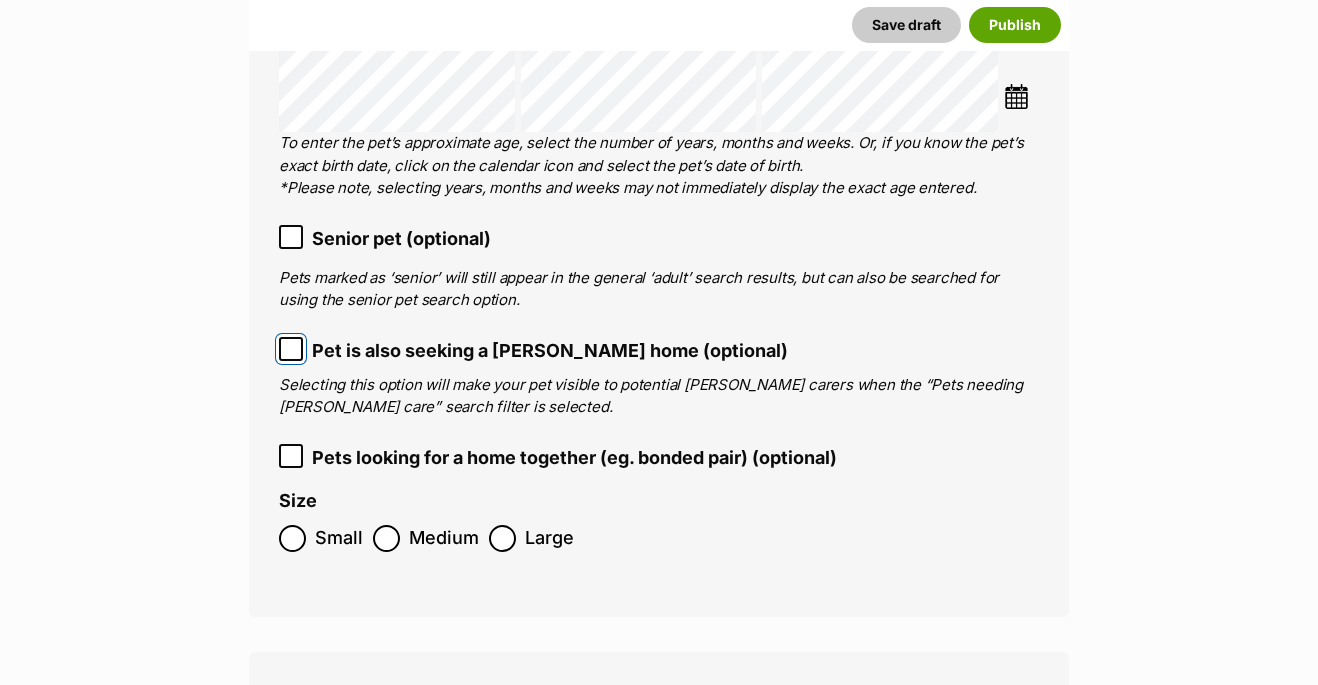 scroll, scrollTop: 2842, scrollLeft: 0, axis: vertical 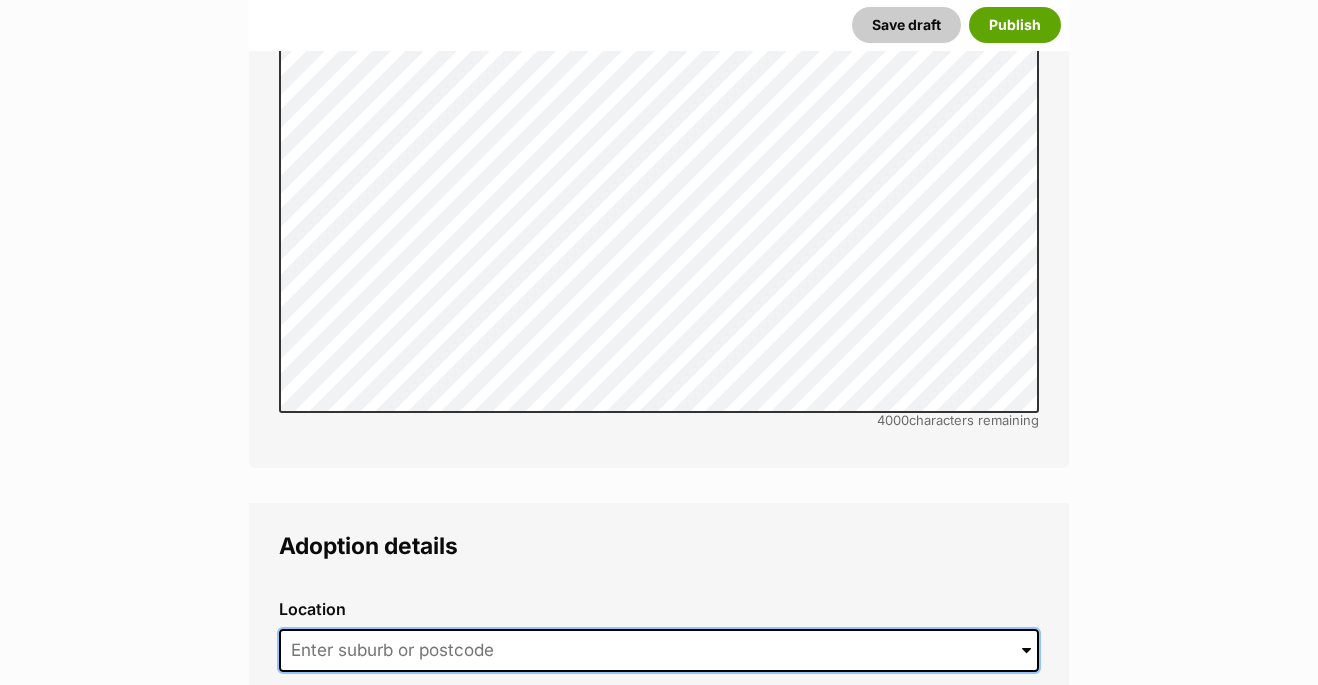 click at bounding box center (659, 651) 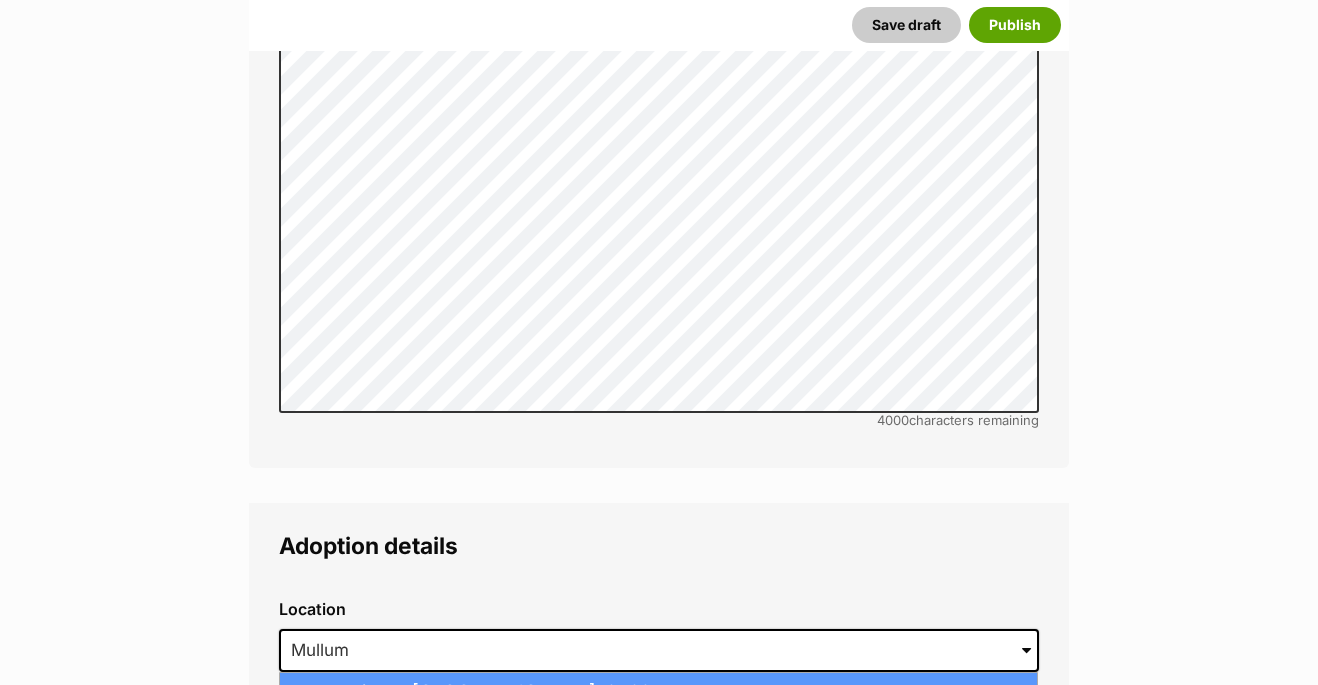 click on "Mullumbimby, New South Wales, 2482" at bounding box center [658, 692] 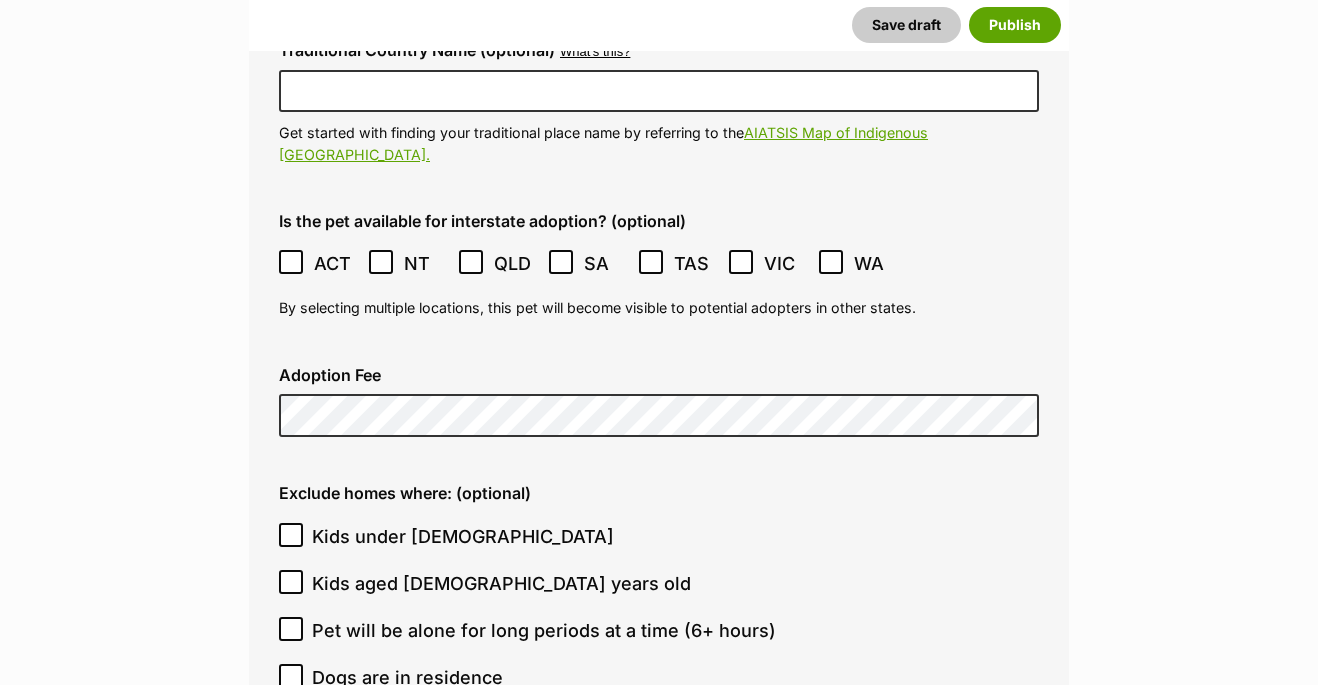 scroll, scrollTop: 5046, scrollLeft: 0, axis: vertical 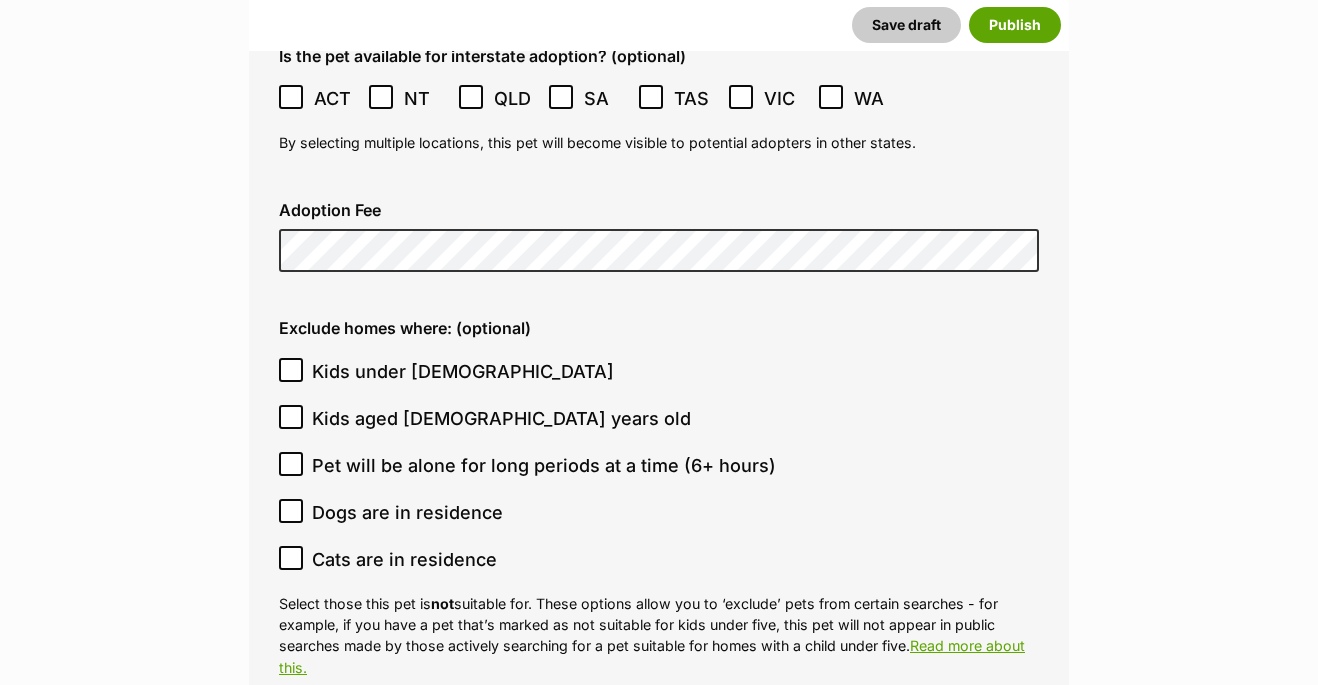 click 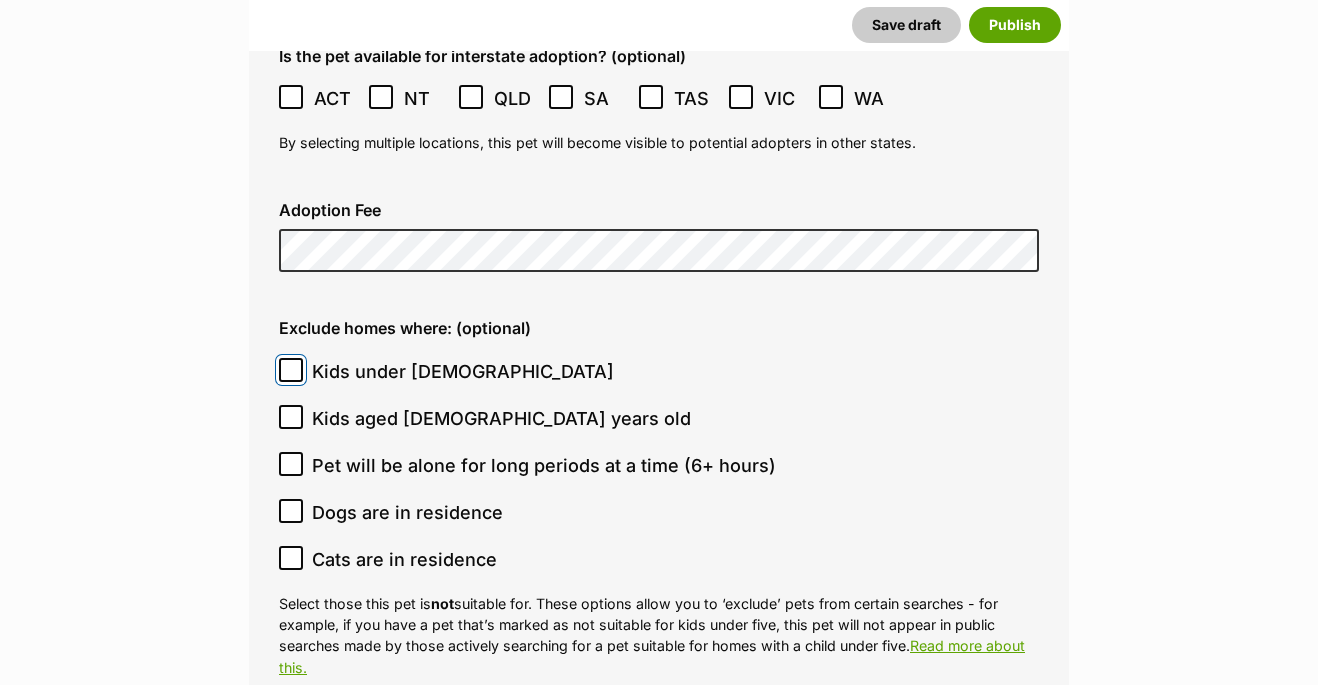 click on "Kids under 5 years old" at bounding box center (291, 370) 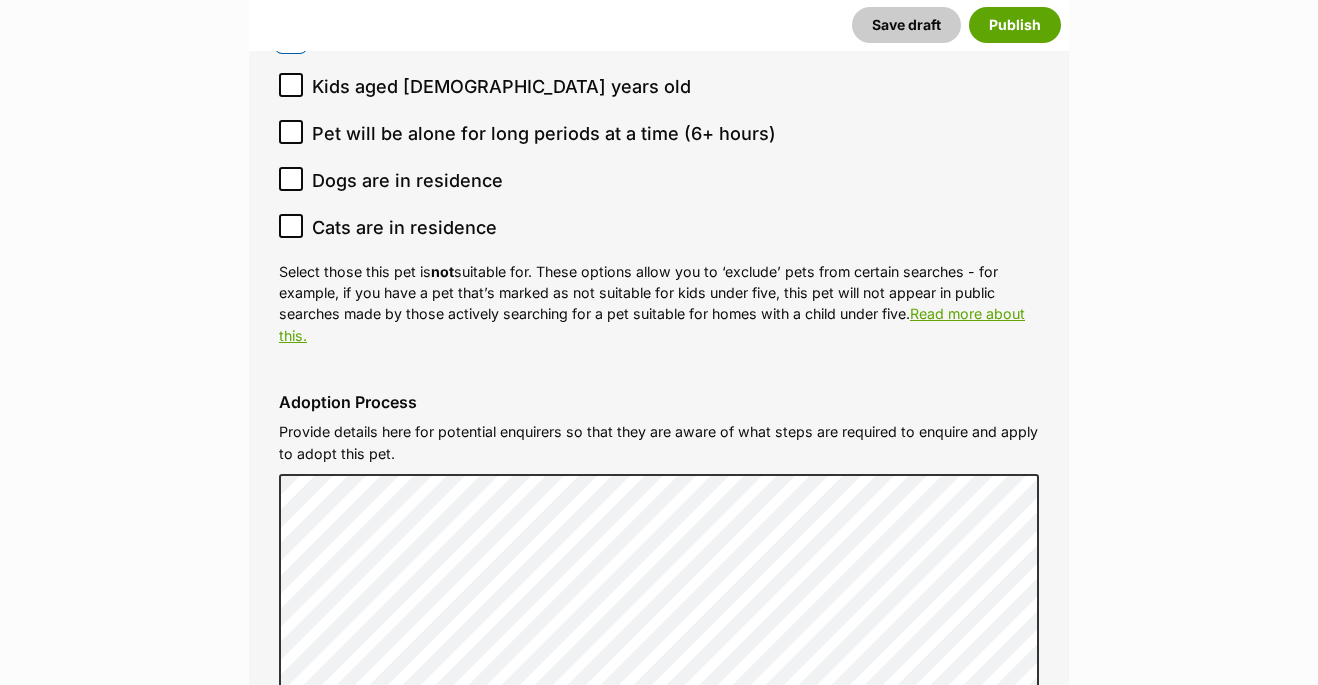 scroll, scrollTop: 5589, scrollLeft: 0, axis: vertical 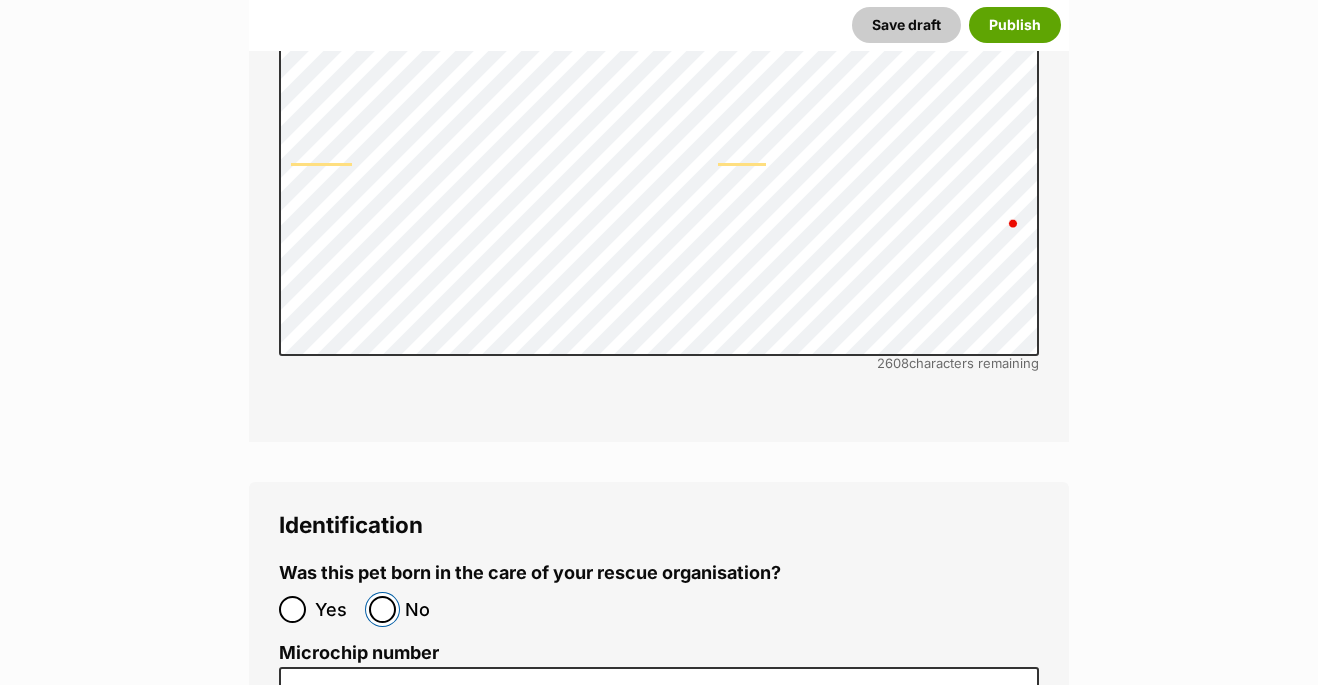 click on "No" at bounding box center (382, 609) 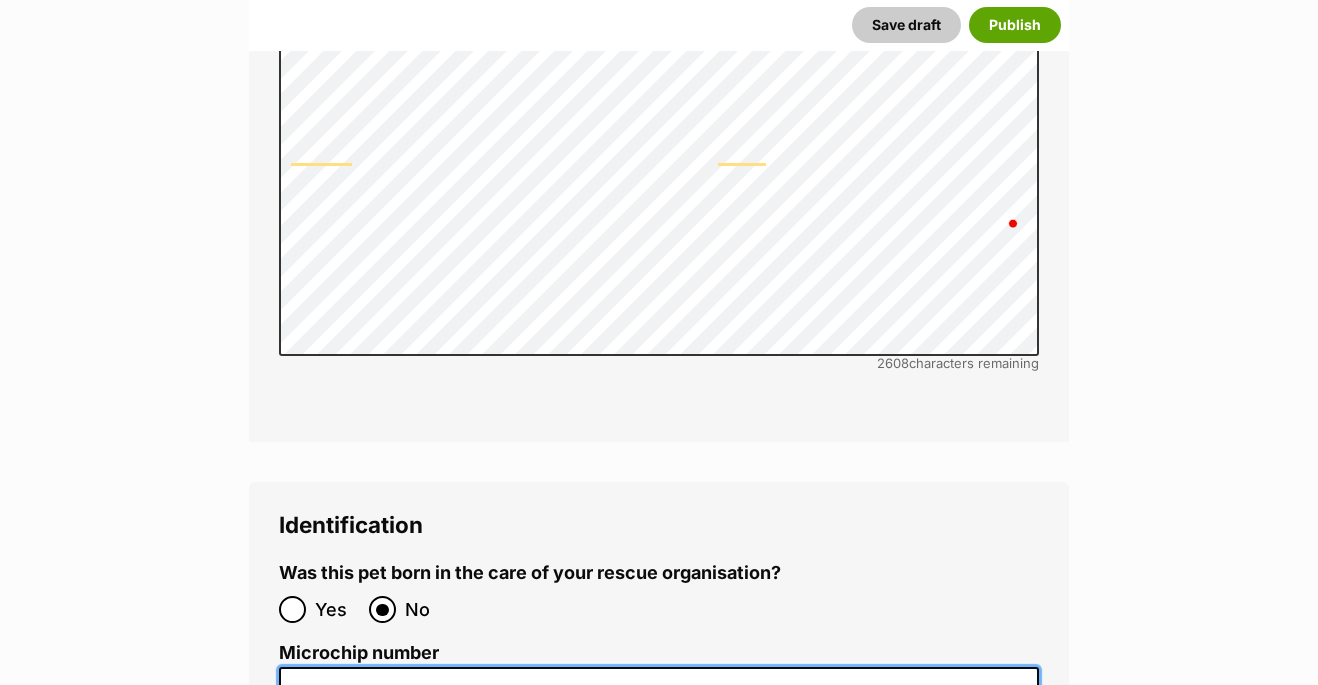 click on "Microchip number" at bounding box center (659, 689) 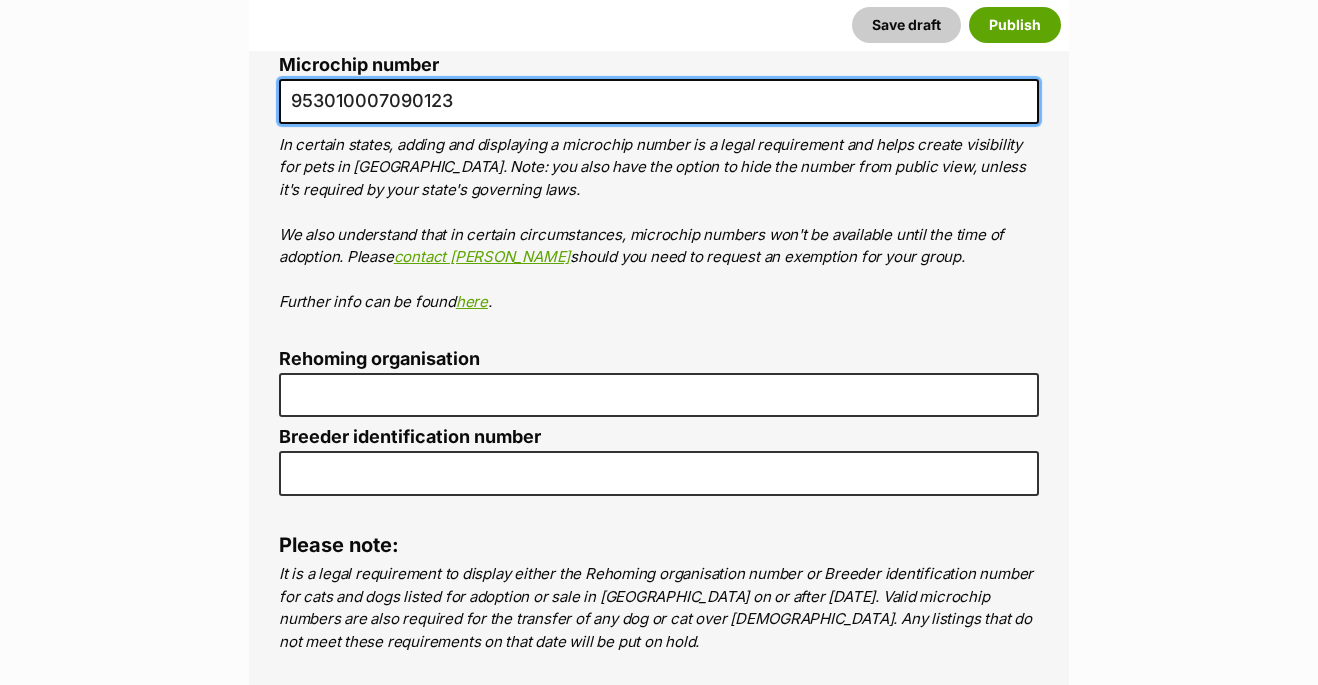scroll, scrollTop: 6817, scrollLeft: 0, axis: vertical 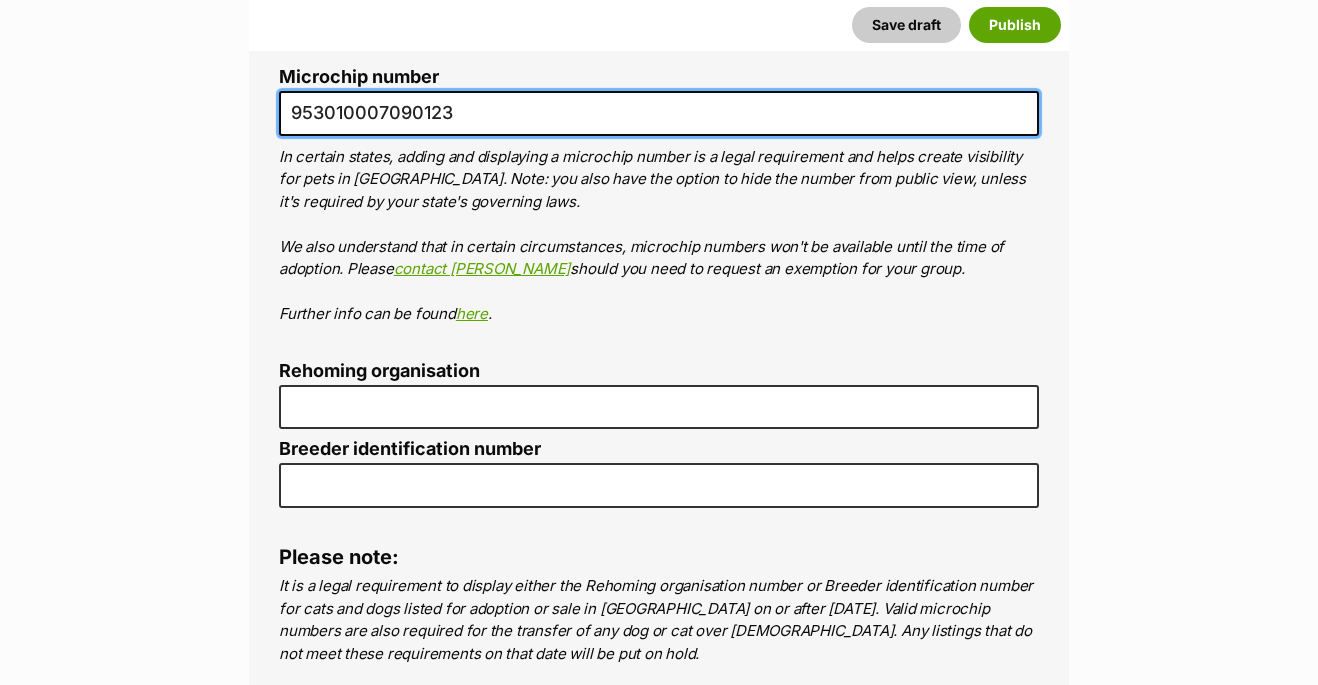 type on "953010007090123" 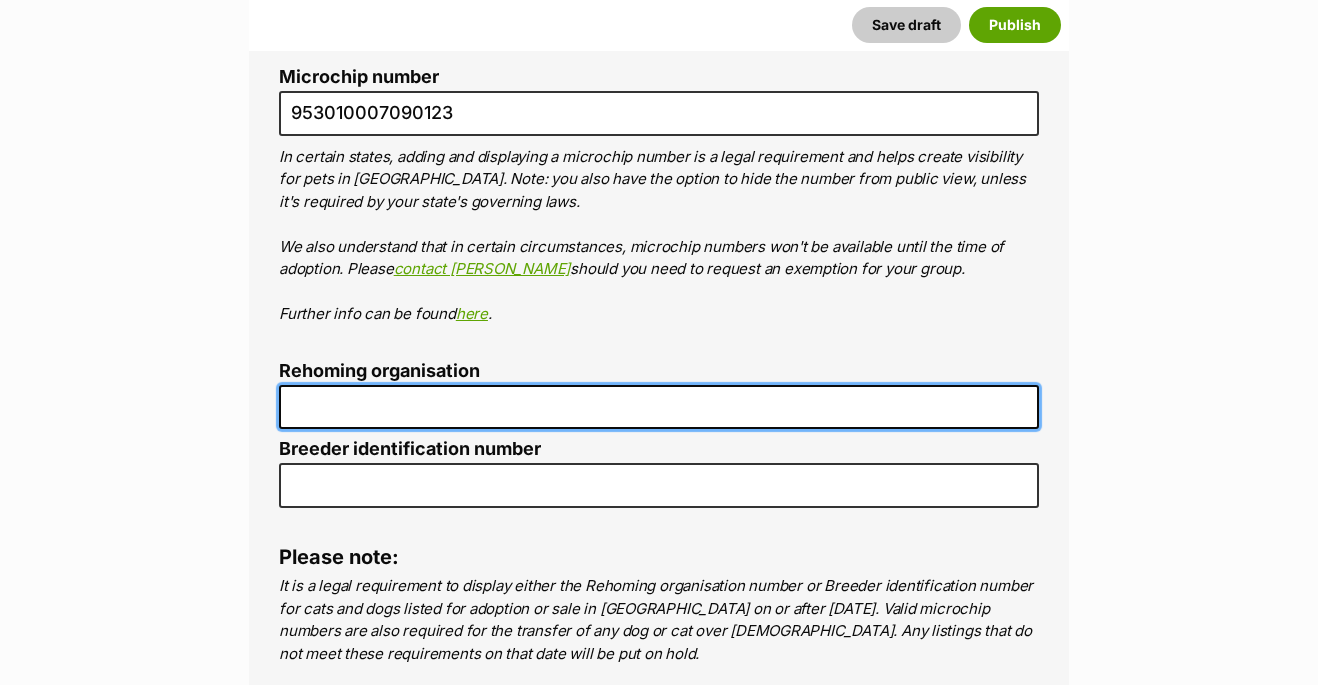 click on "Rehoming organisation" at bounding box center (659, 407) 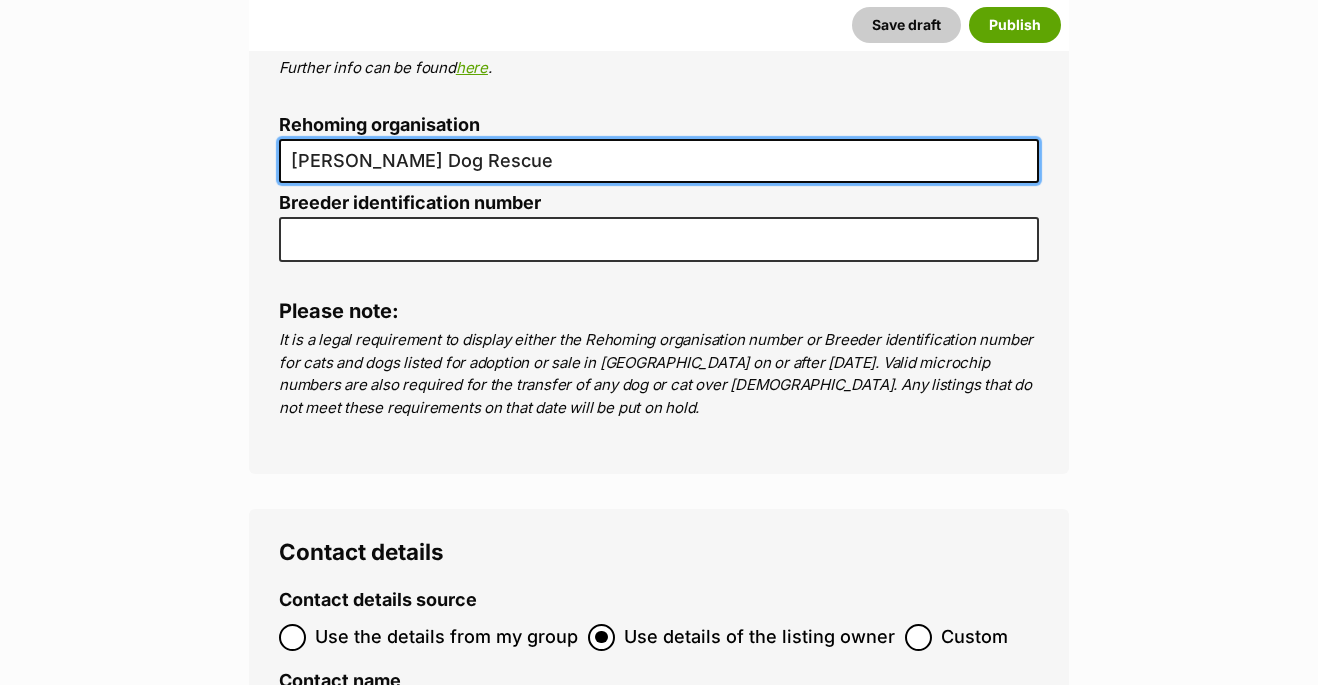 scroll, scrollTop: 7072, scrollLeft: 0, axis: vertical 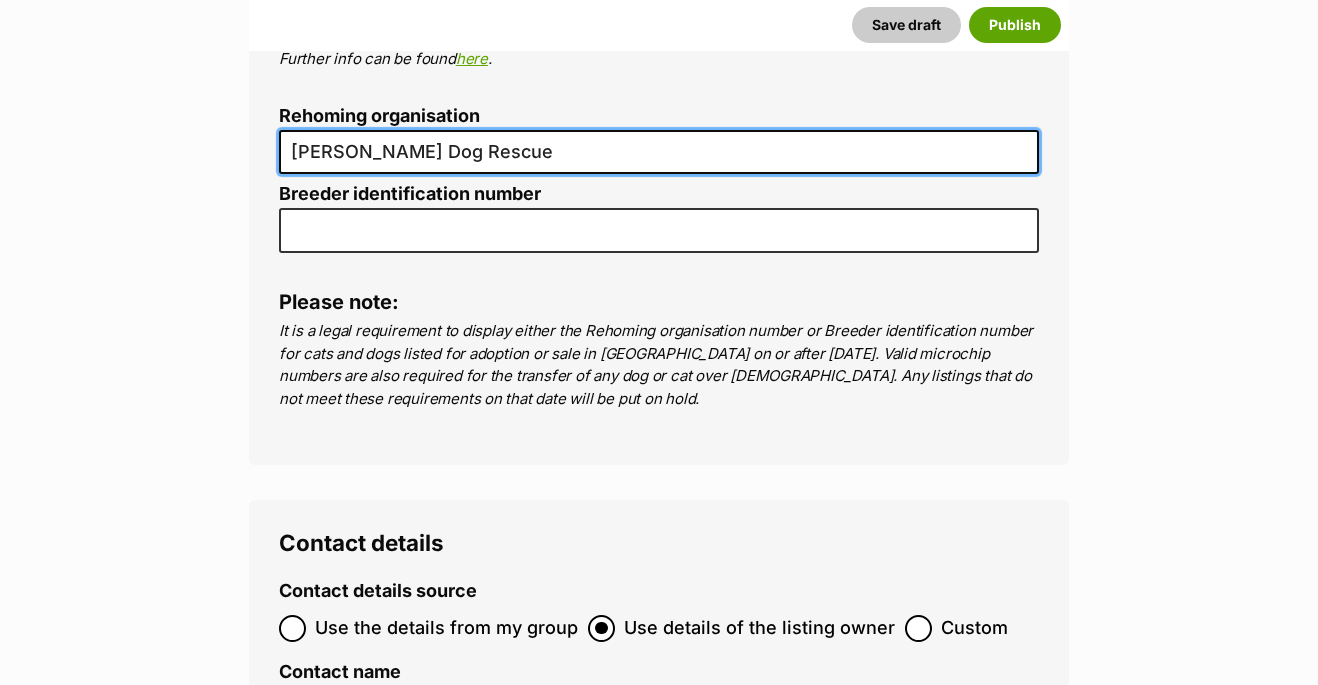 type on "[PERSON_NAME] Dog Rescue" 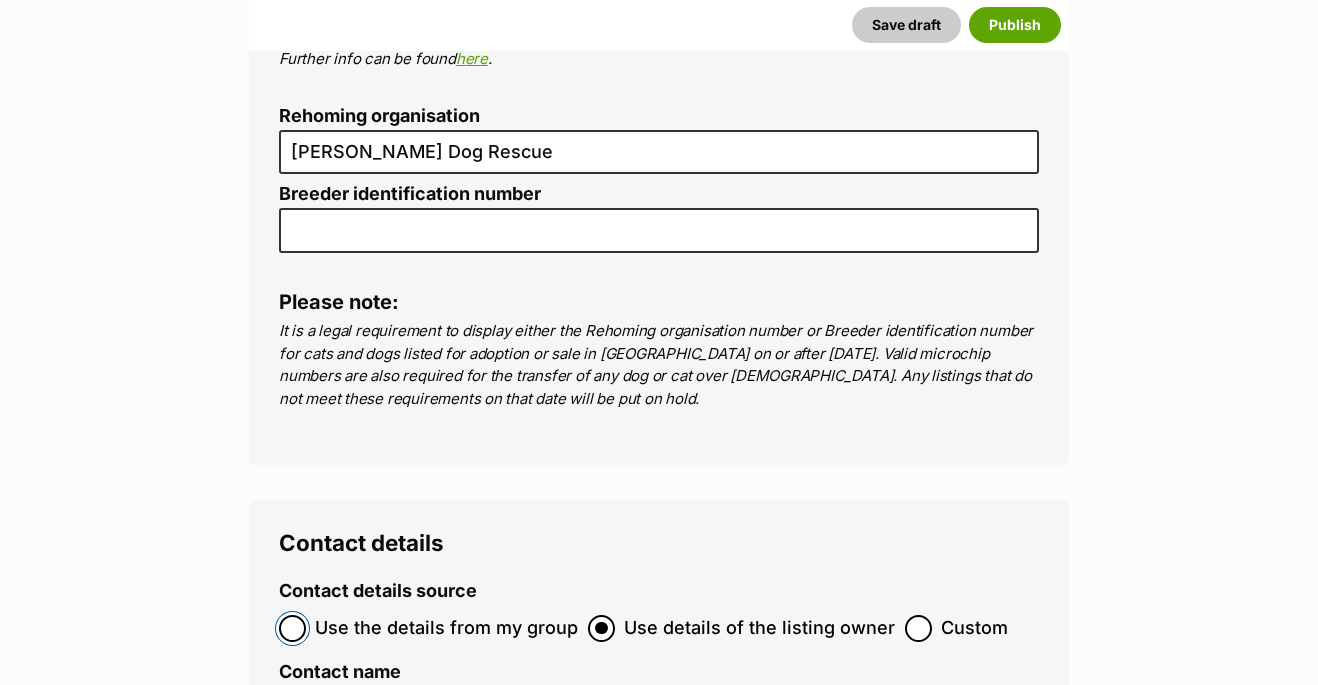 click on "Use the details from my group" at bounding box center (292, 628) 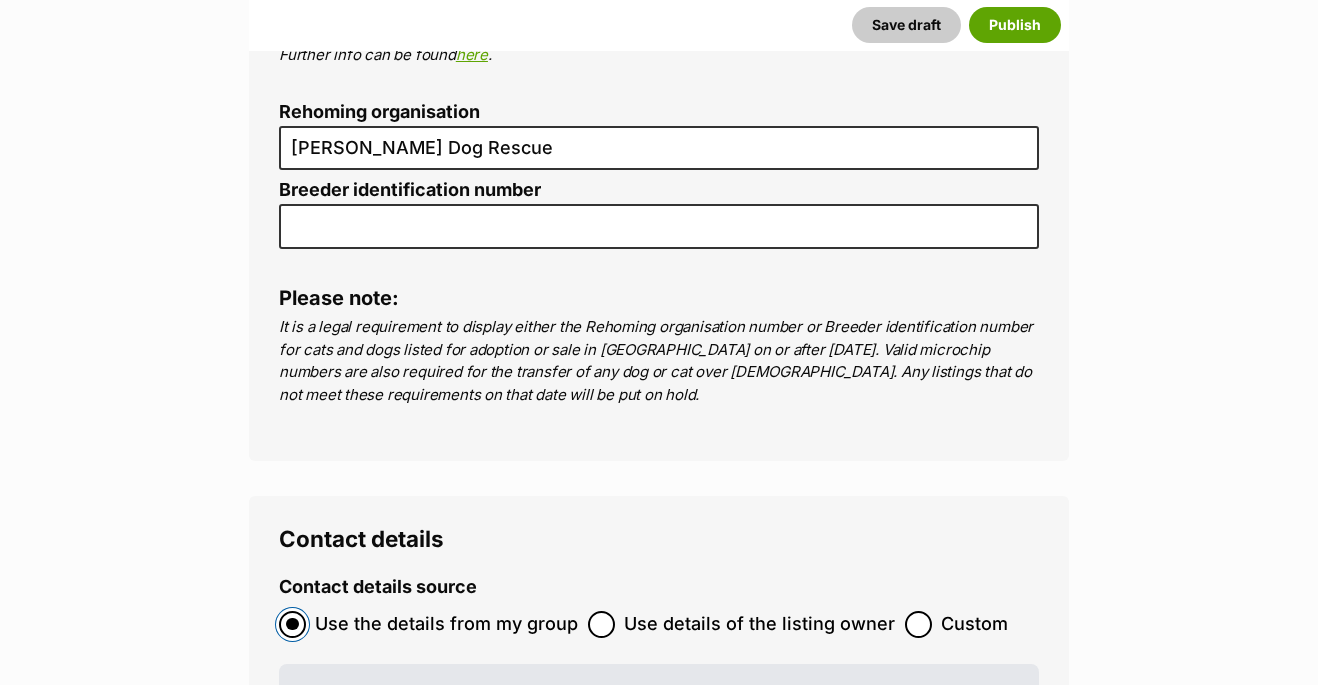 scroll, scrollTop: 7074, scrollLeft: 0, axis: vertical 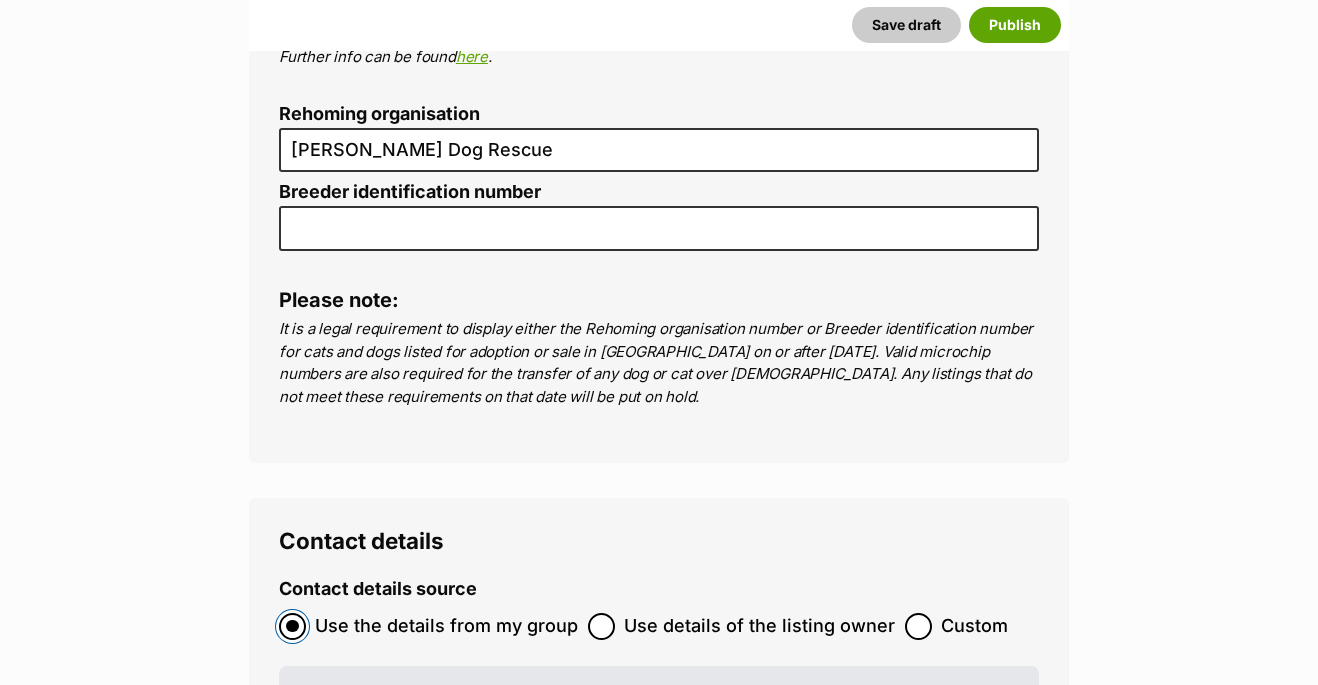 click on "Use the details from my group" at bounding box center (292, 626) 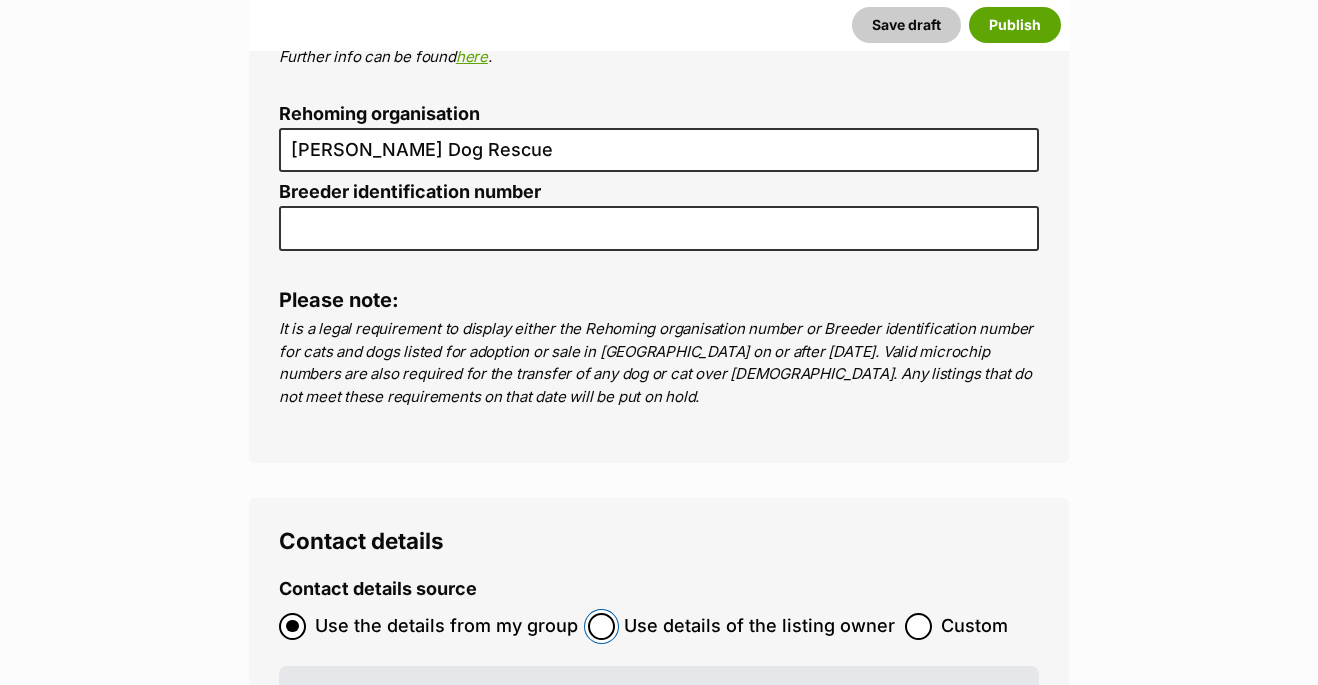 click on "Use details of the listing owner" at bounding box center [601, 626] 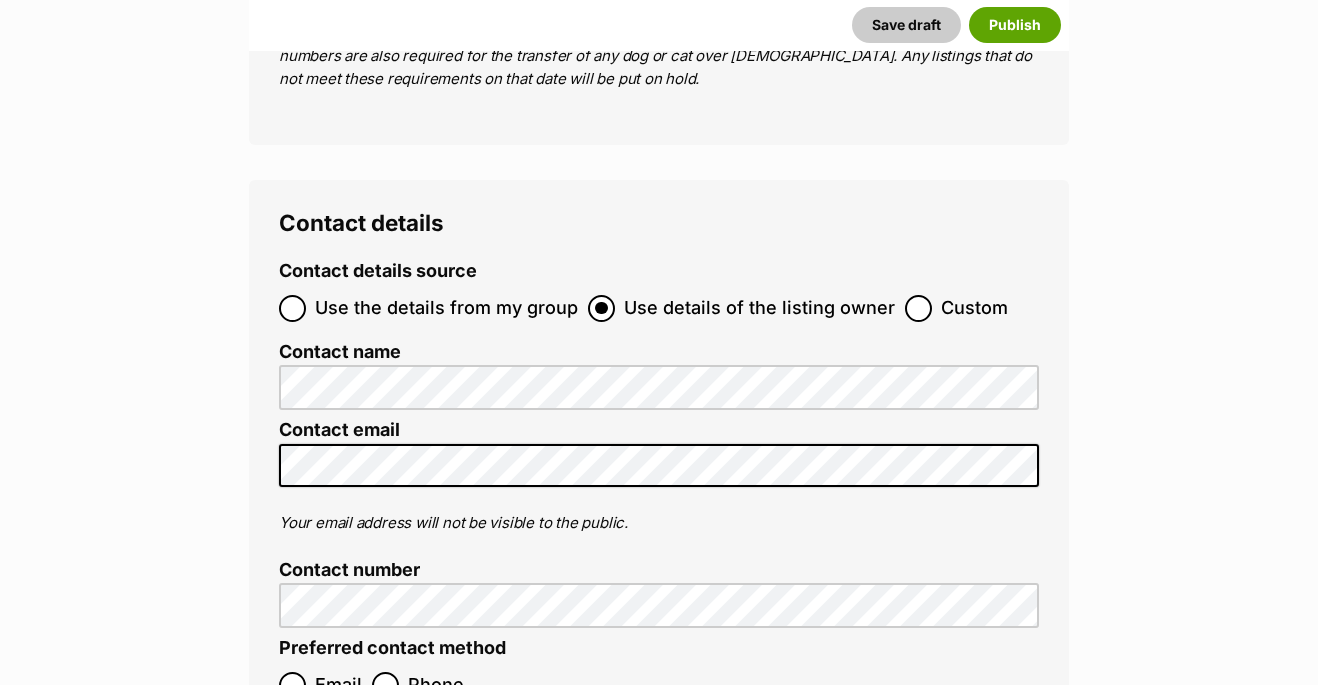 scroll, scrollTop: 7396, scrollLeft: 0, axis: vertical 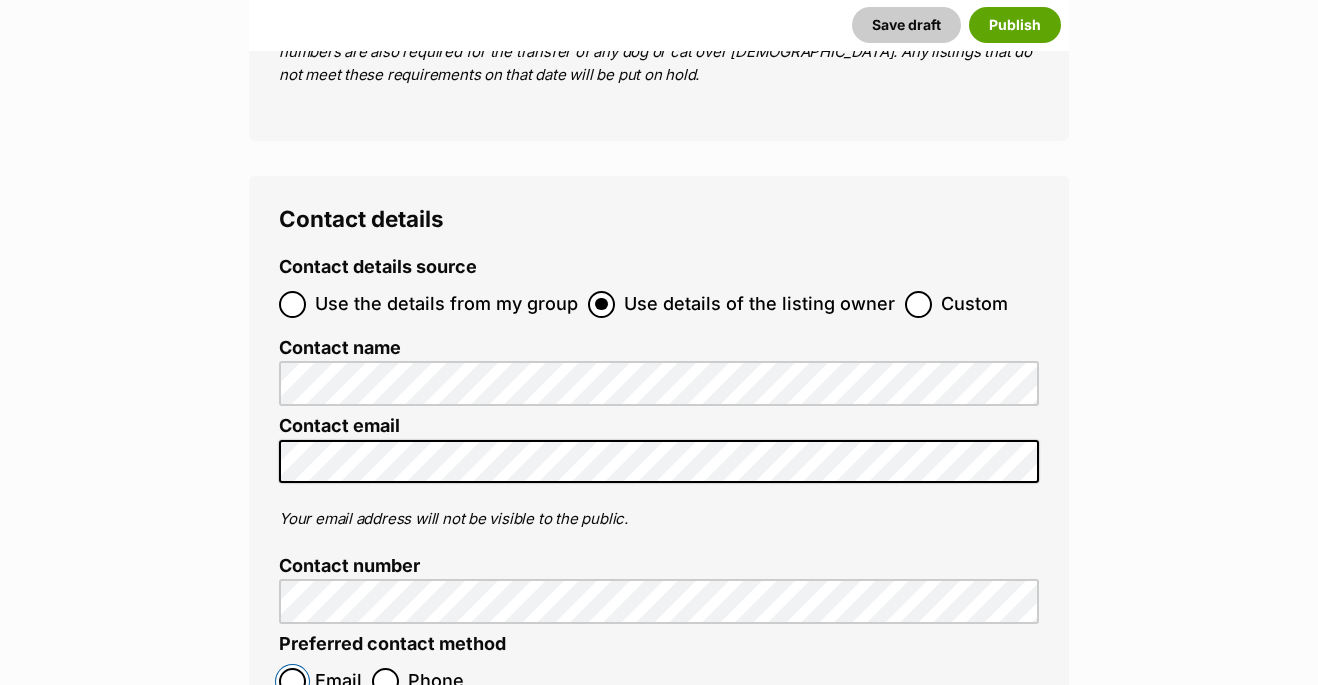 click on "Email" at bounding box center [292, 681] 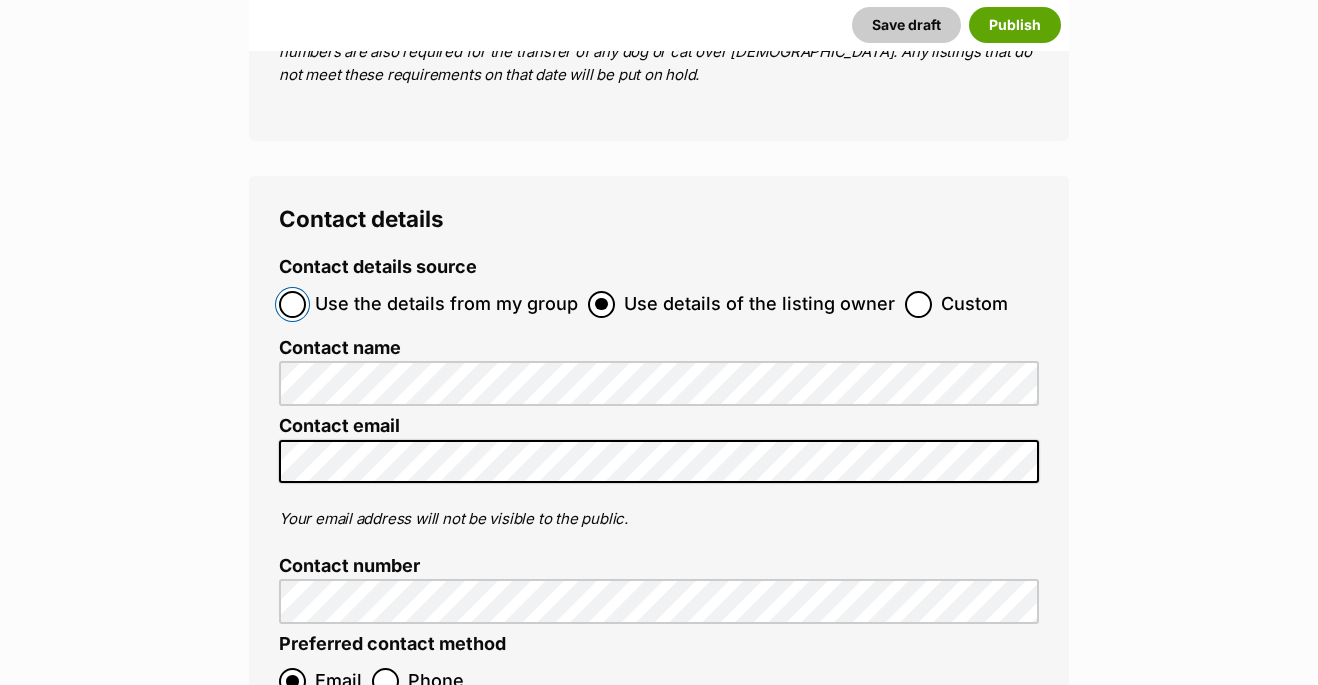 click on "Use the details from my group" at bounding box center (292, 304) 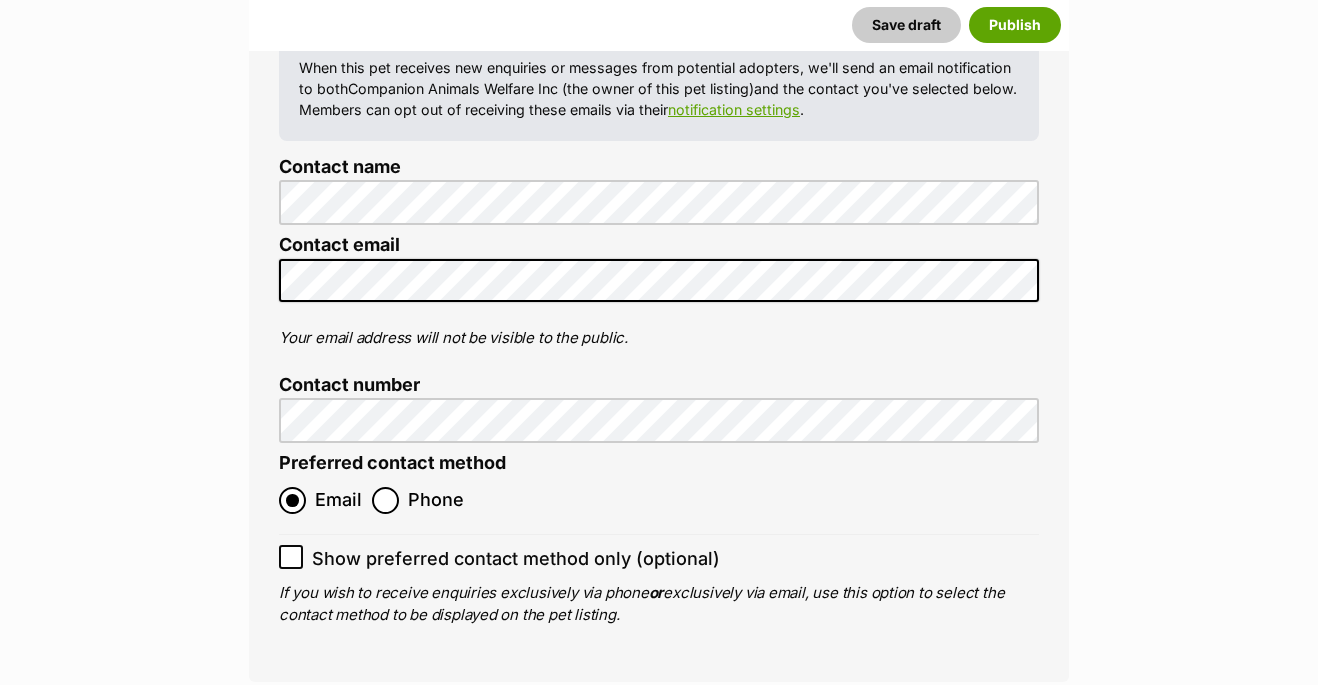 scroll, scrollTop: 7706, scrollLeft: 0, axis: vertical 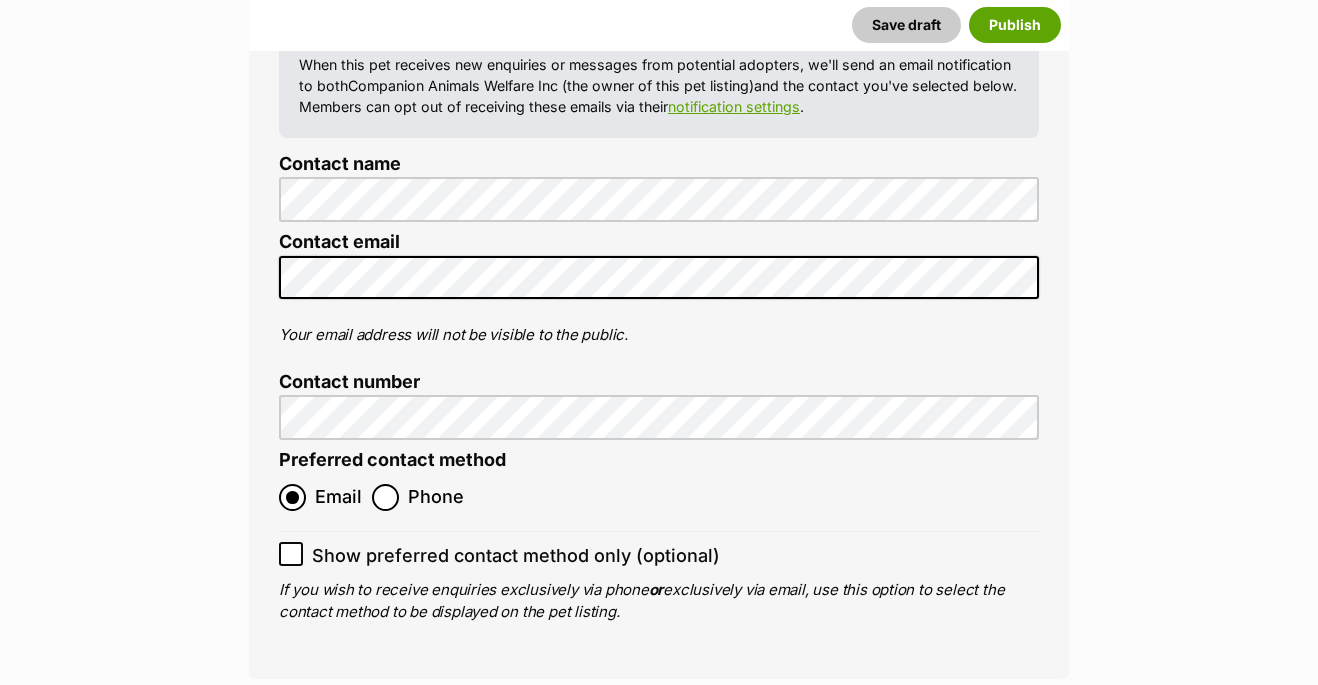 click on "Publish" at bounding box center [718, 740] 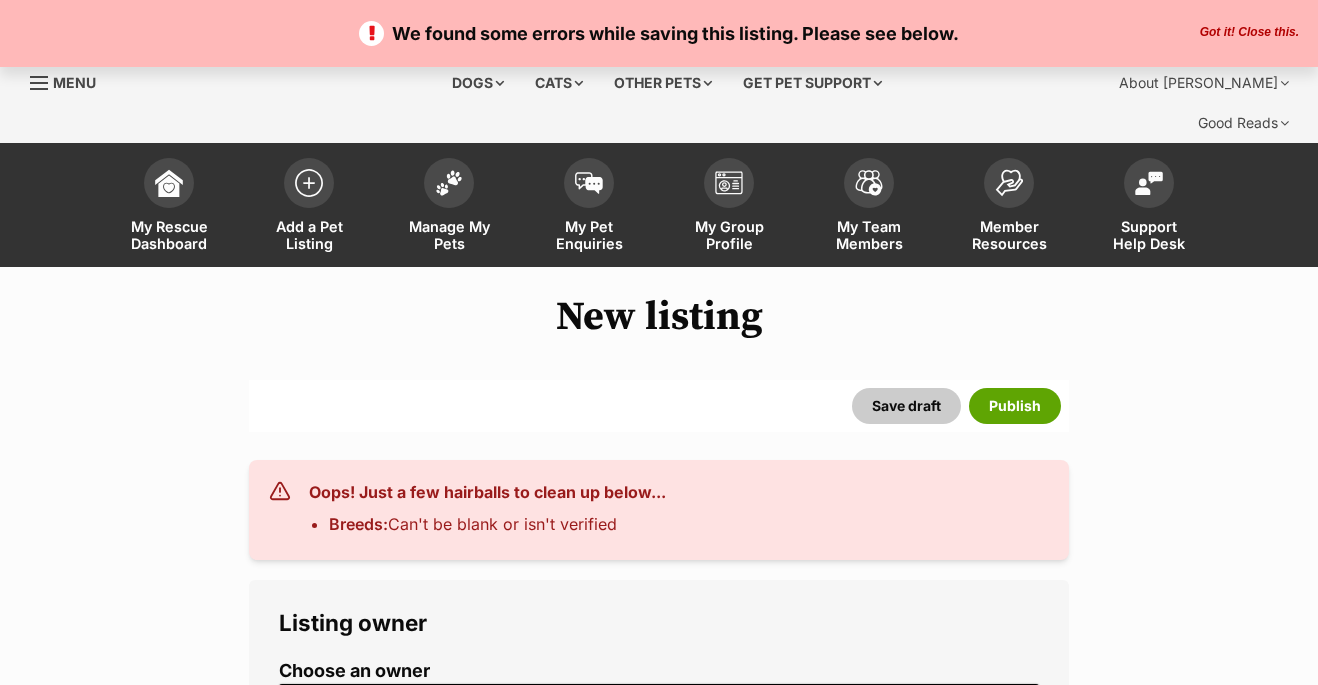 select 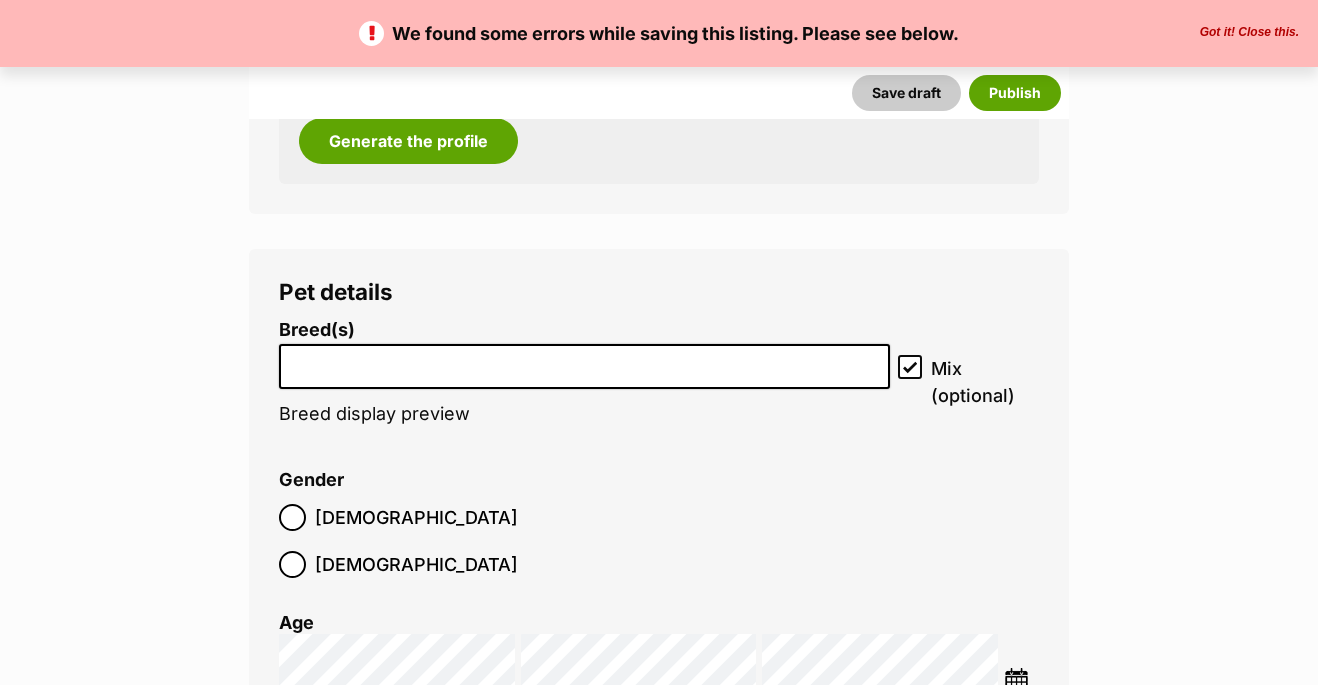 scroll, scrollTop: 2451, scrollLeft: 0, axis: vertical 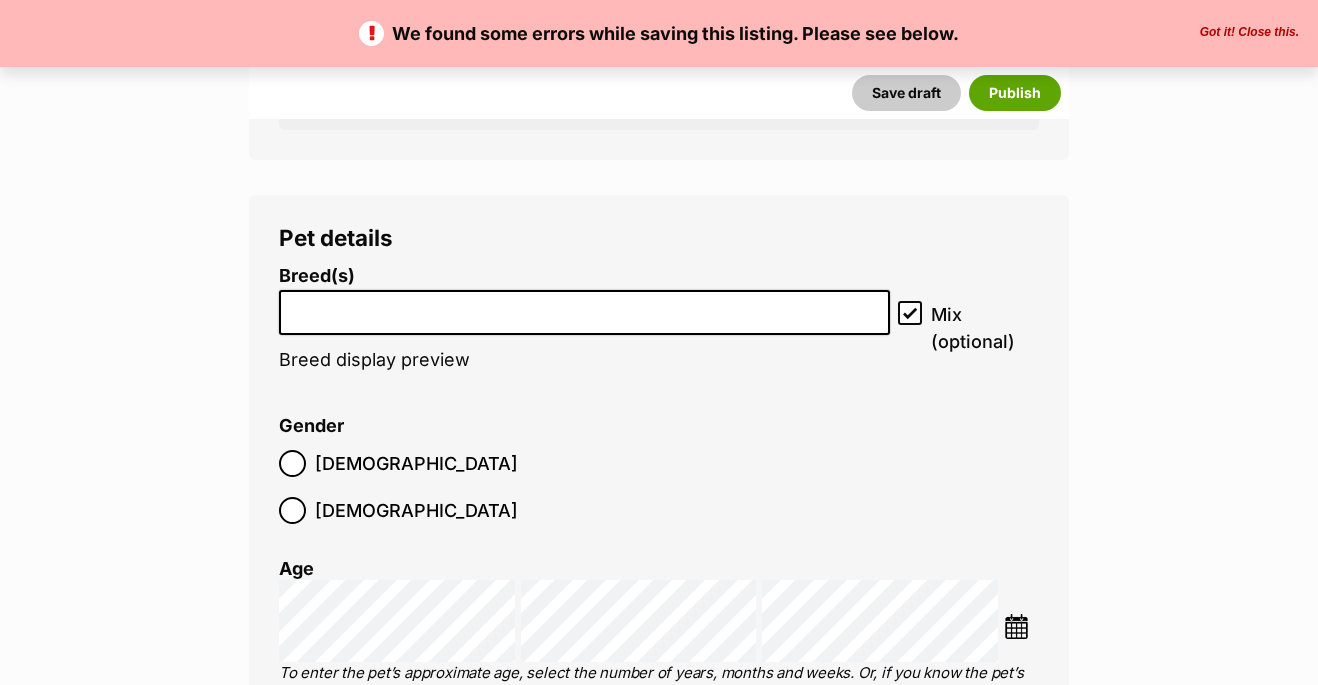 click at bounding box center (584, 307) 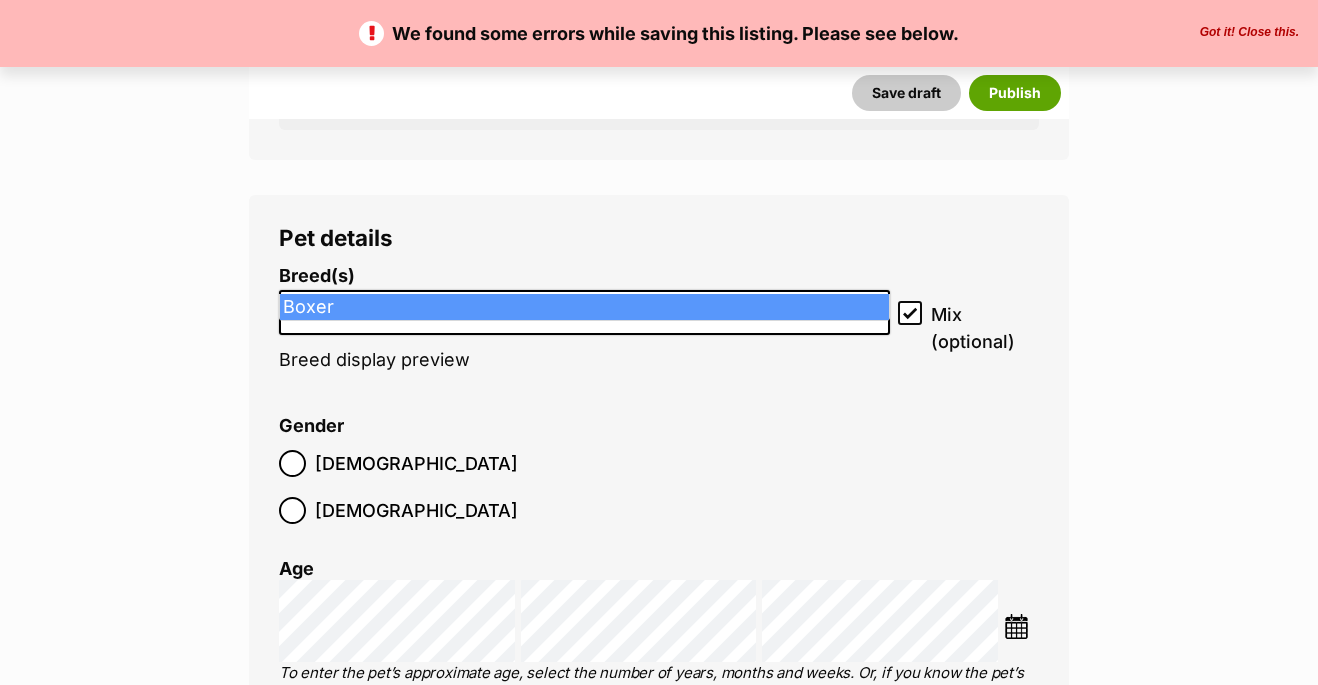 type on "Boxer" 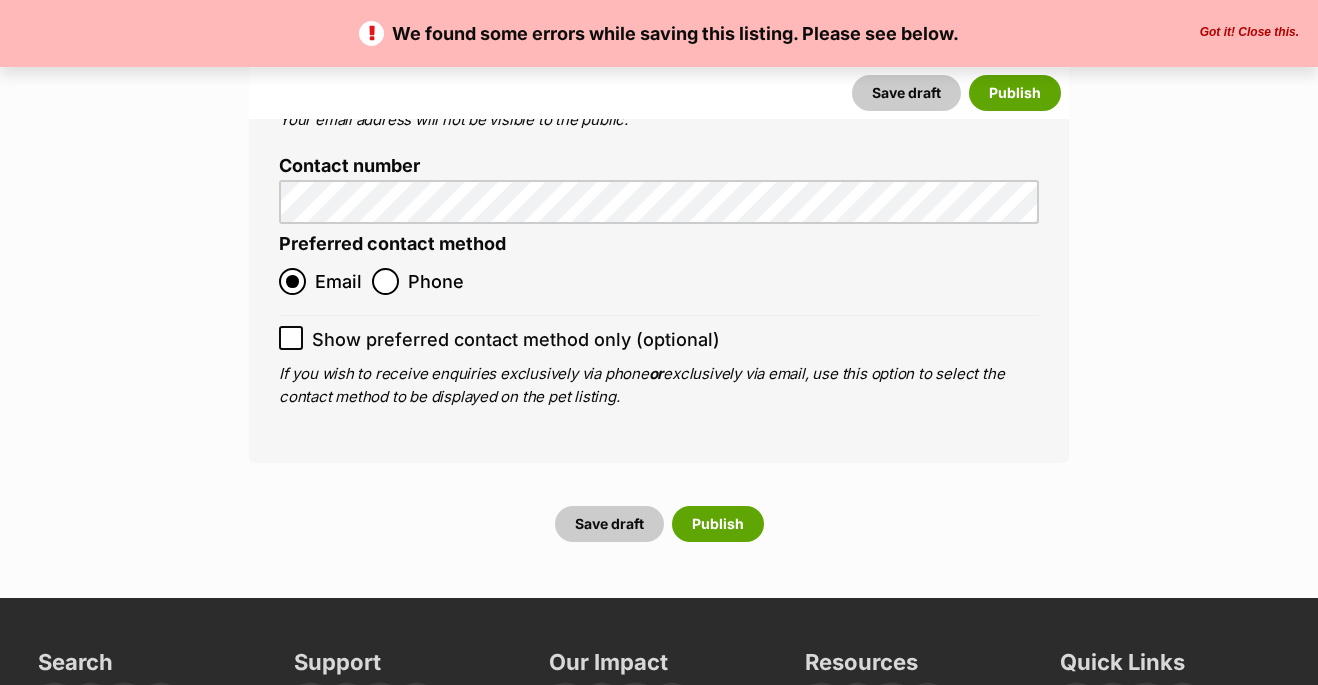 scroll, scrollTop: 8163, scrollLeft: 0, axis: vertical 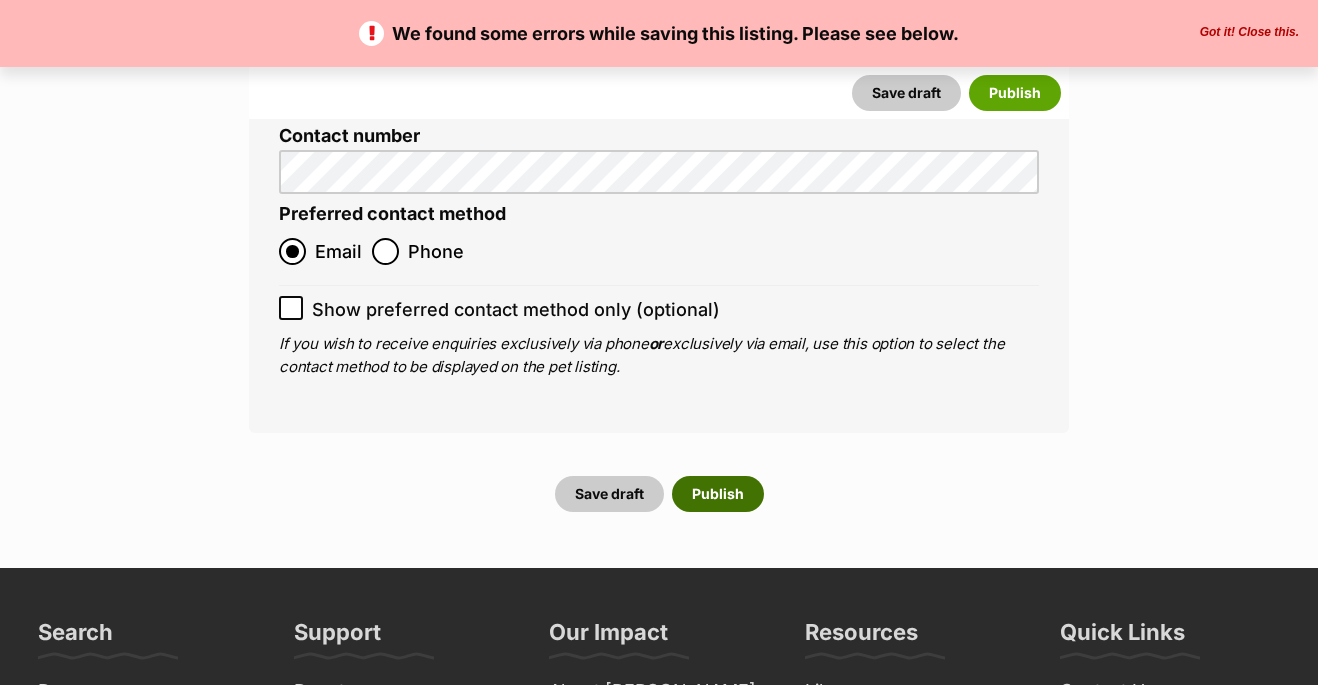 click on "Publish" at bounding box center (718, 494) 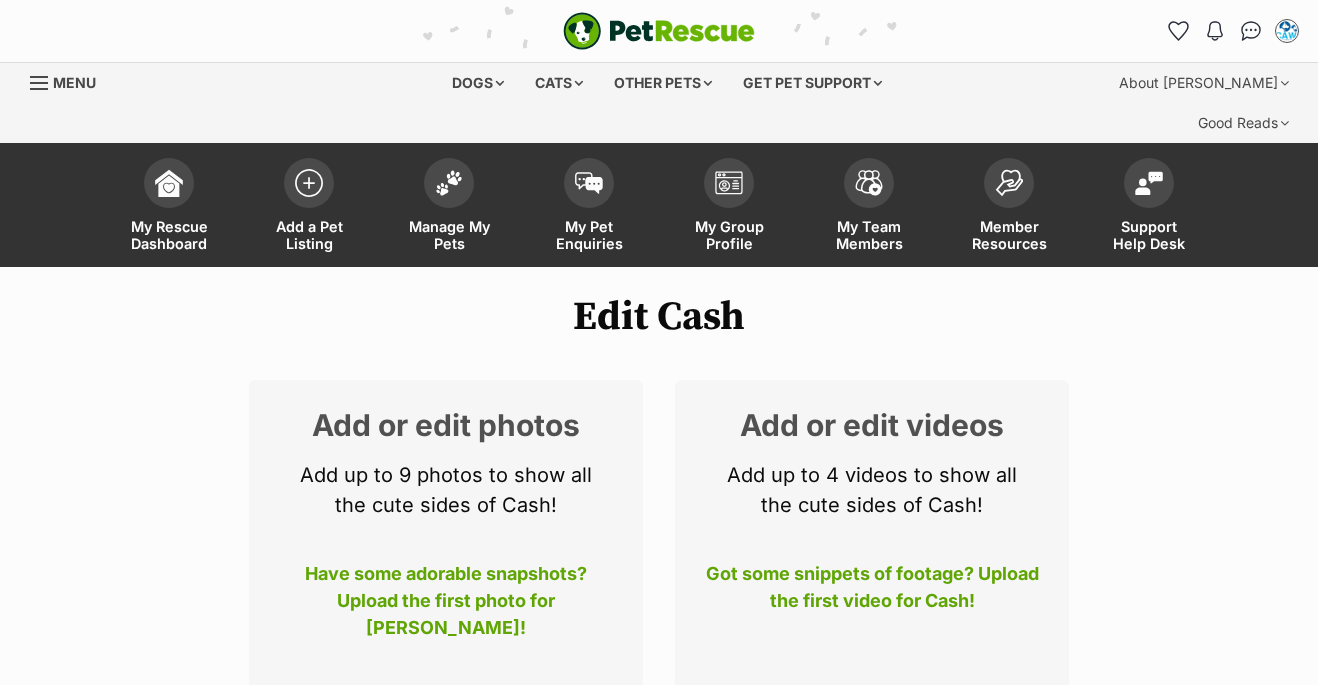 scroll, scrollTop: 120, scrollLeft: 0, axis: vertical 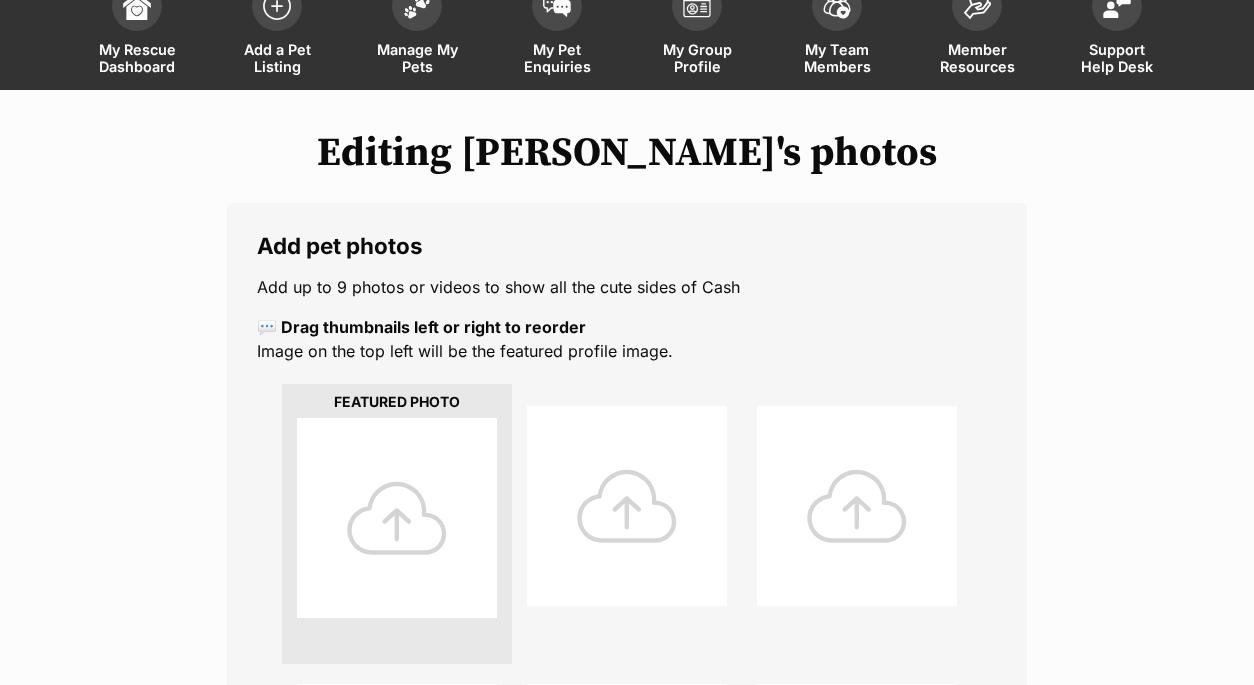 click at bounding box center (397, 518) 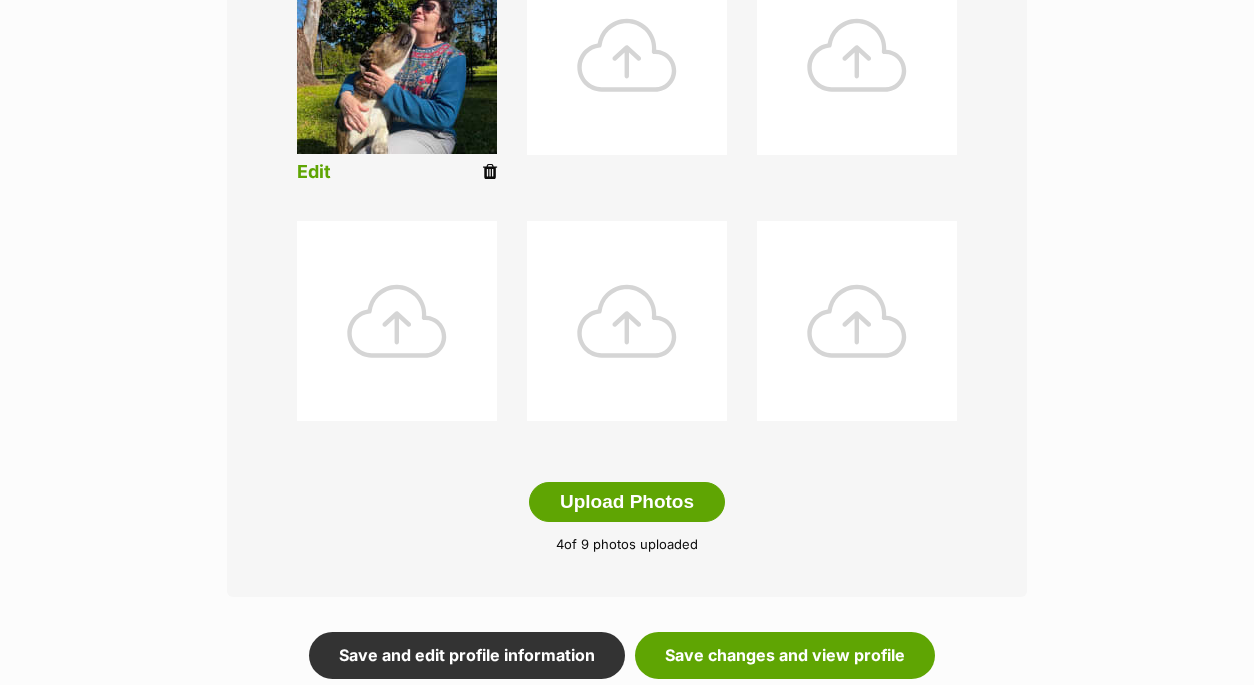 scroll, scrollTop: 924, scrollLeft: 0, axis: vertical 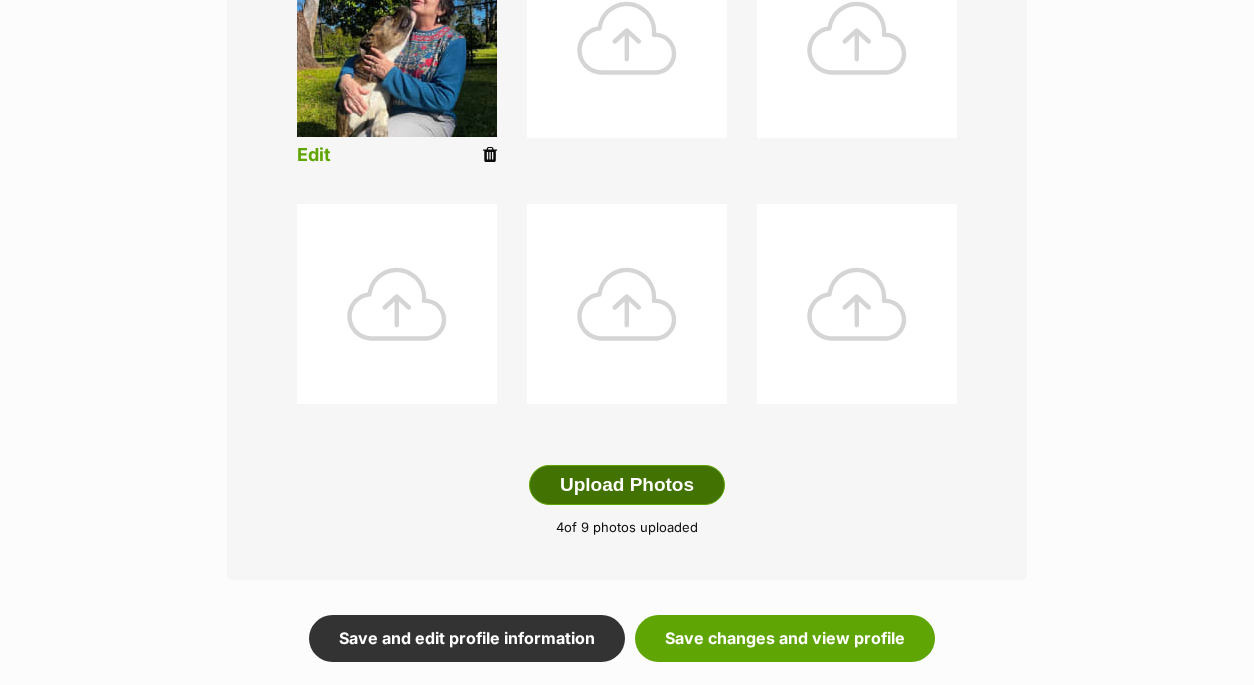 click on "Upload Photos" at bounding box center [627, 485] 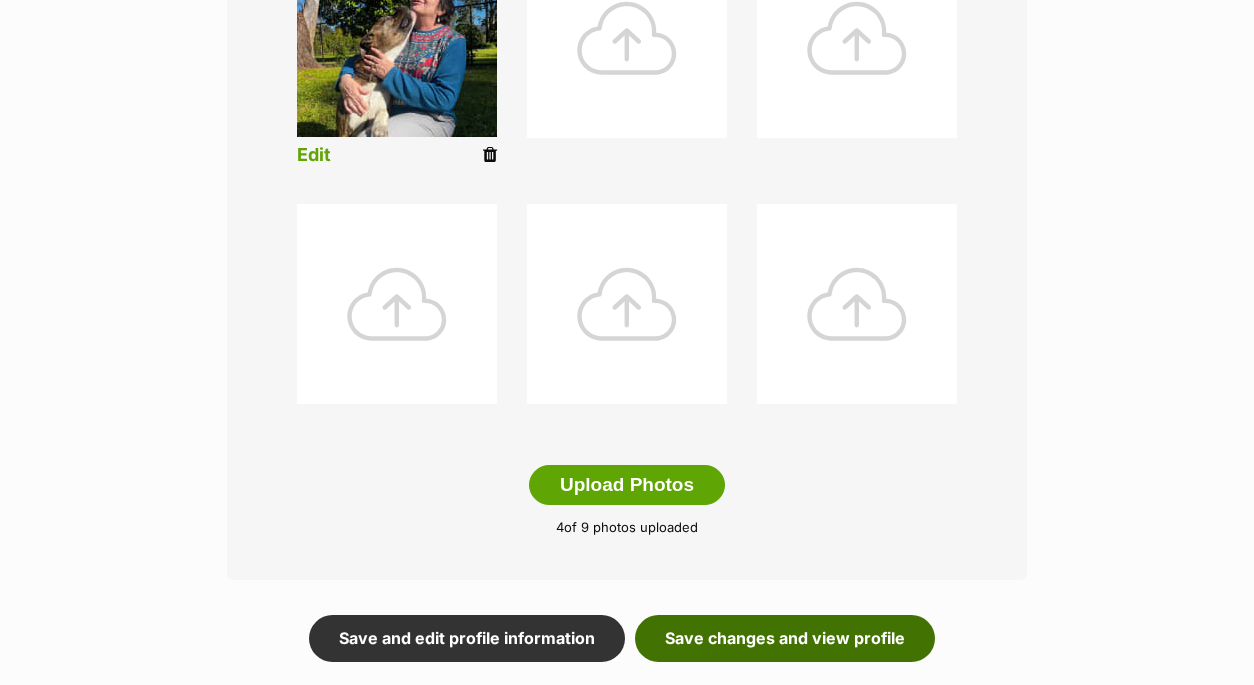 click on "Save changes and view profile" at bounding box center (785, 638) 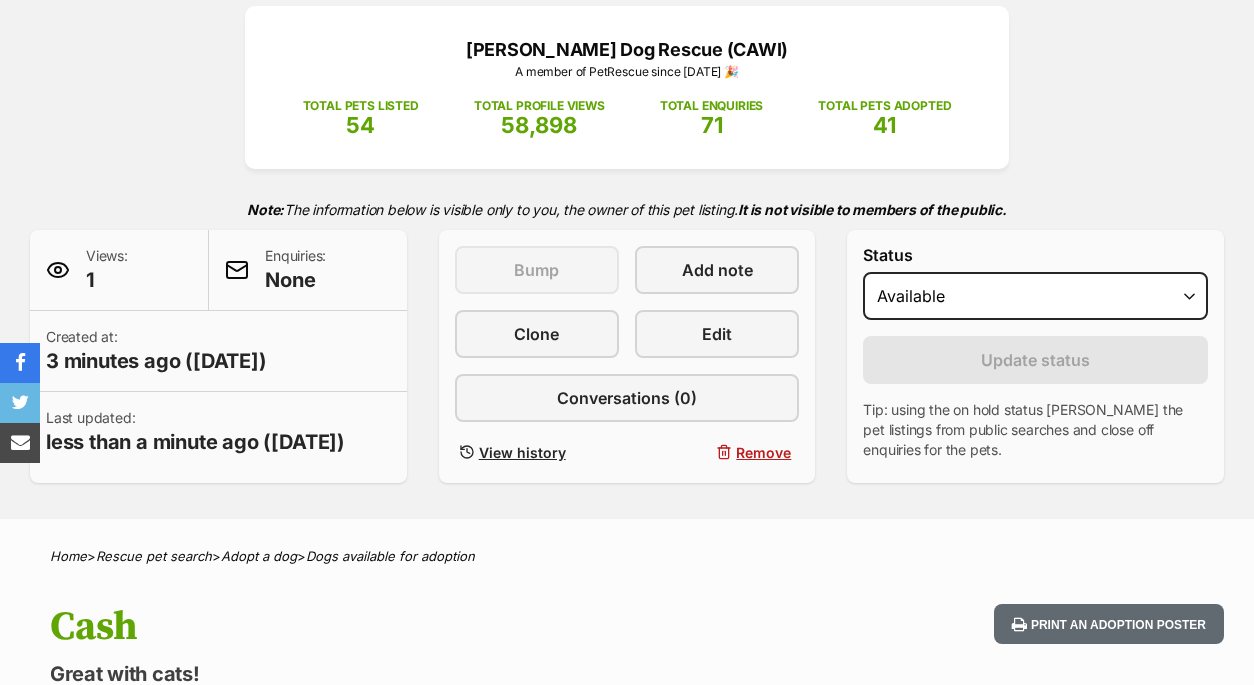 scroll, scrollTop: 804, scrollLeft: 0, axis: vertical 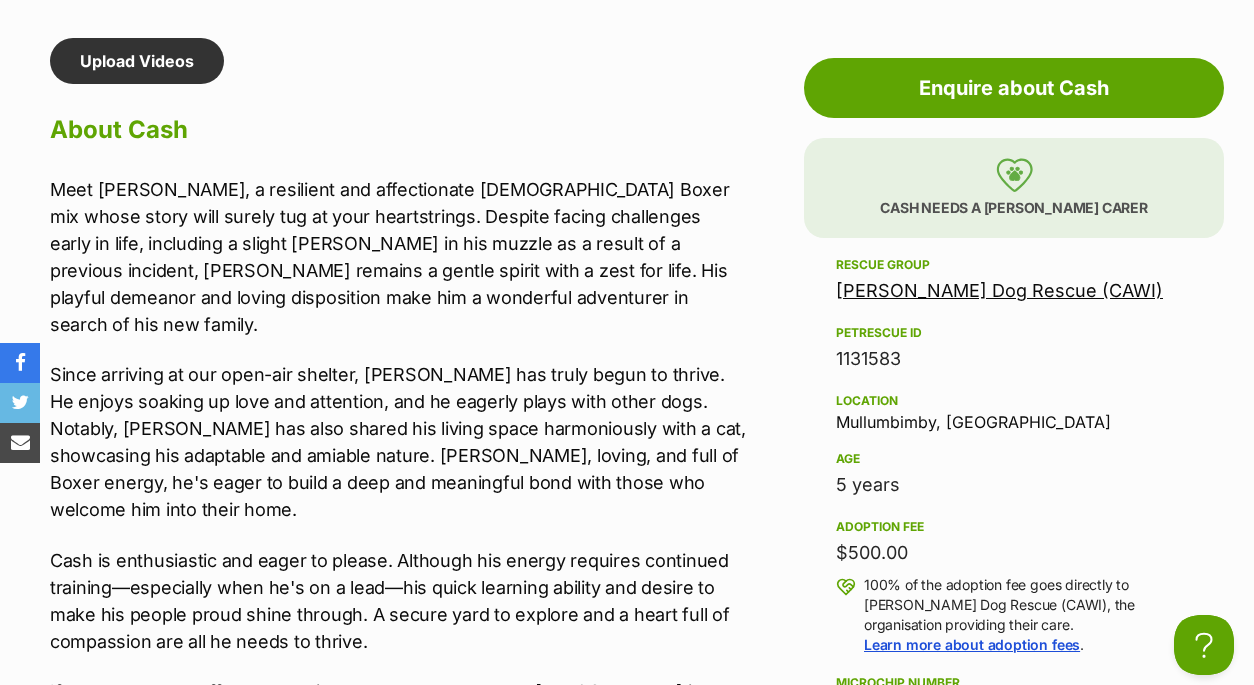click on "Byron Dog Rescue (CAWI)" at bounding box center [999, 290] 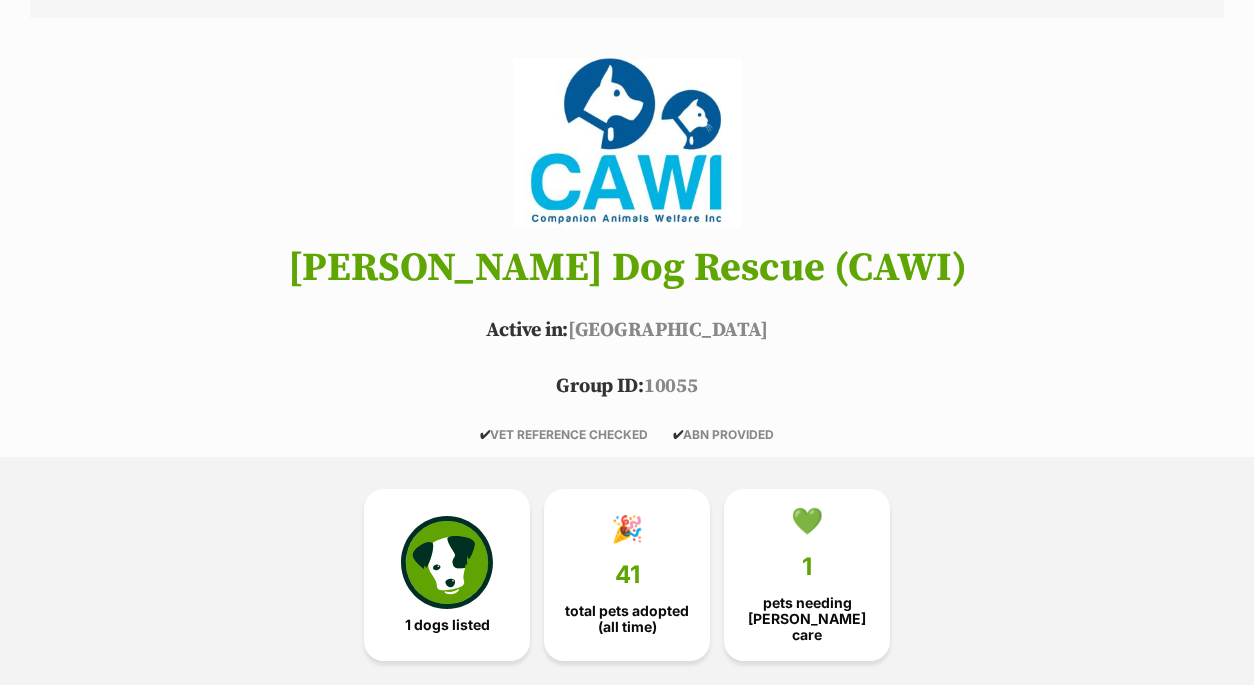 scroll, scrollTop: 659, scrollLeft: 0, axis: vertical 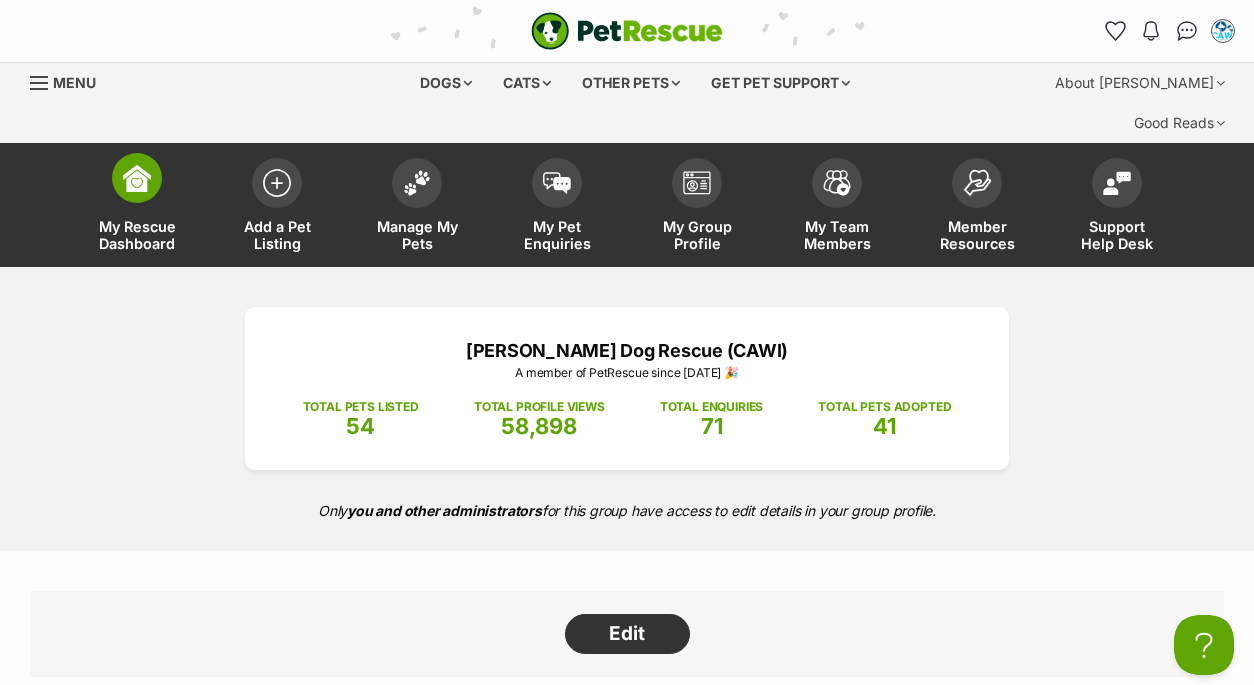 click at bounding box center [137, 178] 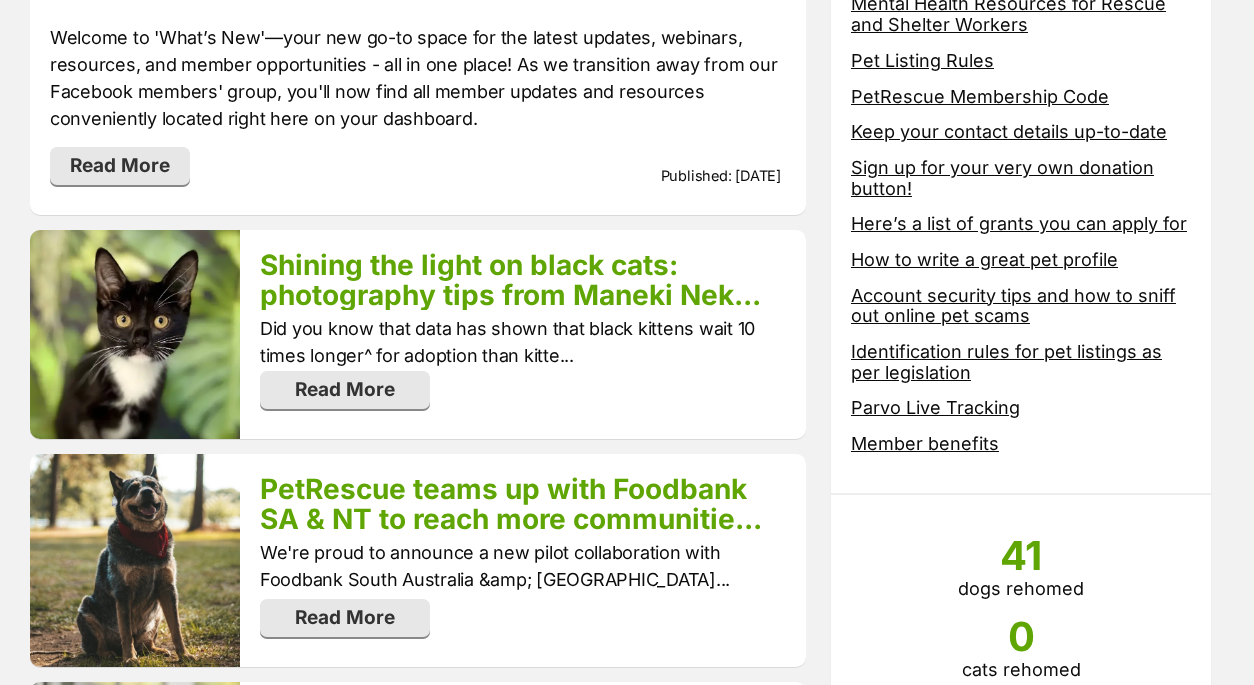 scroll, scrollTop: 806, scrollLeft: 0, axis: vertical 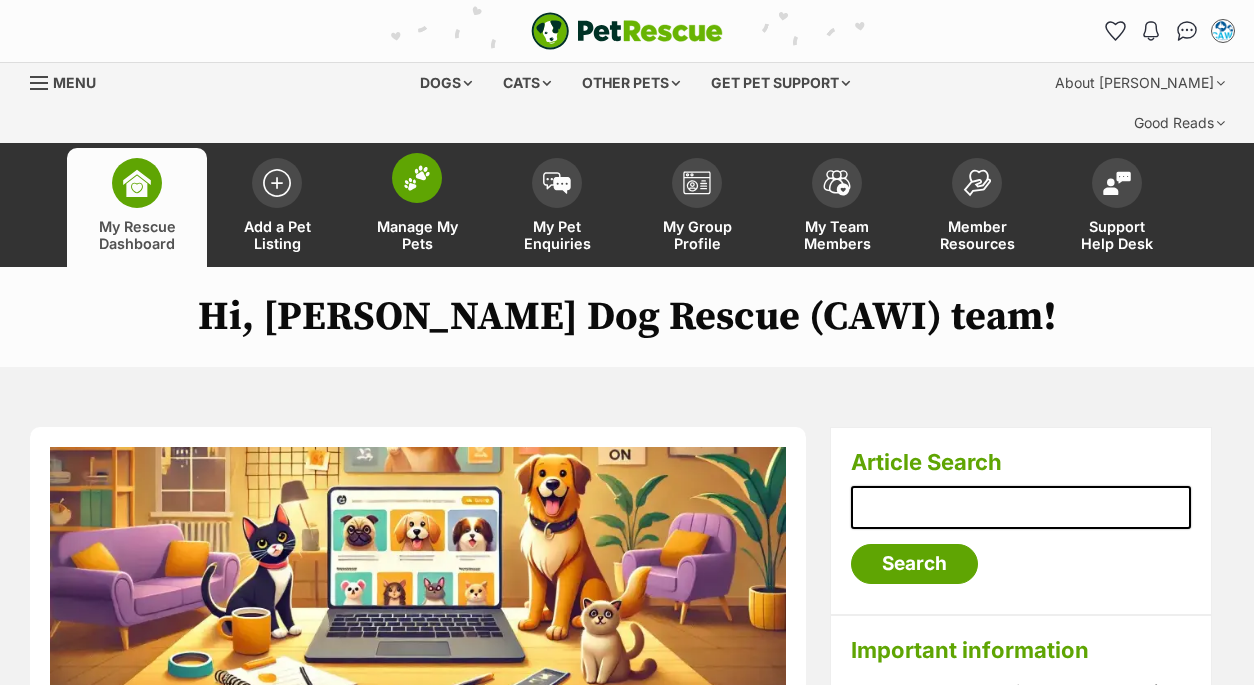 click at bounding box center [417, 178] 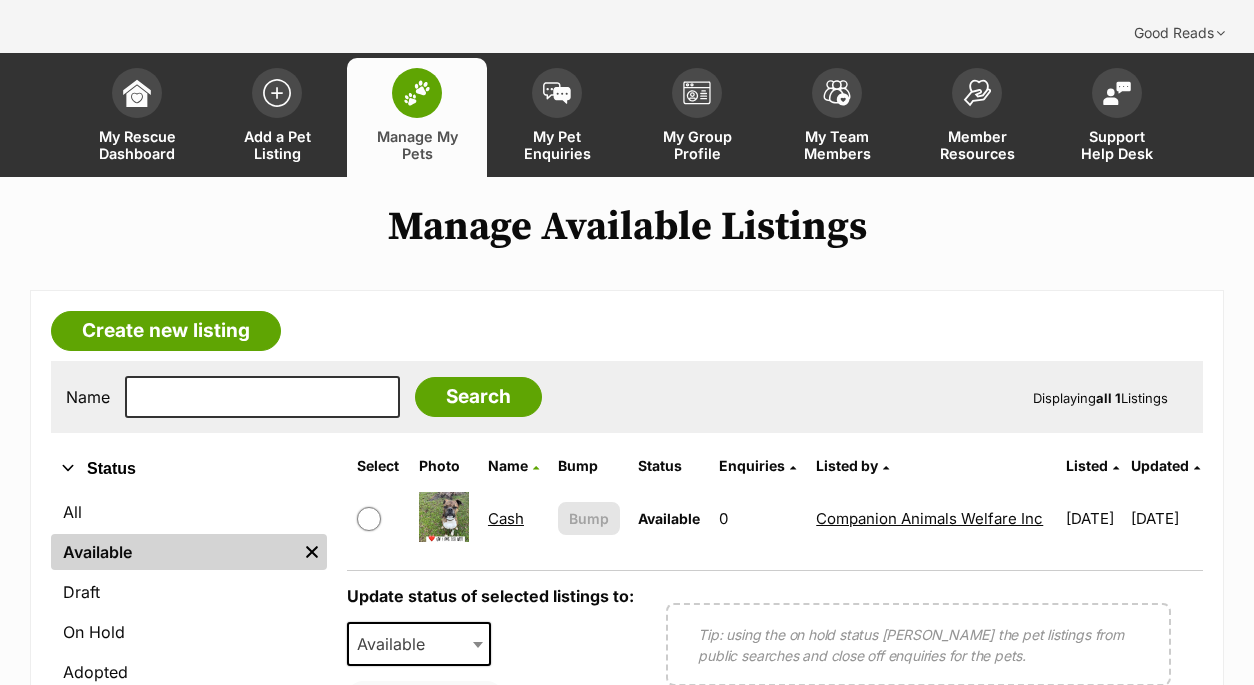 scroll, scrollTop: 161, scrollLeft: 0, axis: vertical 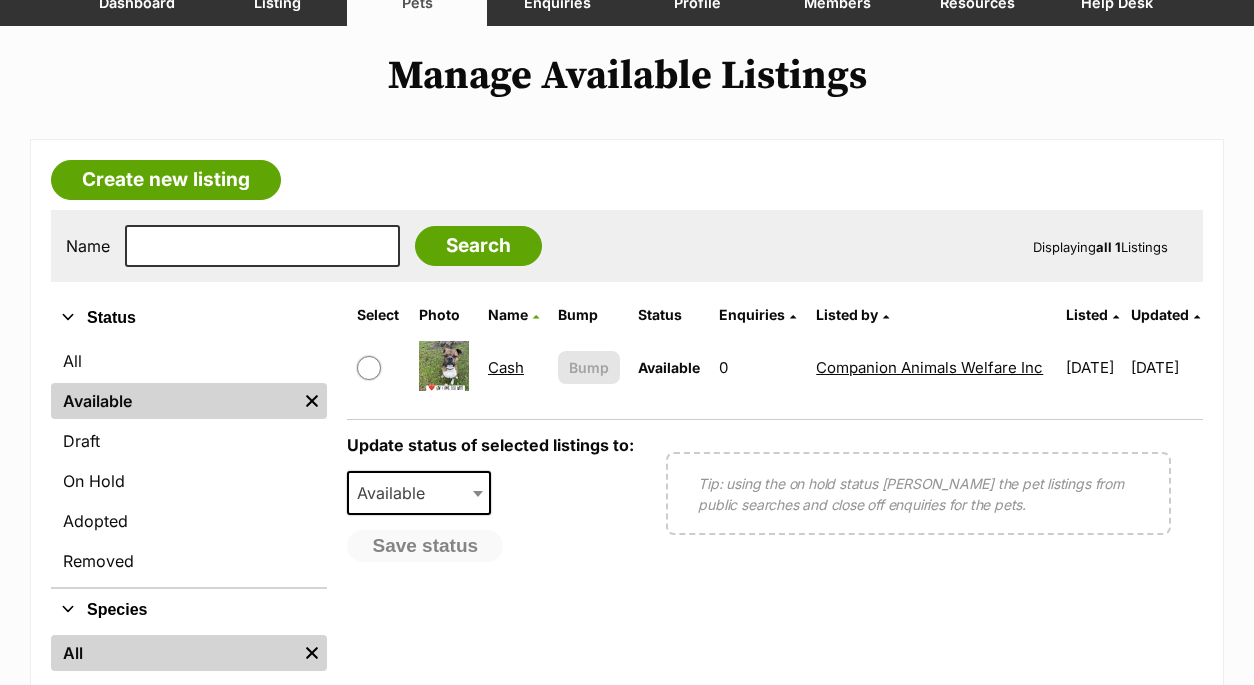 click at bounding box center (369, 368) 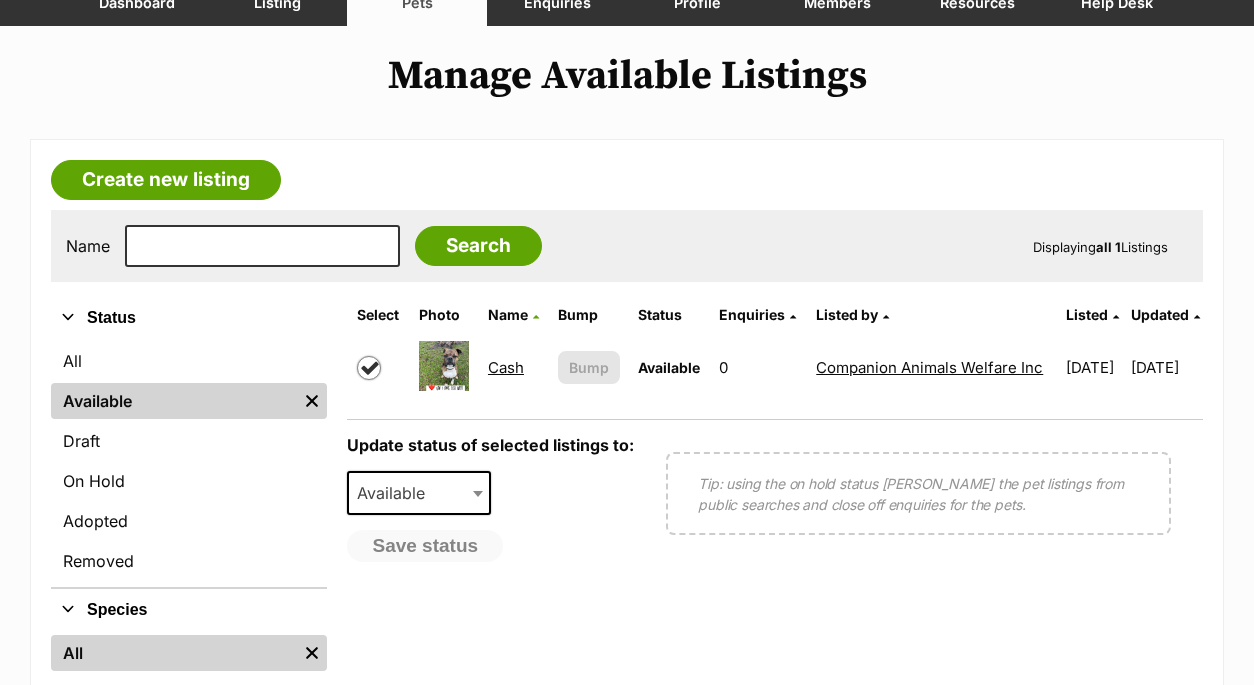 checkbox on "true" 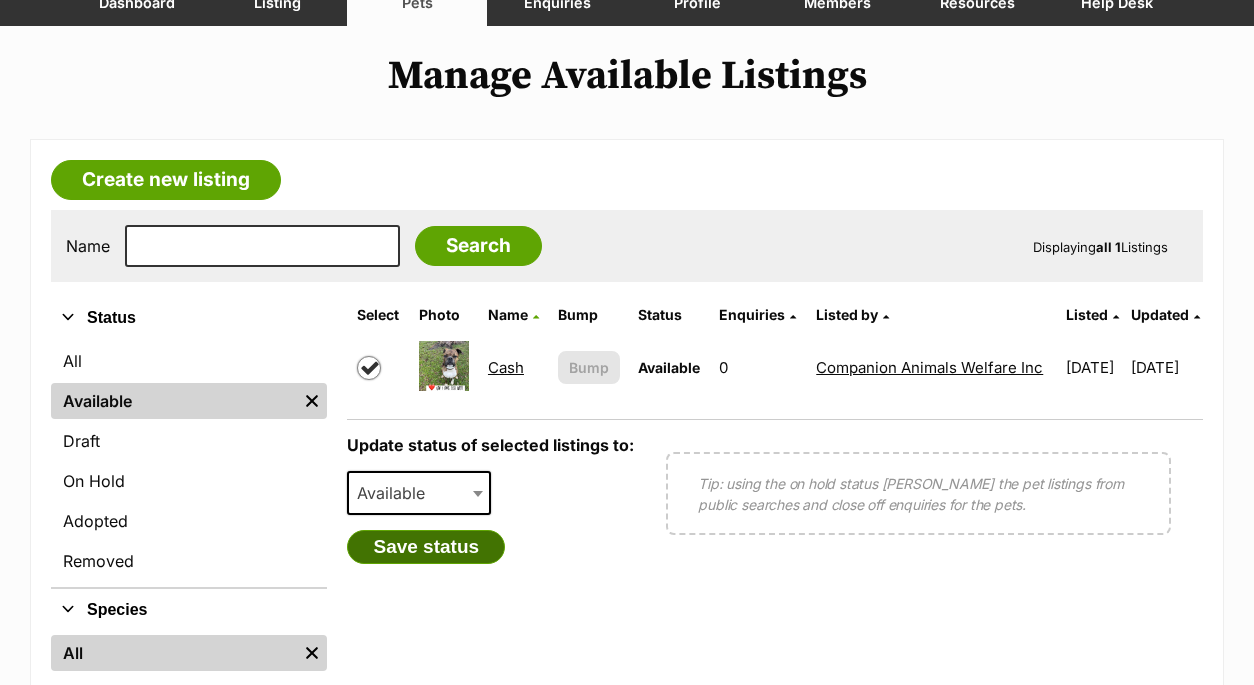 click on "Save status" at bounding box center [426, 547] 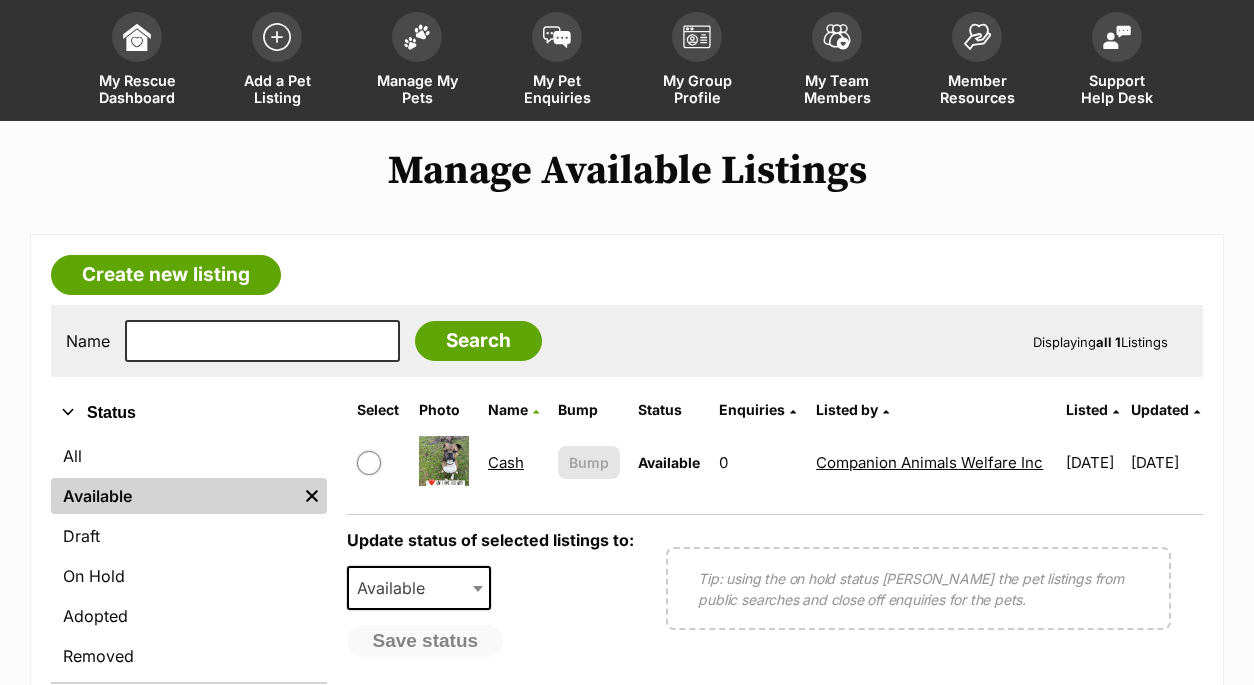 scroll, scrollTop: 146, scrollLeft: 0, axis: vertical 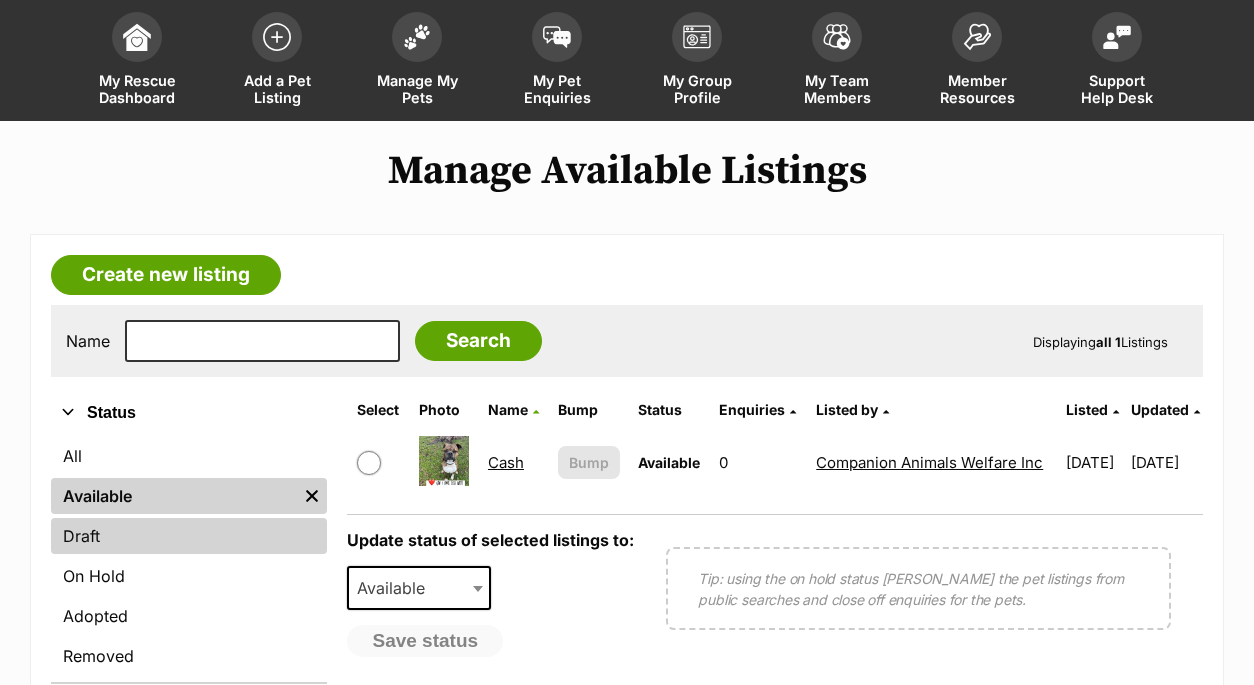 click on "Draft" at bounding box center [189, 536] 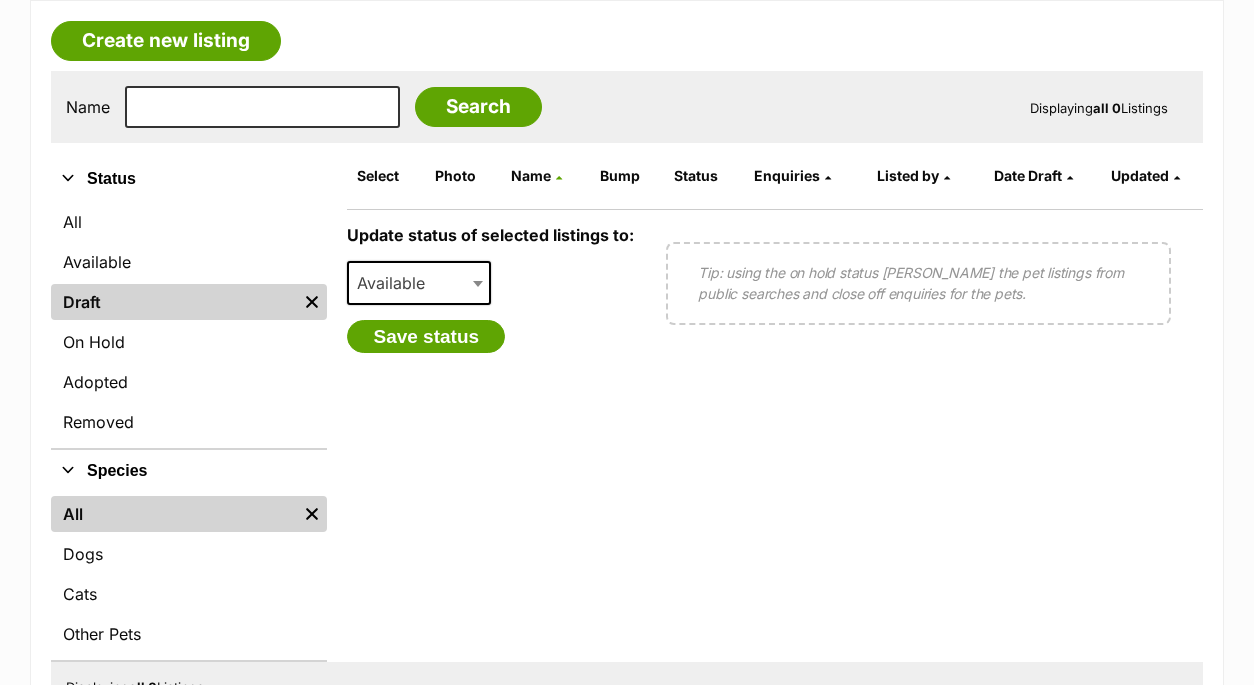 scroll, scrollTop: 380, scrollLeft: 0, axis: vertical 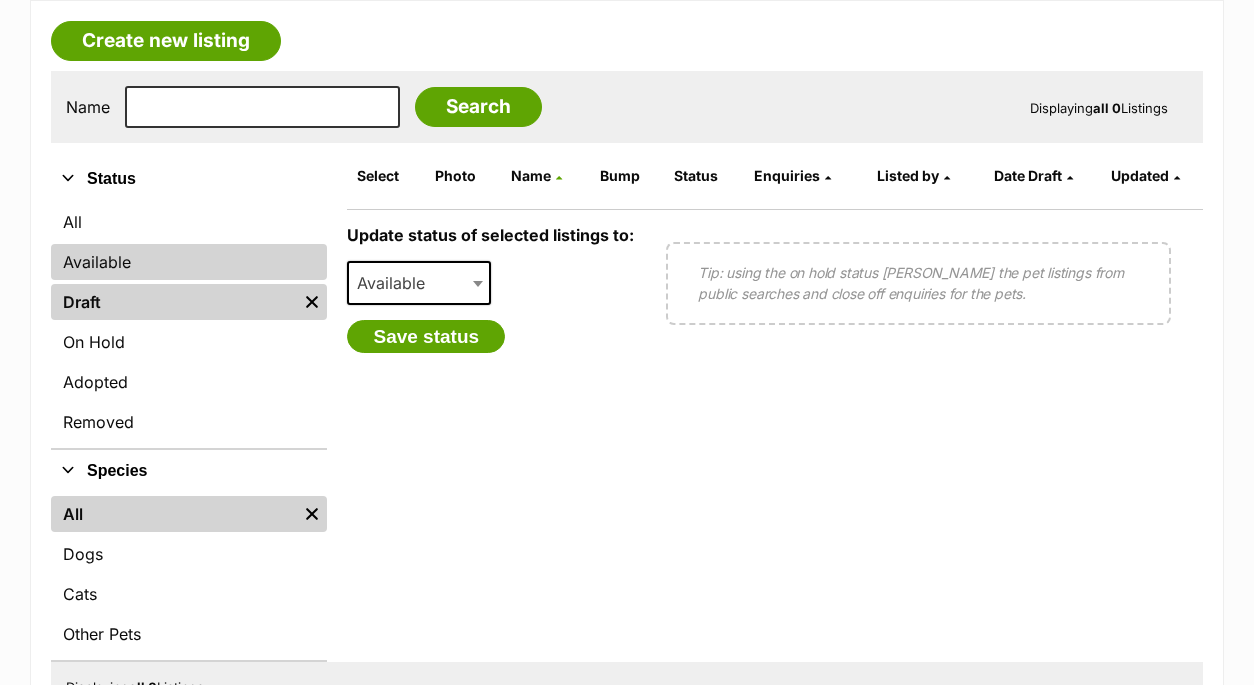 click on "Available" at bounding box center (189, 262) 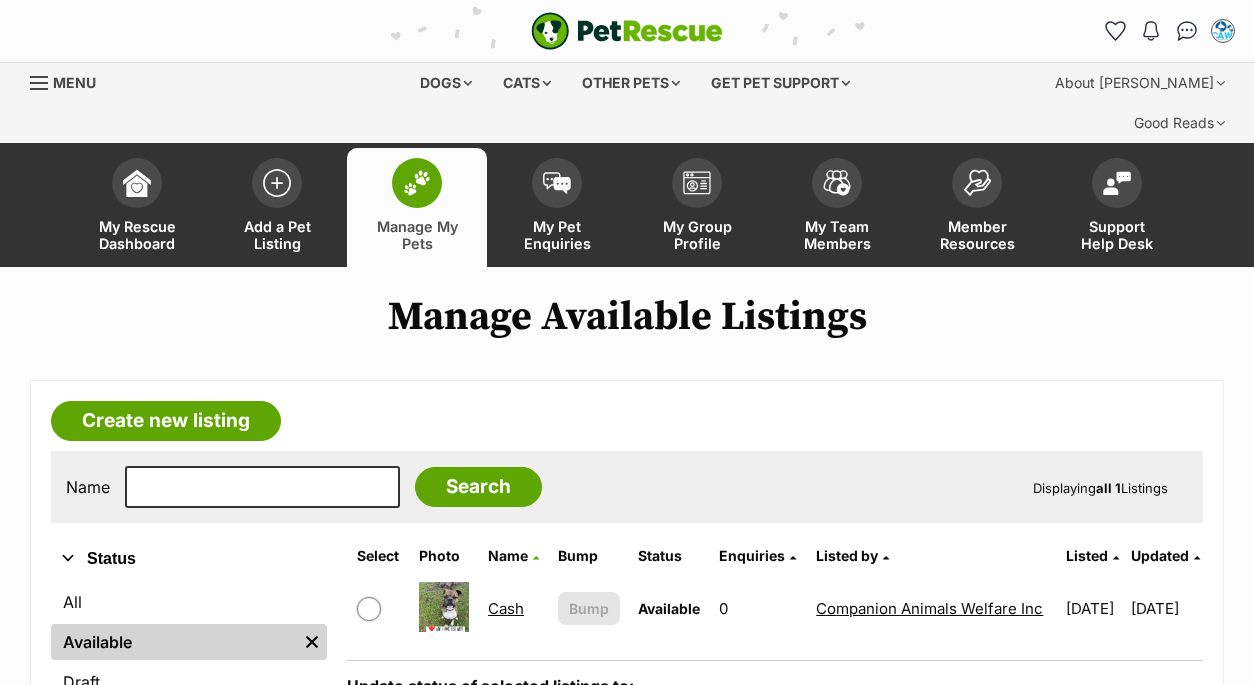 scroll, scrollTop: 0, scrollLeft: 0, axis: both 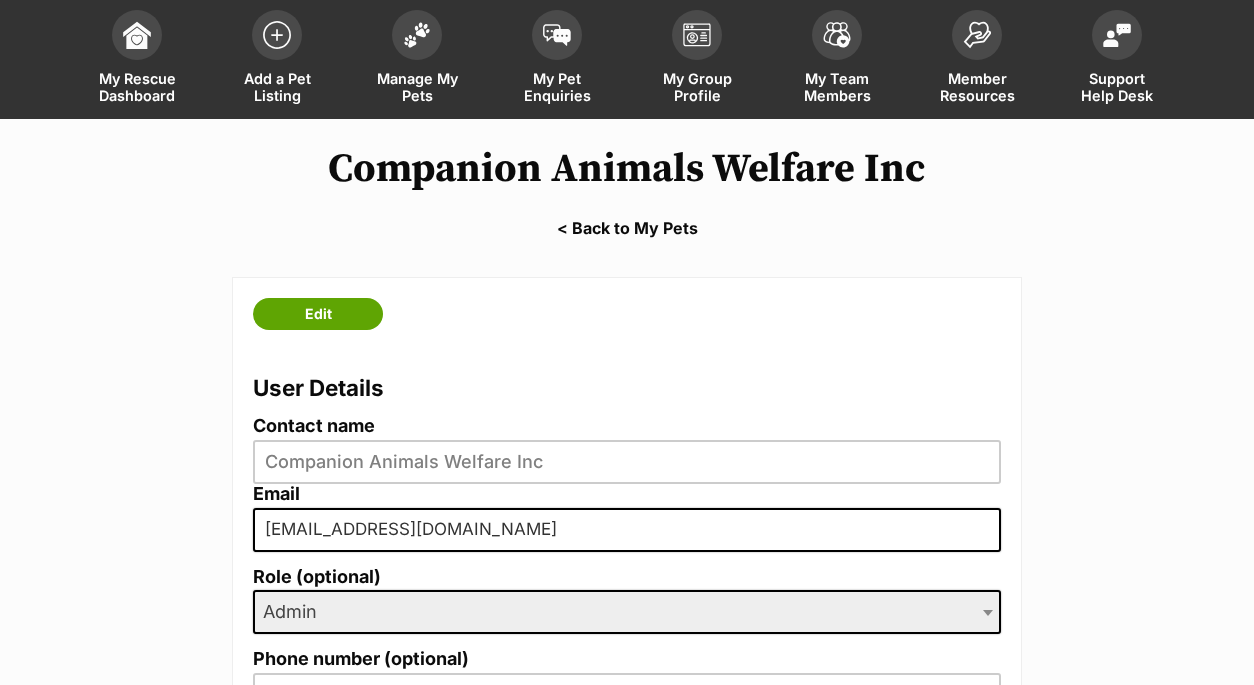 click on "Admin" at bounding box center [627, 612] 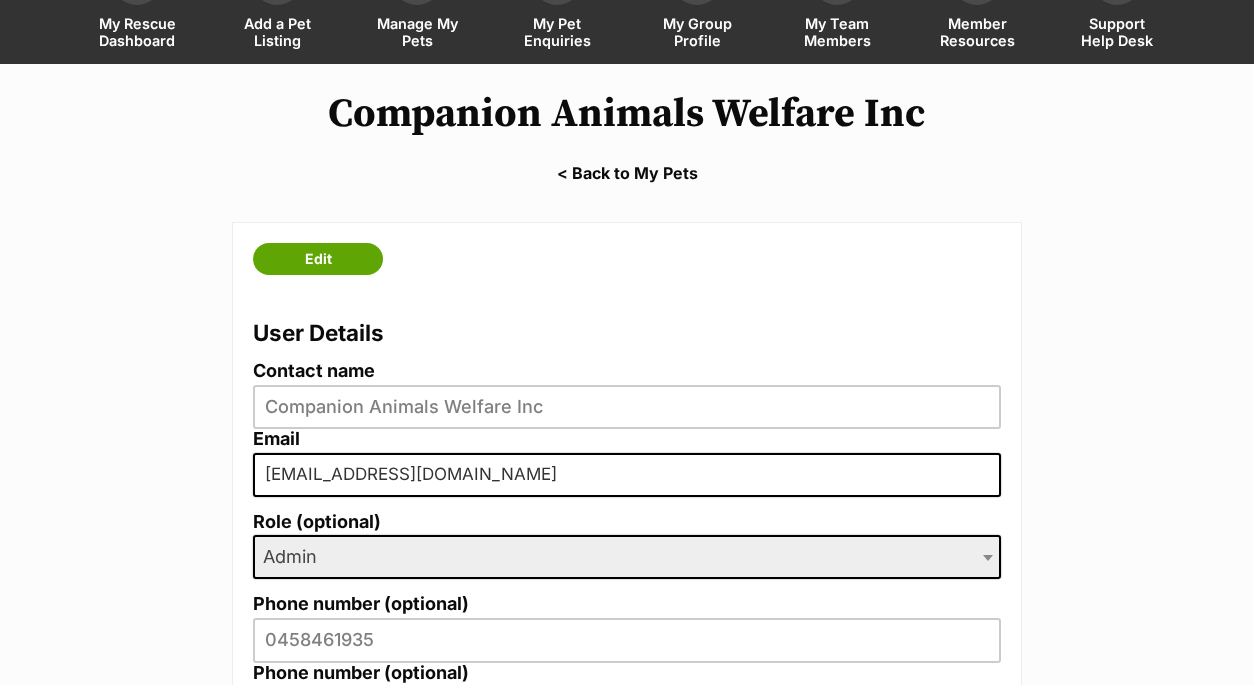 scroll, scrollTop: 0, scrollLeft: 0, axis: both 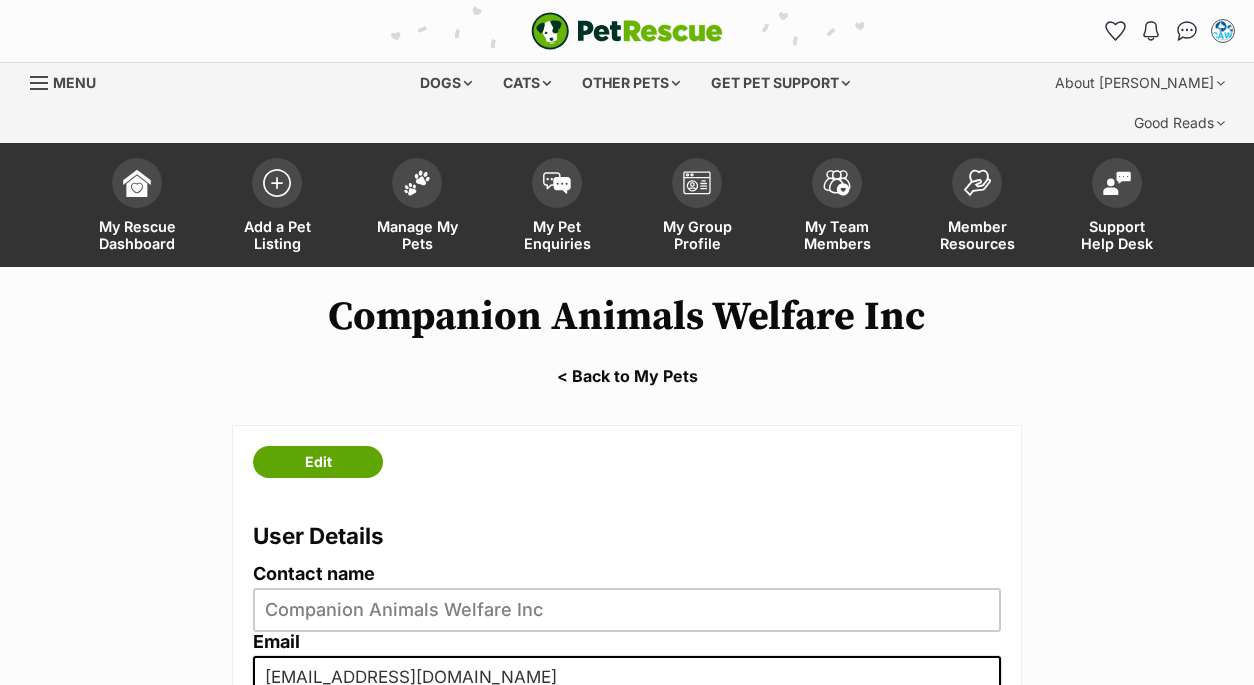 click on "< Back to My Pets" at bounding box center [627, 376] 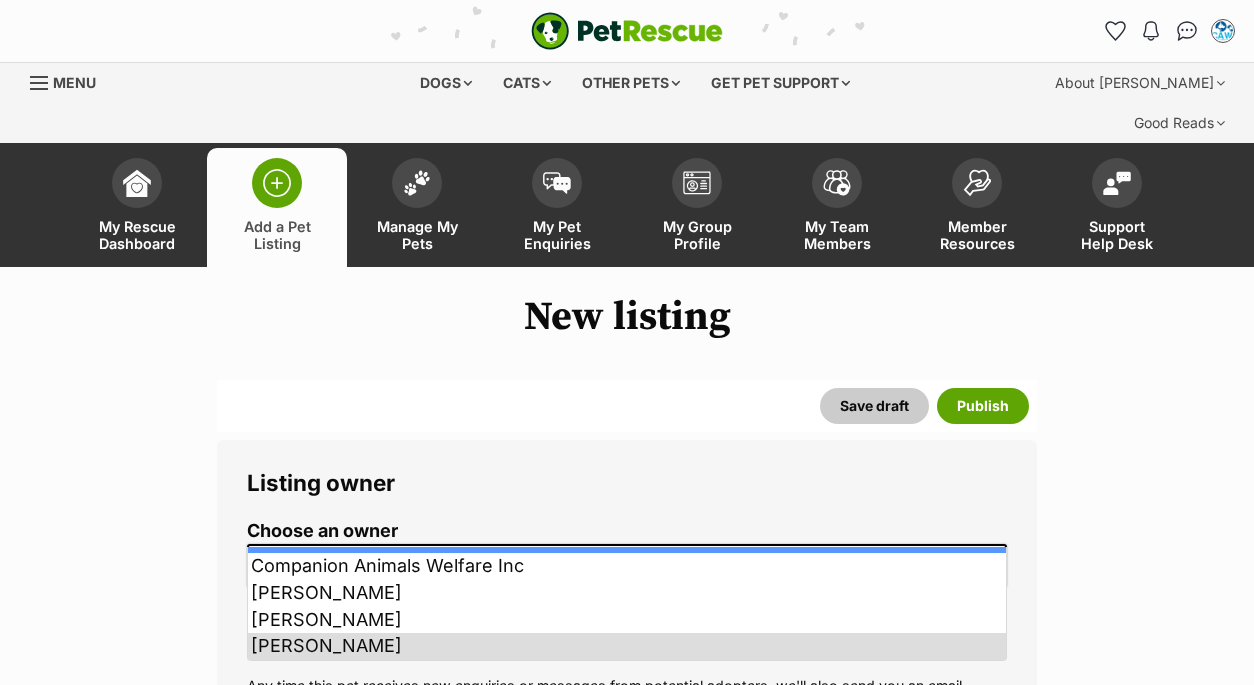 scroll, scrollTop: 0, scrollLeft: 0, axis: both 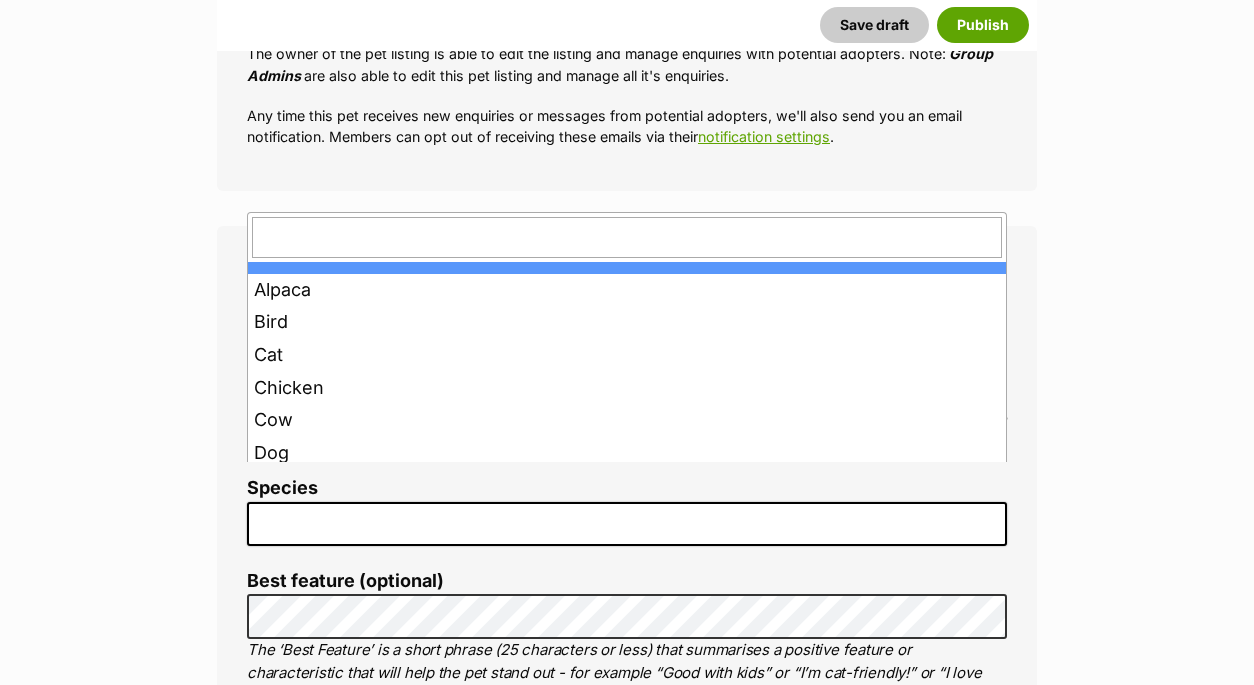 click at bounding box center [627, 524] 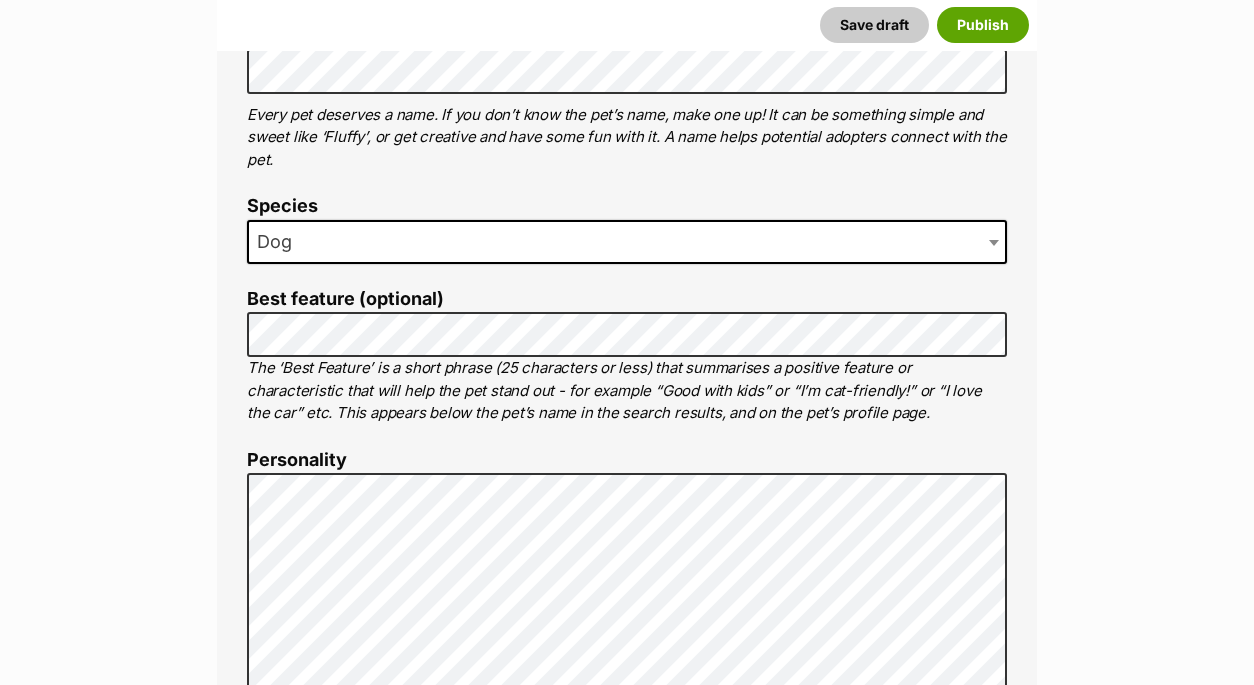 scroll, scrollTop: 858, scrollLeft: 0, axis: vertical 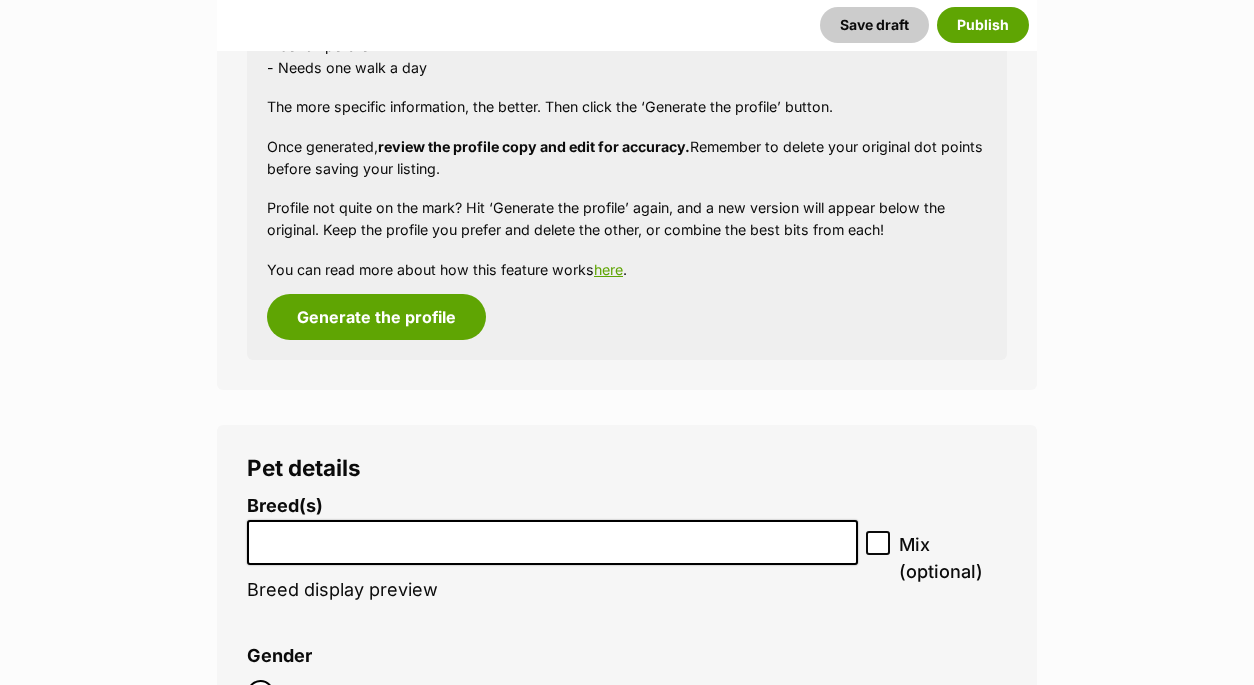 click at bounding box center (552, 537) 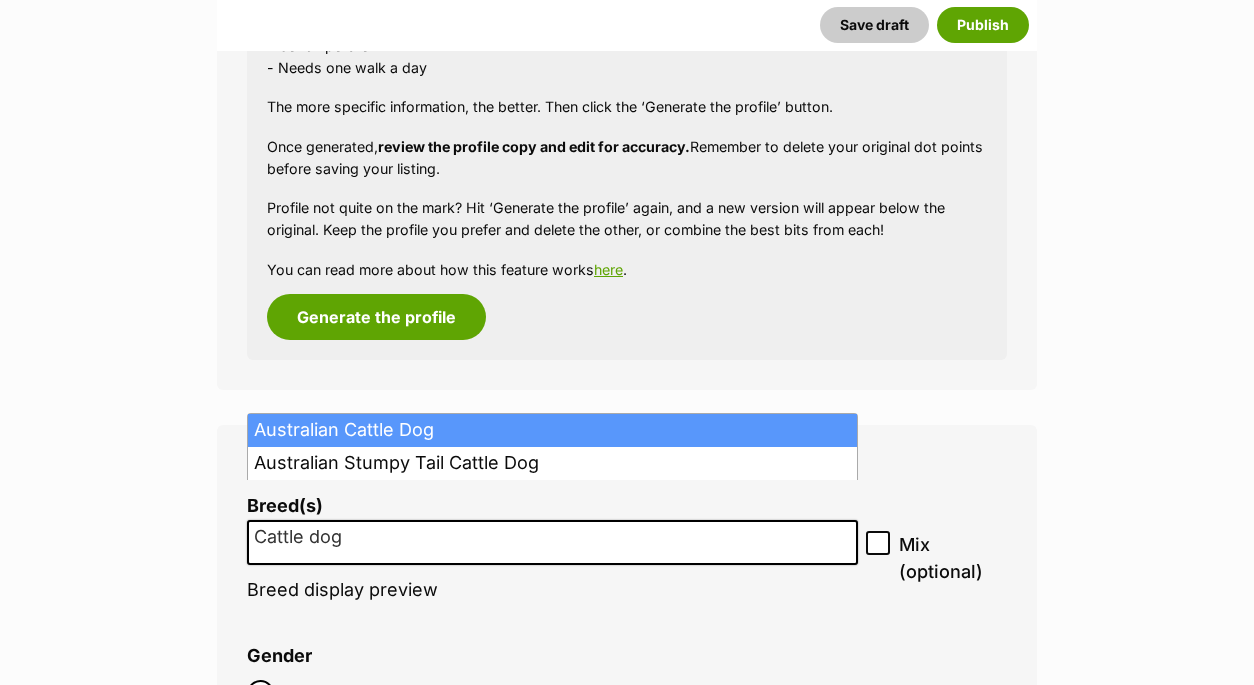 type on "Cattle dog" 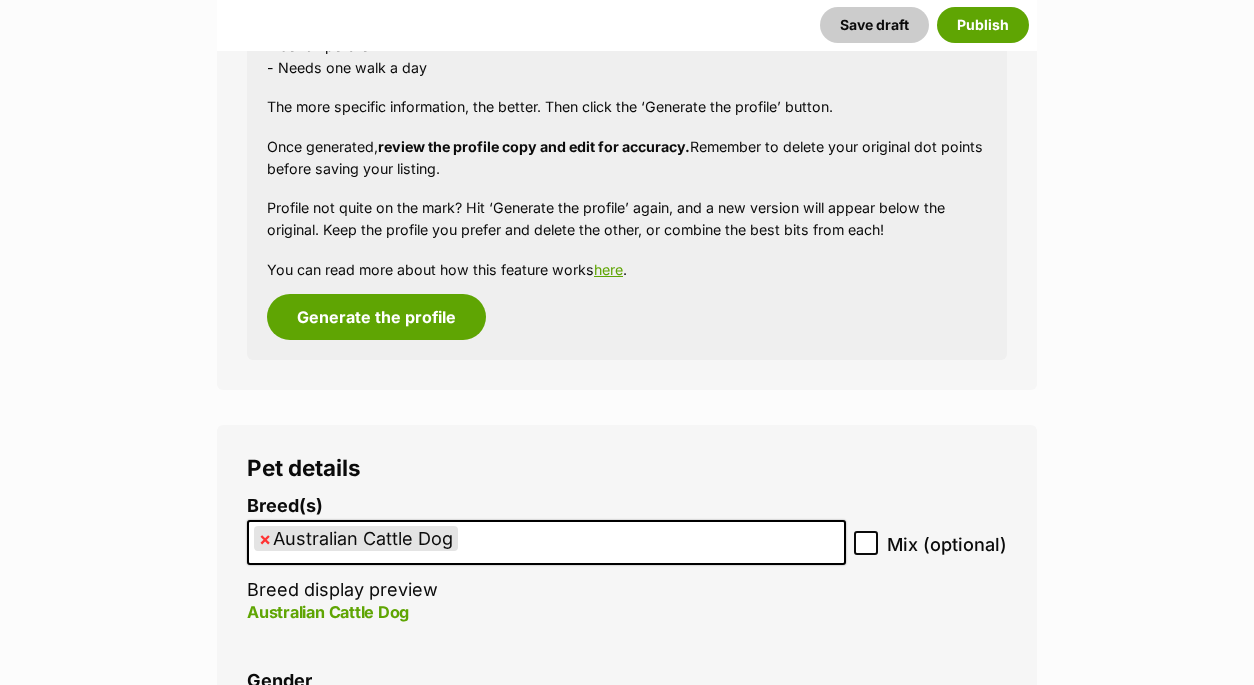 click 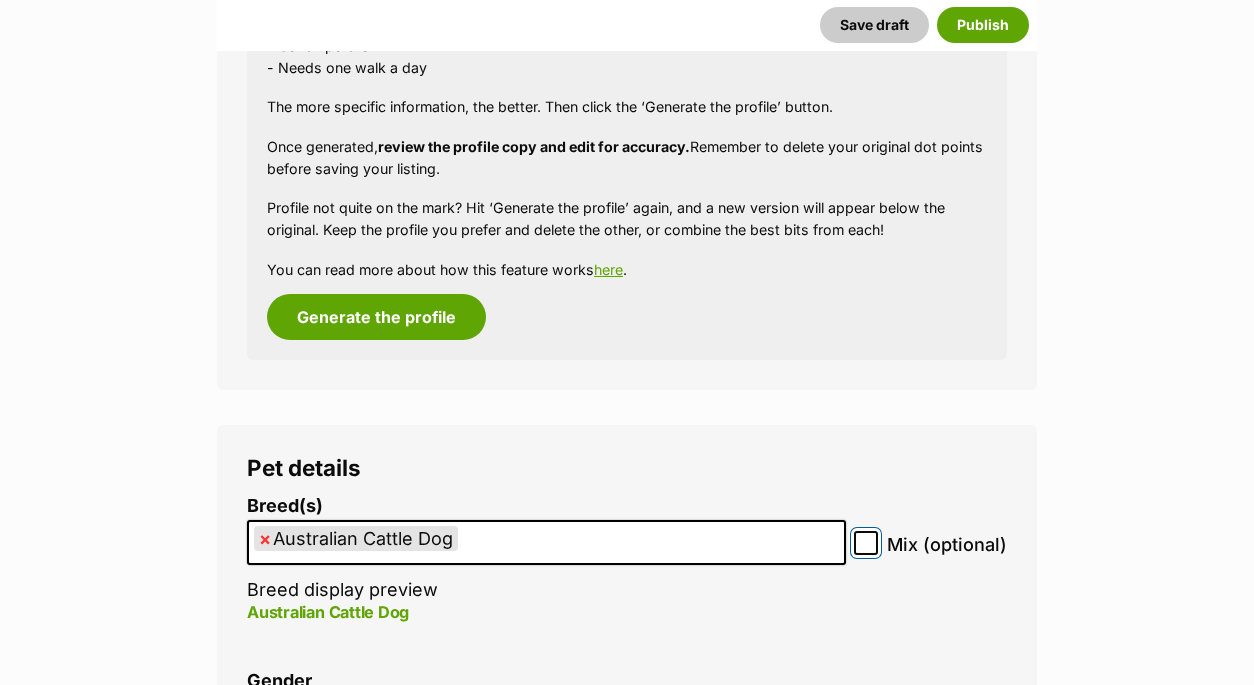 click on "Mix (optional)" at bounding box center (866, 543) 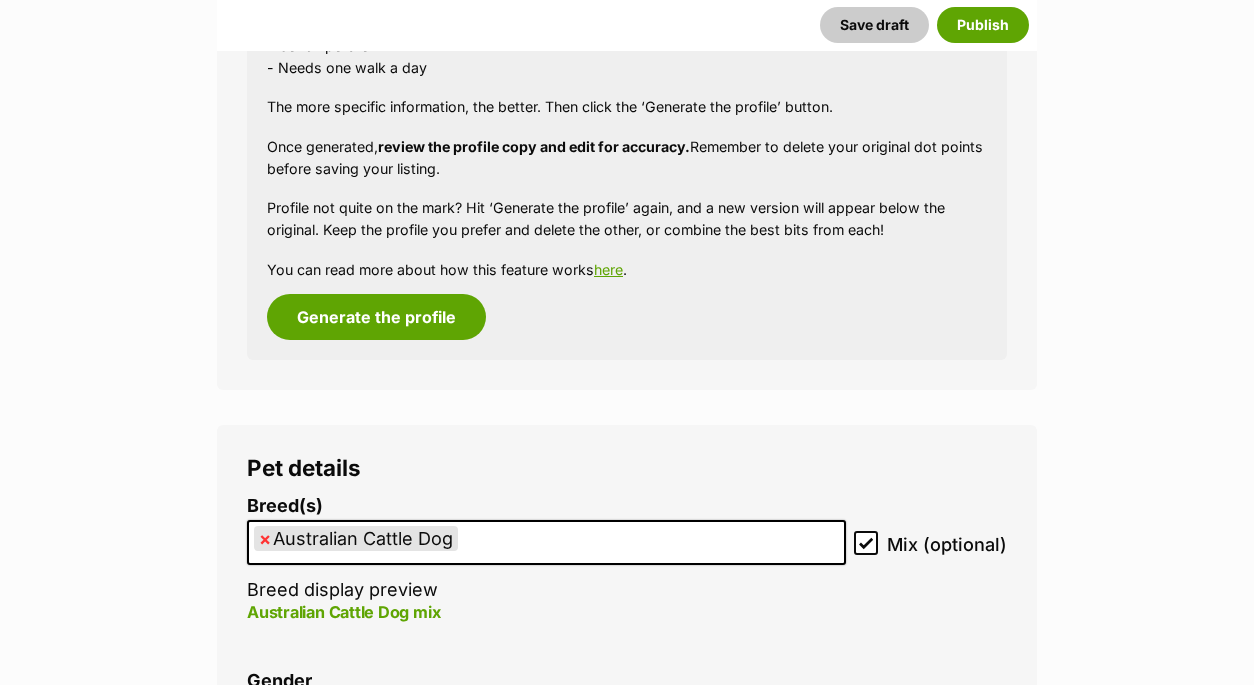 click on "× Australian Cattle Dog" at bounding box center (546, 542) 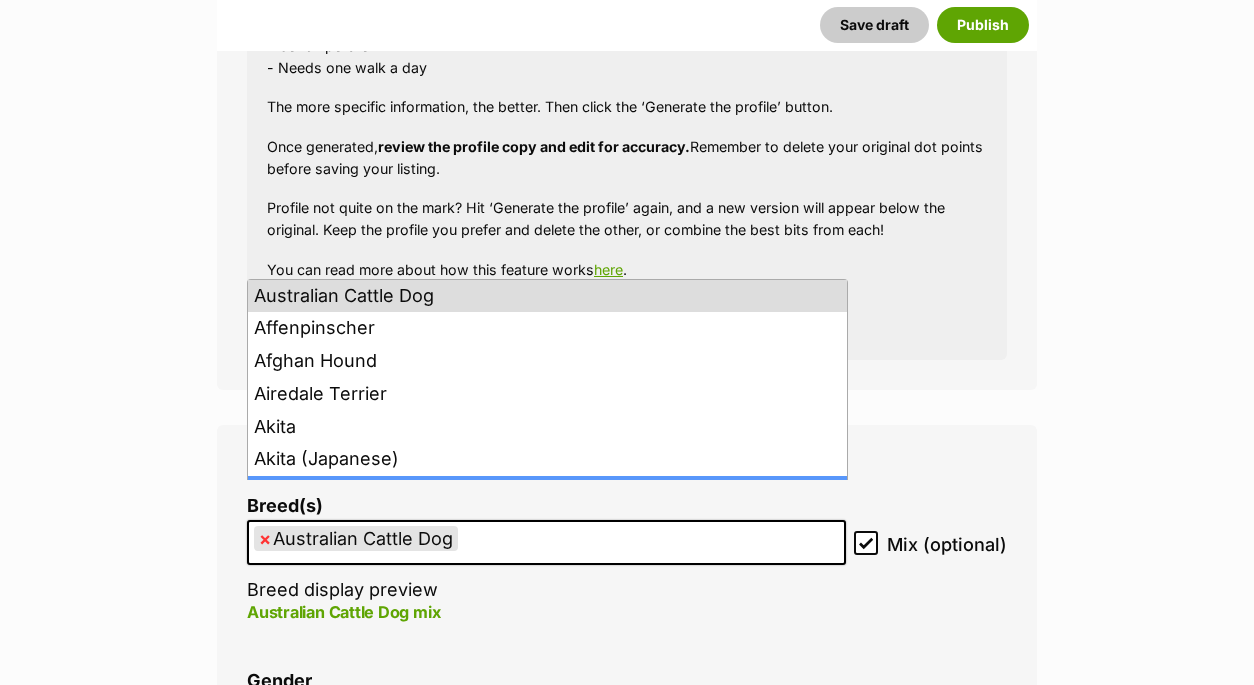 click on "×" at bounding box center (265, 538) 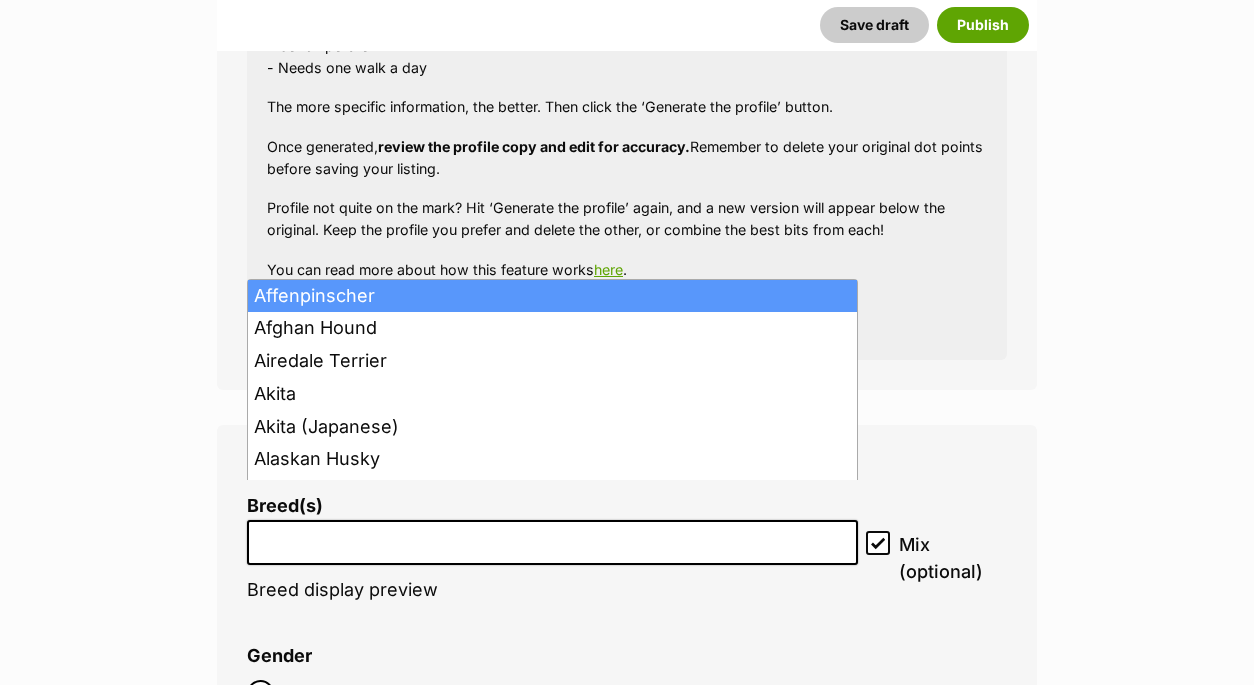 click at bounding box center [552, 537] 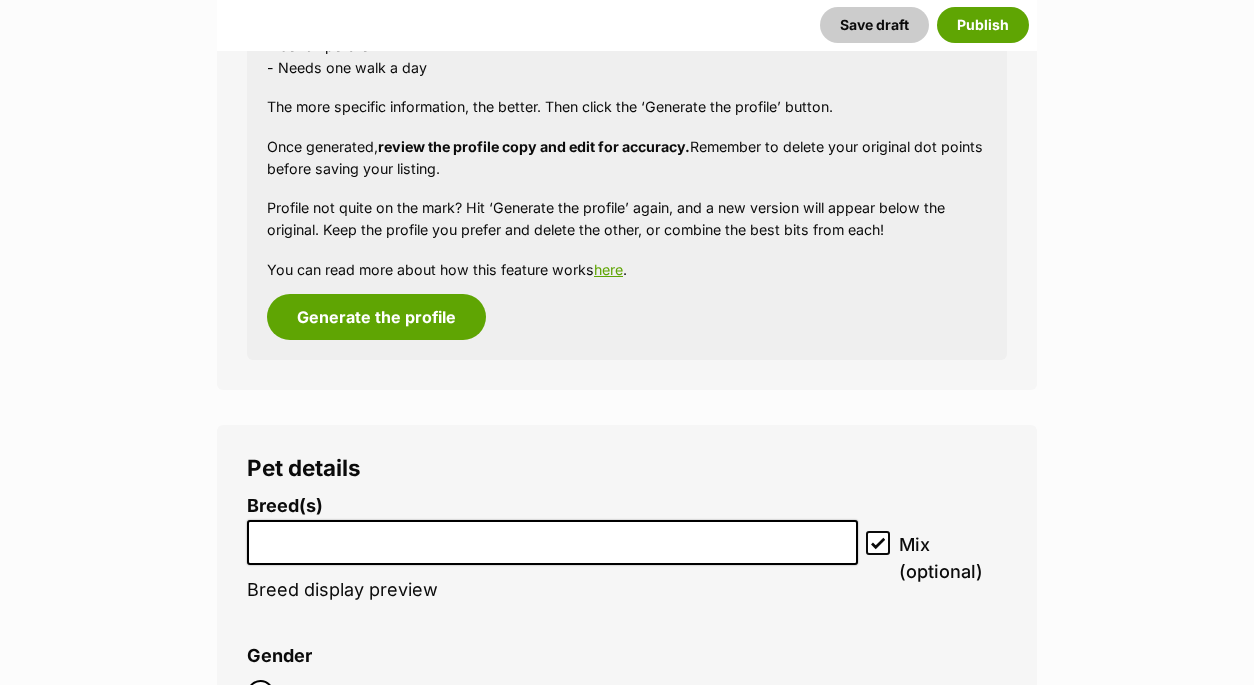 click at bounding box center (552, 537) 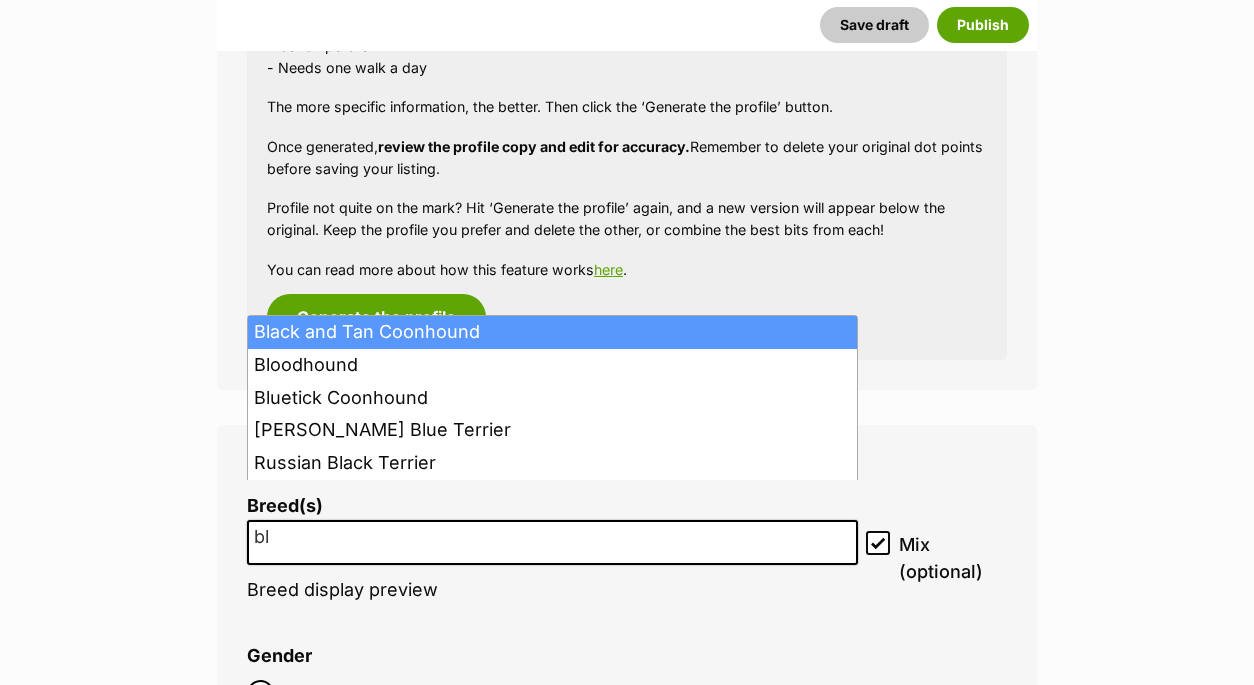 type on "b" 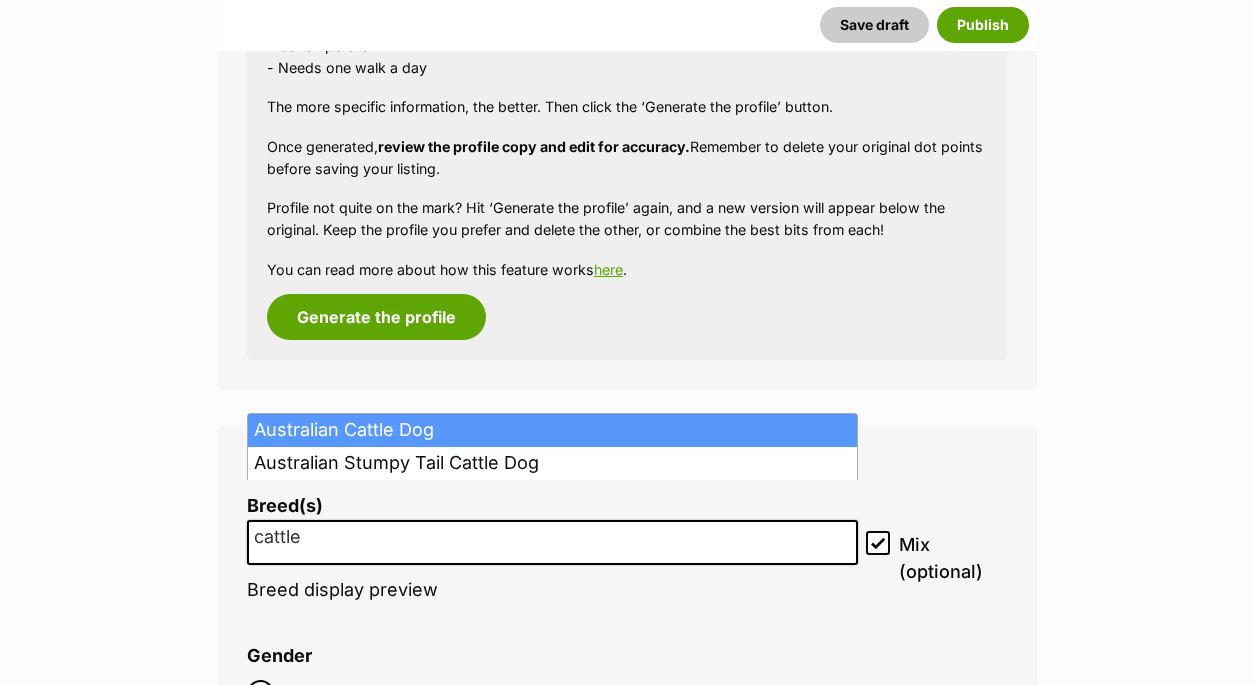 type on "cattle" 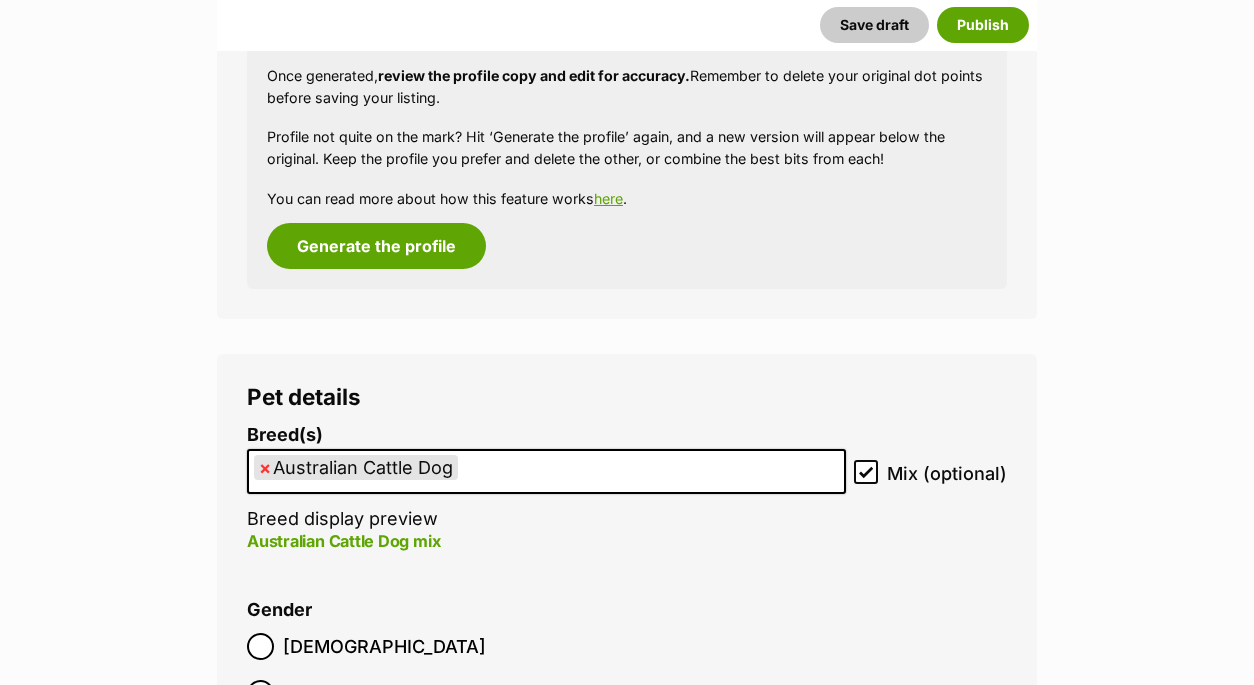 scroll, scrollTop: 2367, scrollLeft: 0, axis: vertical 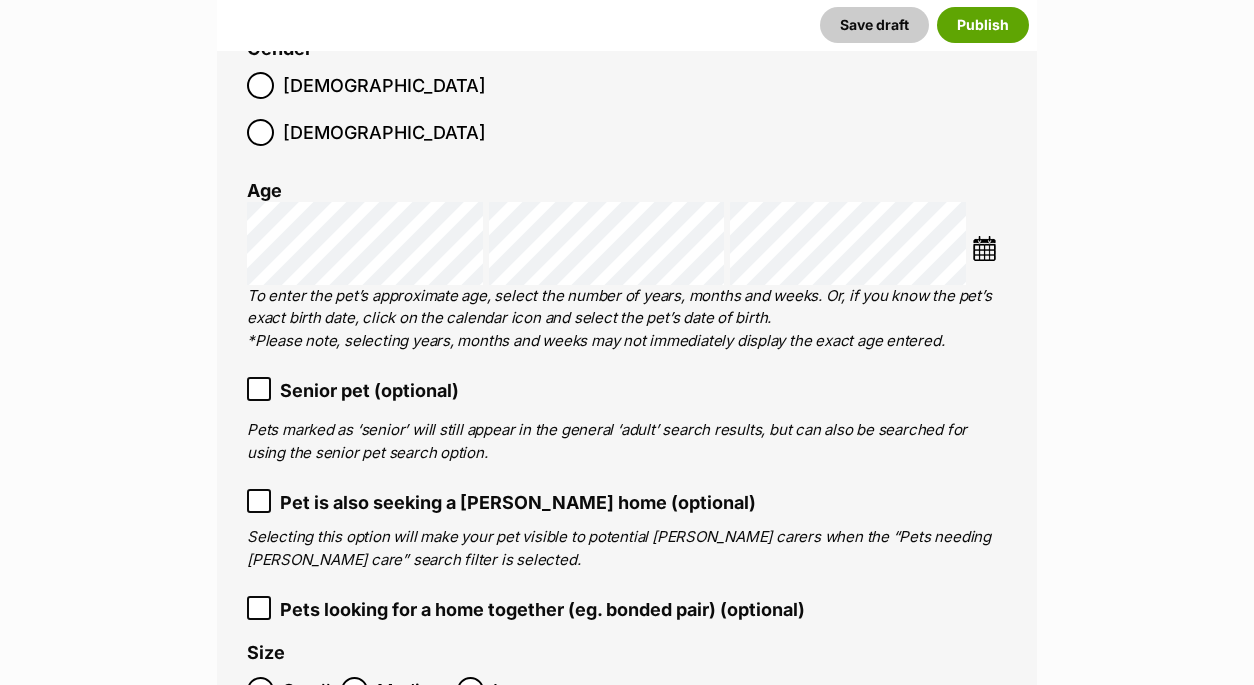 click 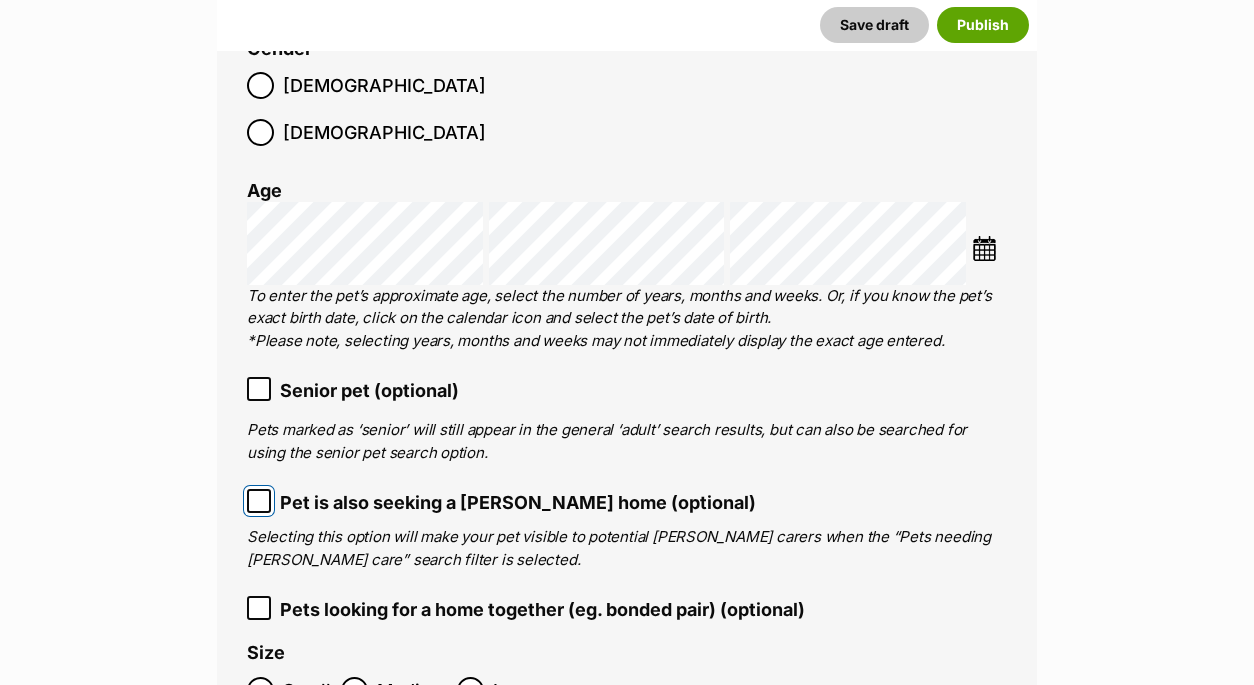 scroll, scrollTop: 2977, scrollLeft: 0, axis: vertical 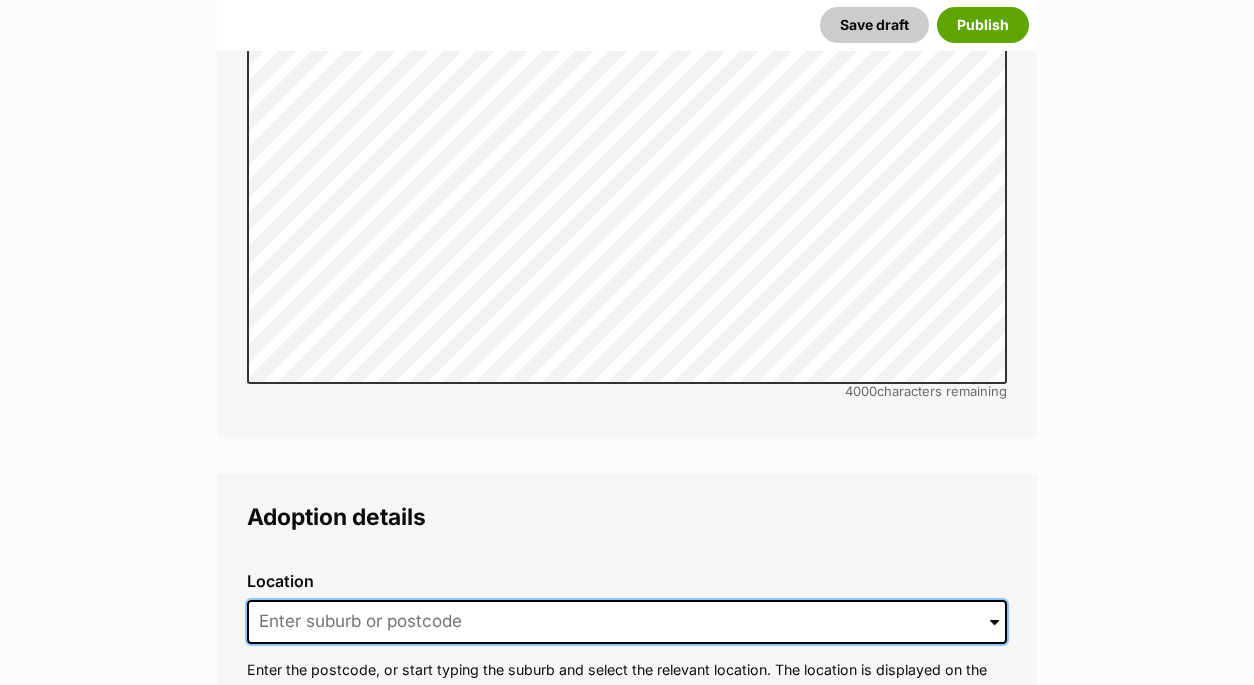 click at bounding box center [627, 622] 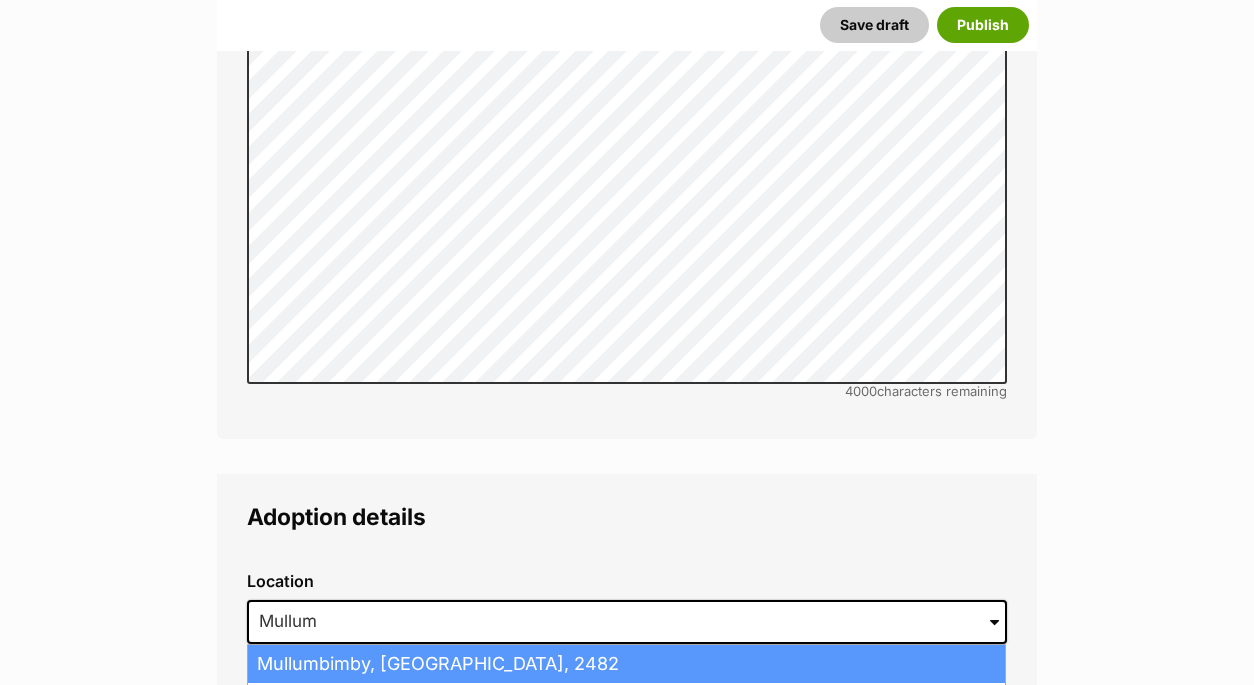 click on "Mullumbimby, New South Wales, 2482" at bounding box center [626, 664] 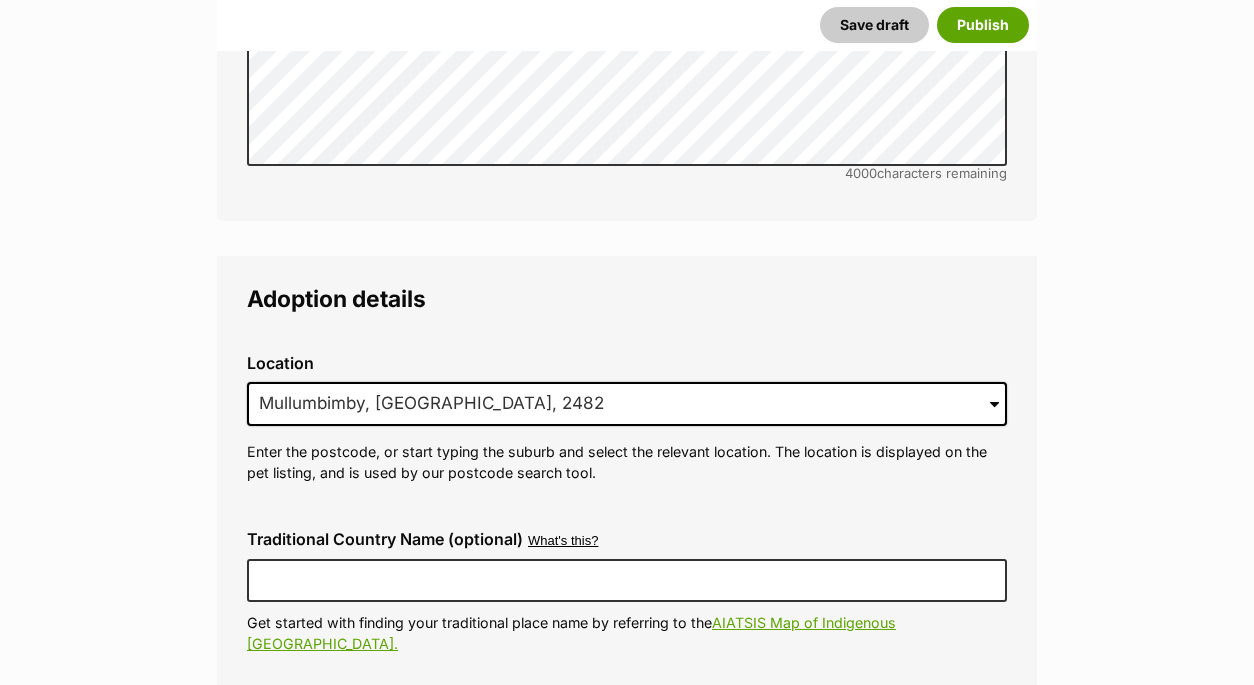 scroll, scrollTop: 4758, scrollLeft: 0, axis: vertical 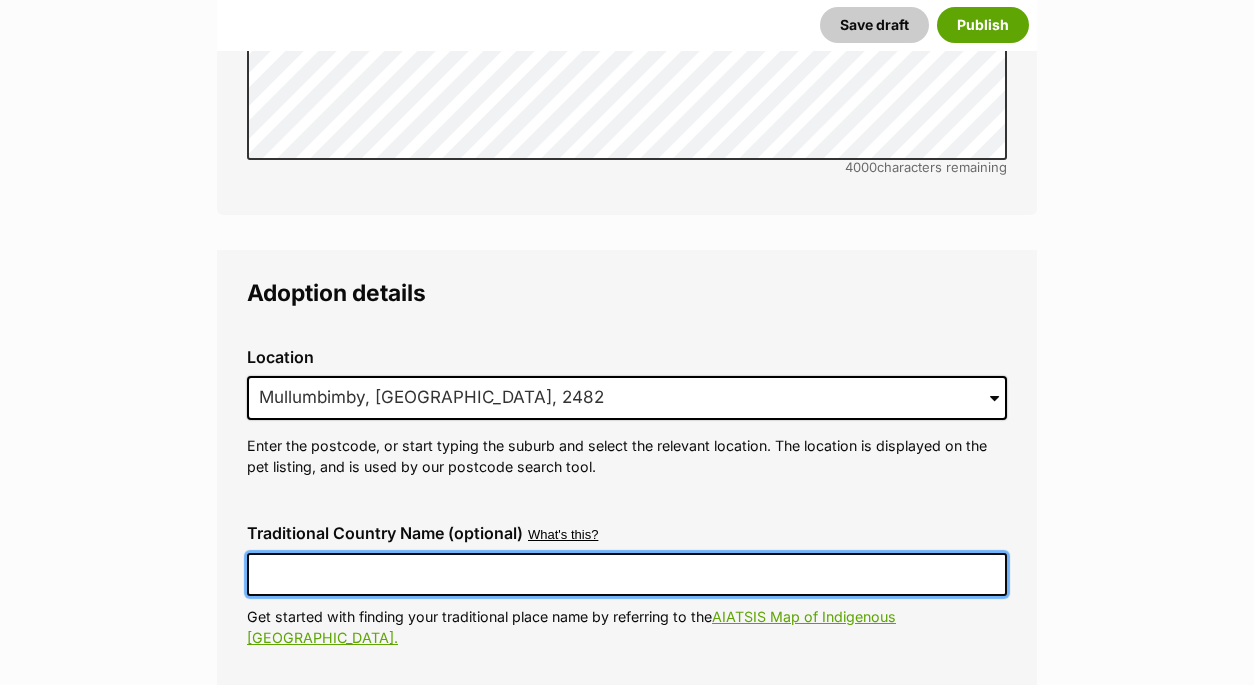 click on "Traditional Country Name (optional)" at bounding box center [627, 574] 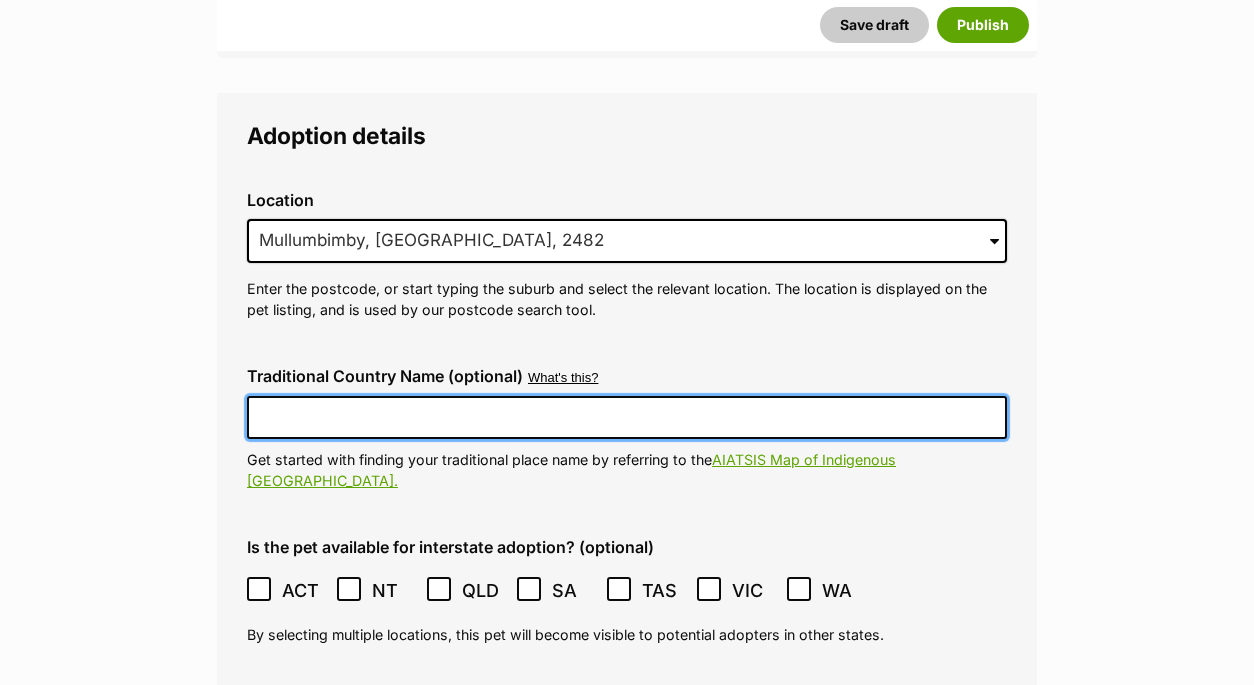 scroll, scrollTop: 5018, scrollLeft: 0, axis: vertical 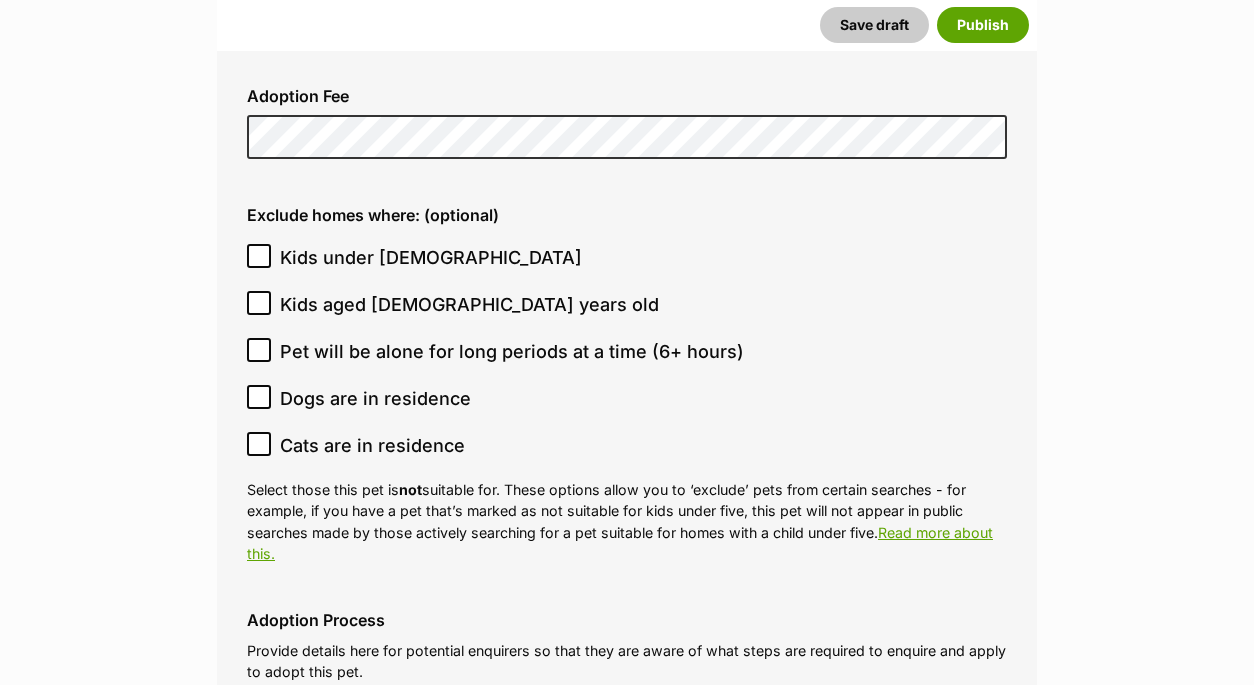 click 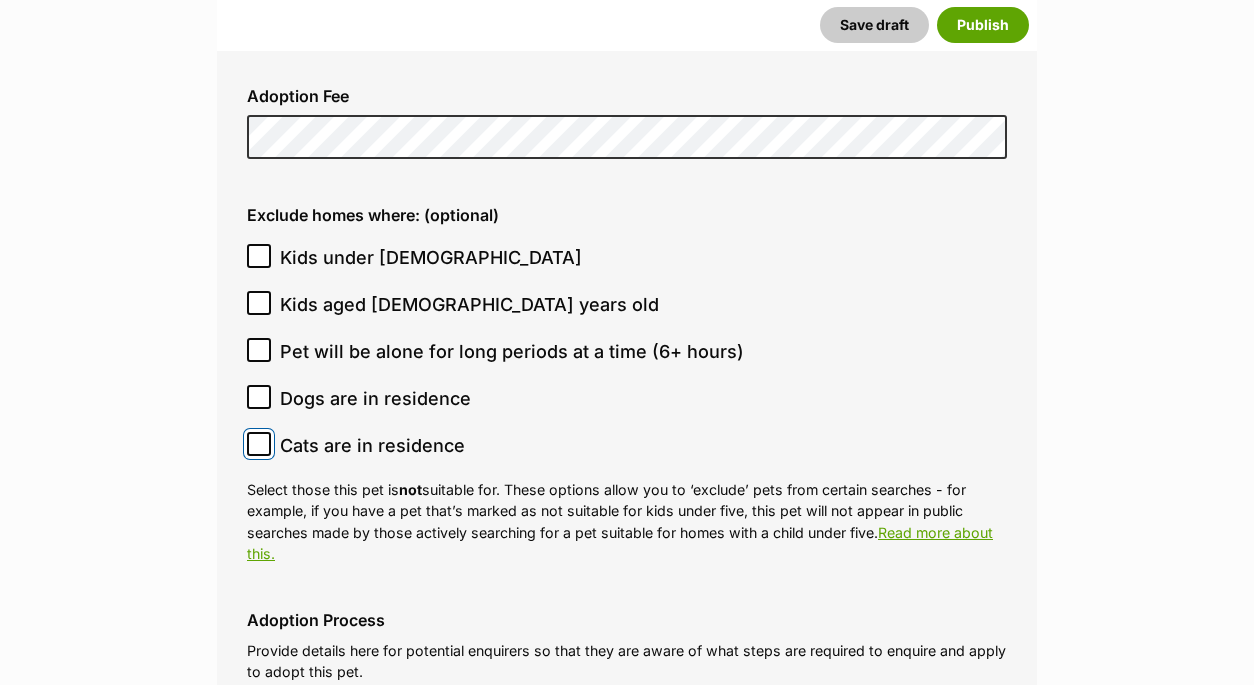 click on "Cats are in residence" at bounding box center [259, 444] 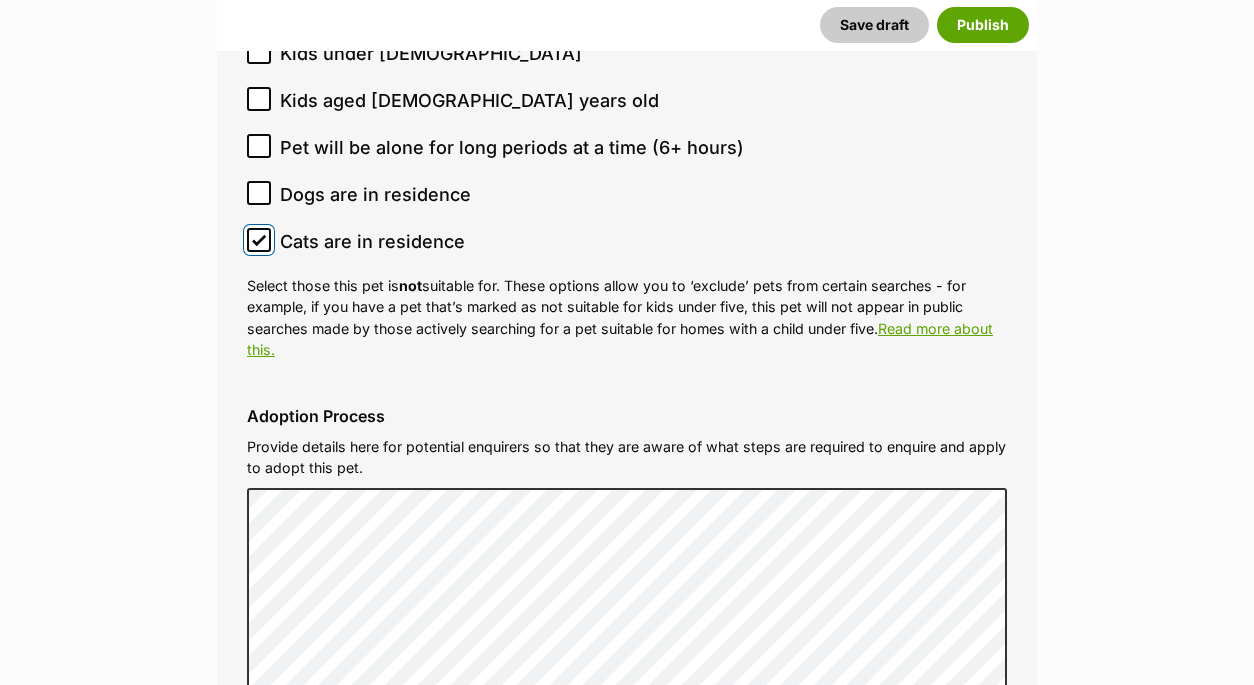 scroll, scrollTop: 5740, scrollLeft: 0, axis: vertical 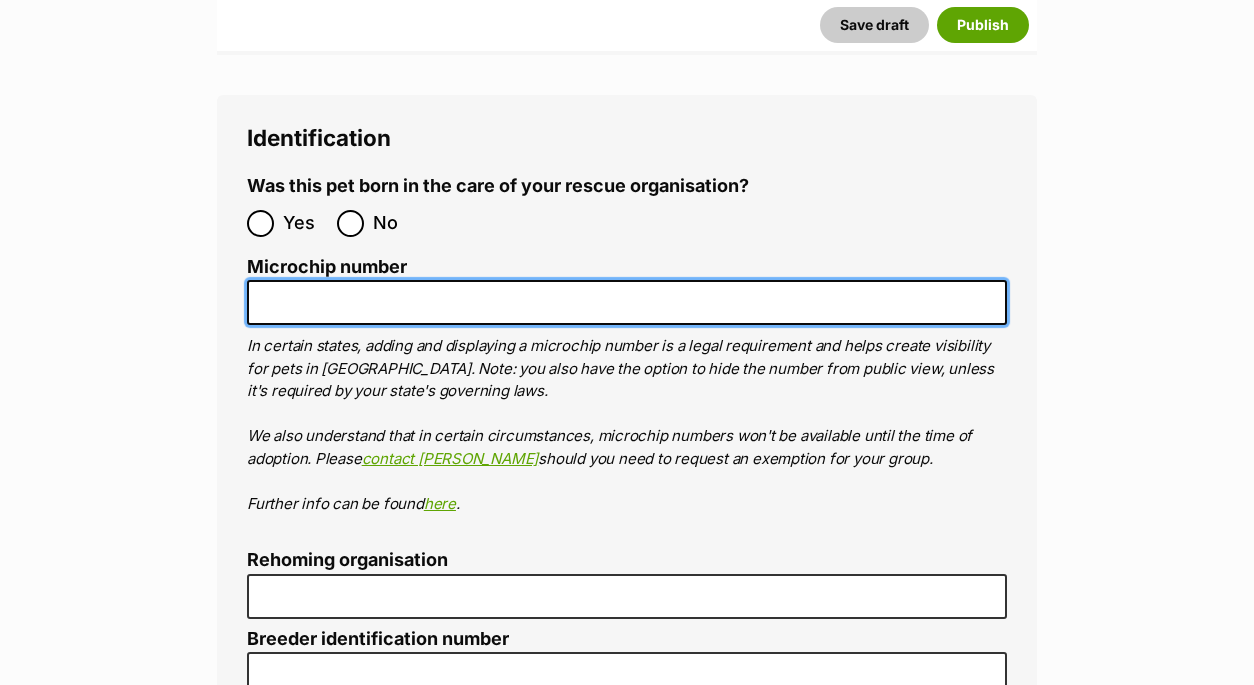 click on "Microchip number" at bounding box center (627, 302) 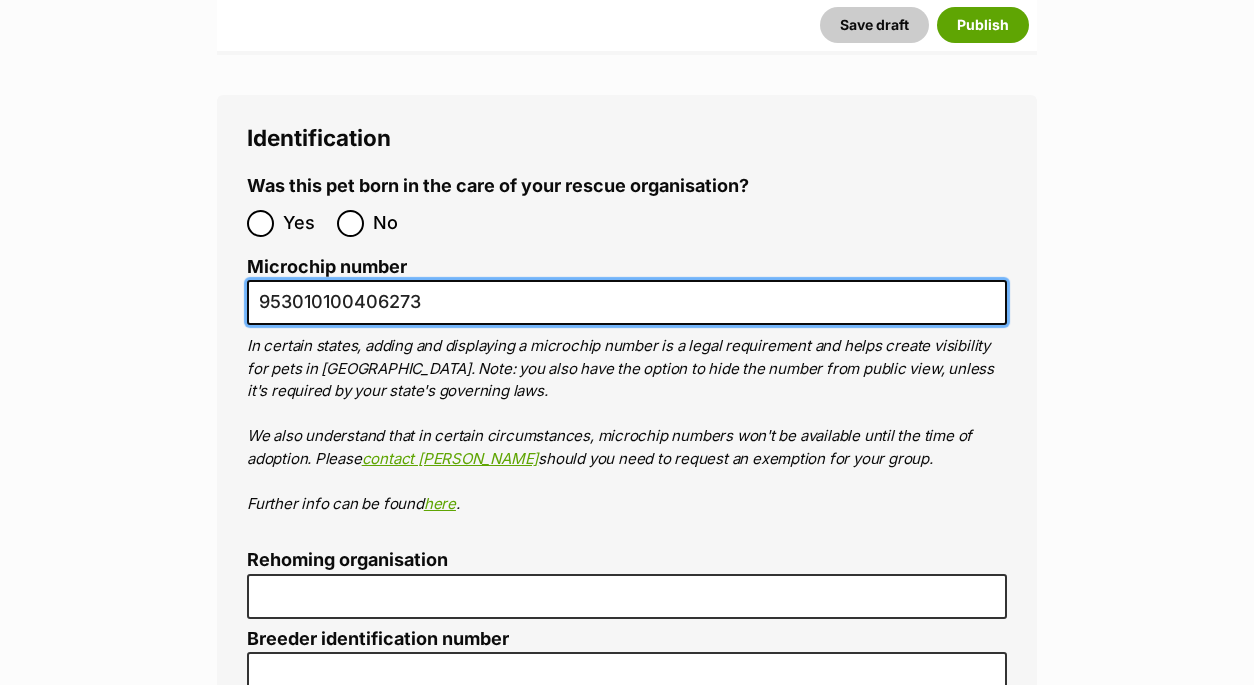 type on "953010100406273" 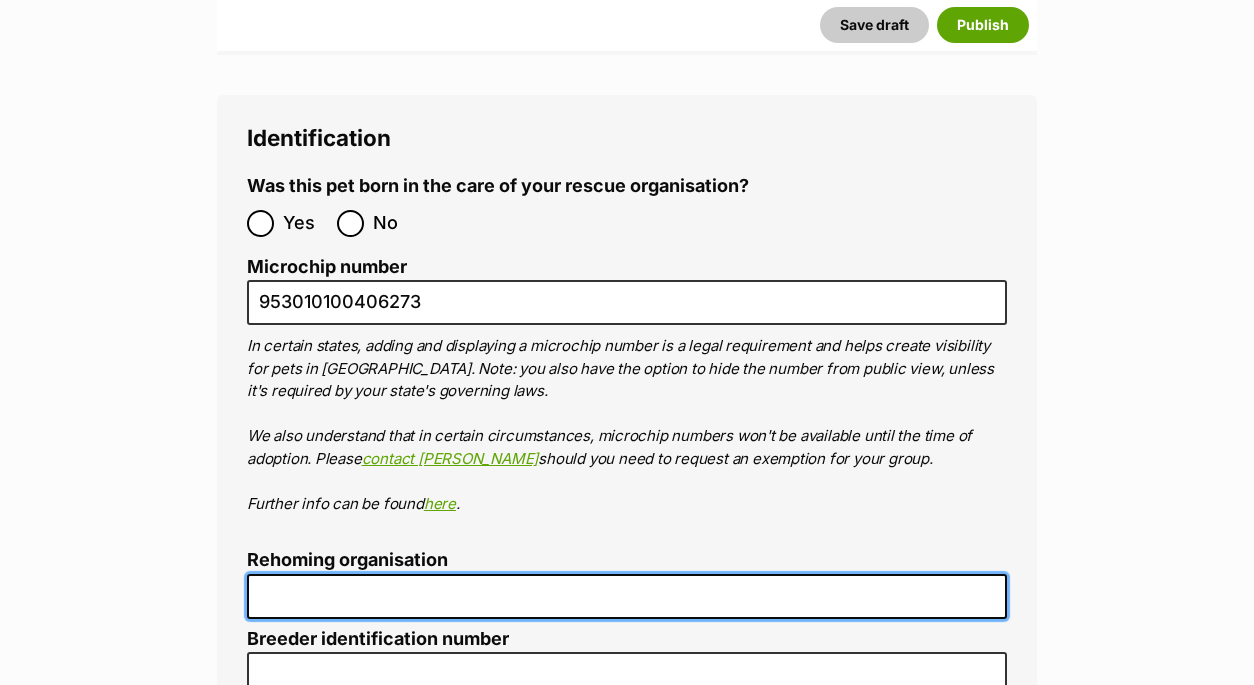 click on "Rehoming organisation" at bounding box center [627, 596] 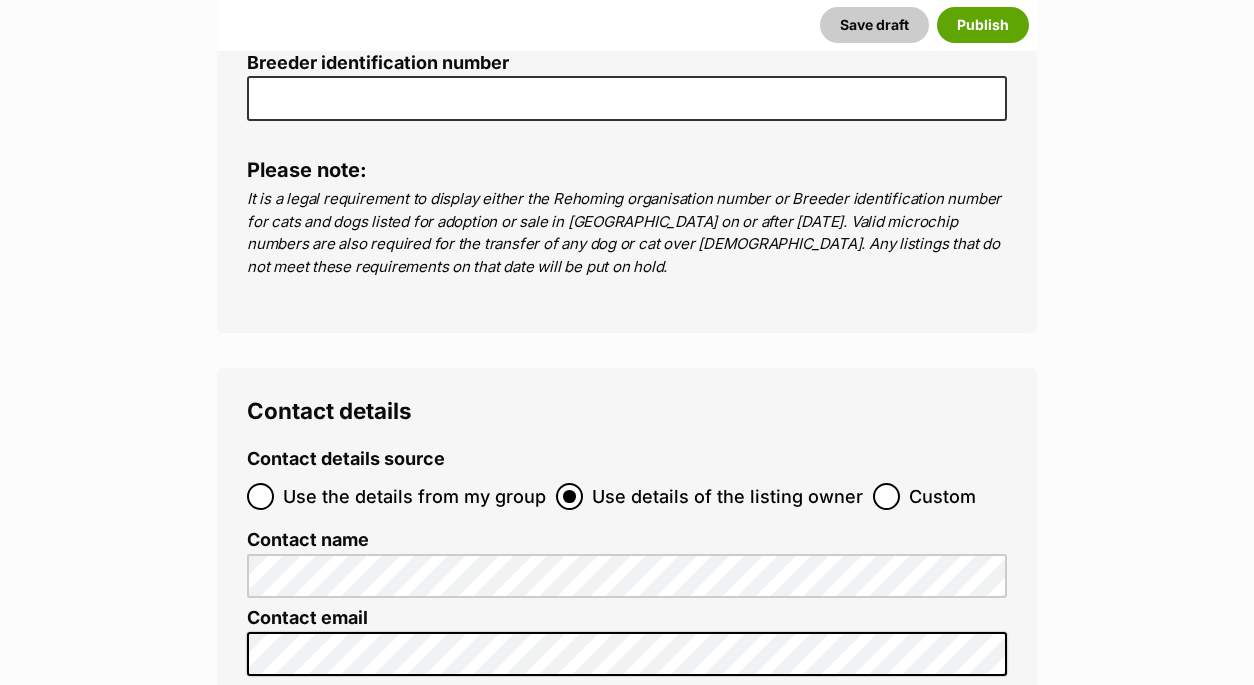 scroll, scrollTop: 7351, scrollLeft: 0, axis: vertical 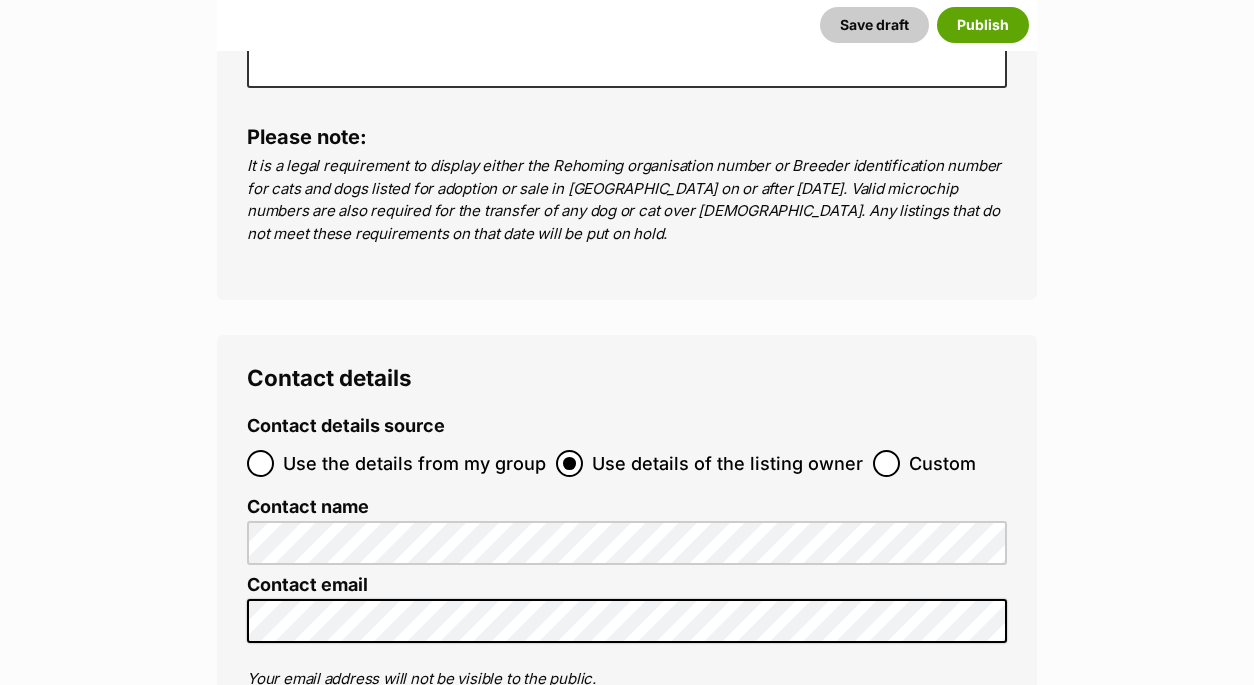 type on "[PERSON_NAME] Dog Rescue" 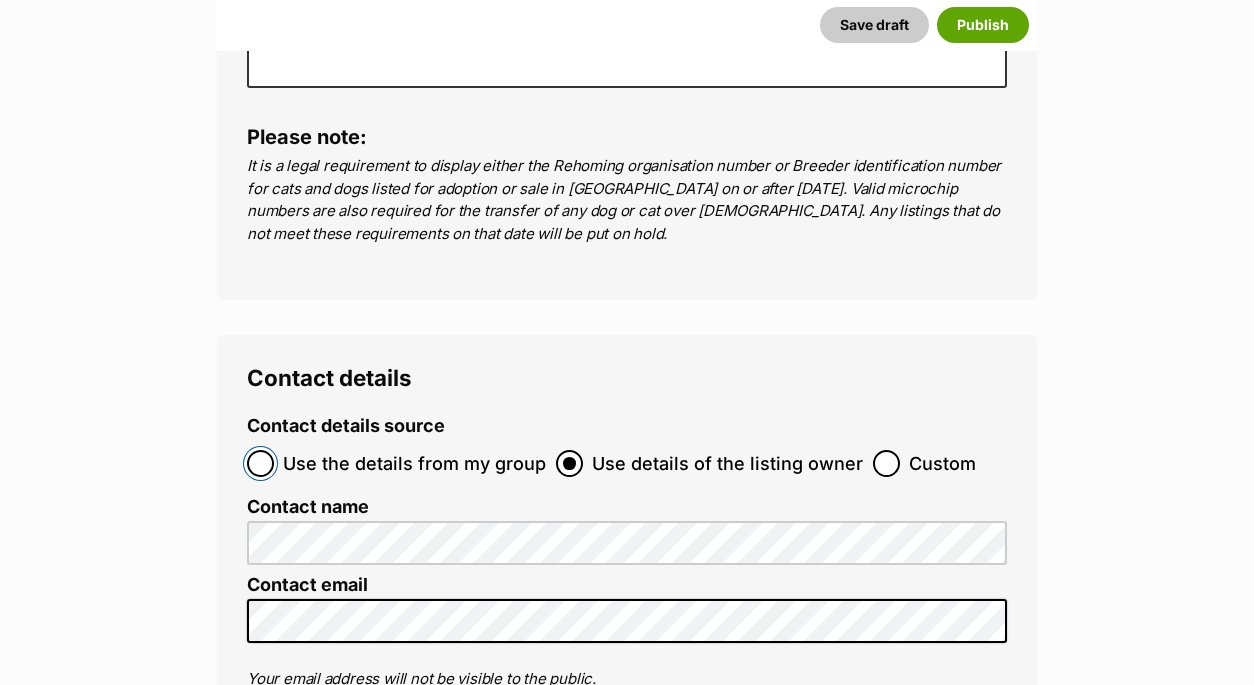 click on "Use the details from my group" at bounding box center [260, 463] 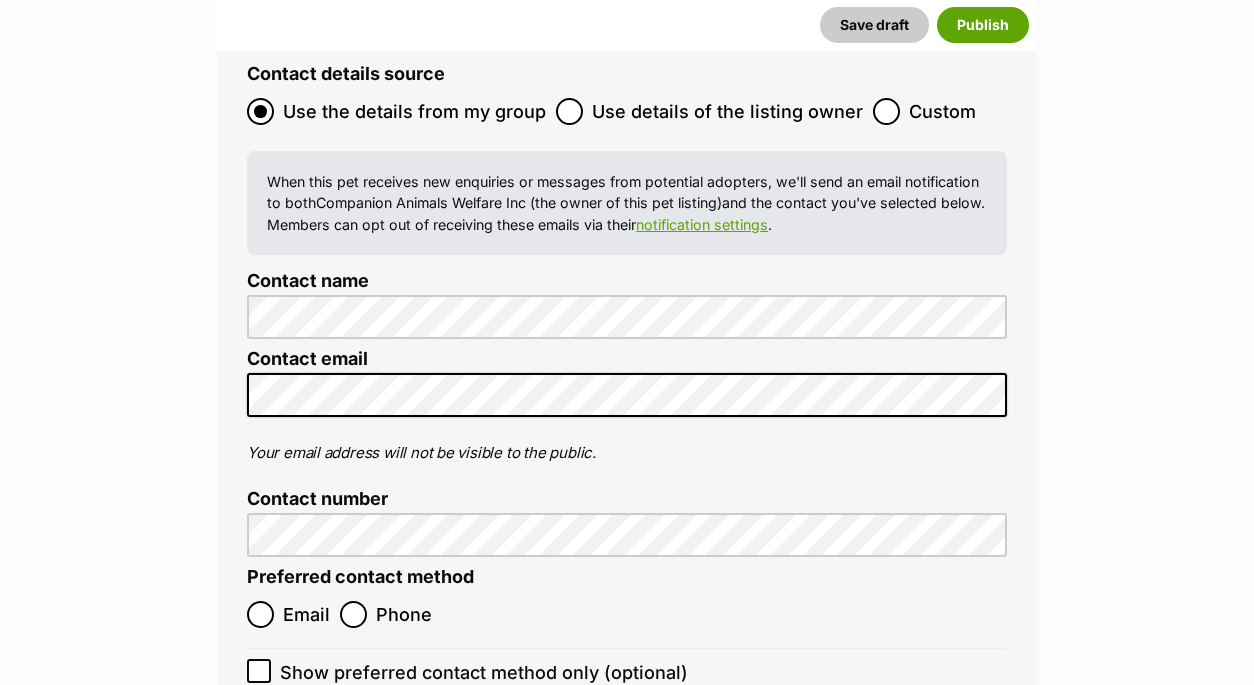 scroll, scrollTop: 7724, scrollLeft: 0, axis: vertical 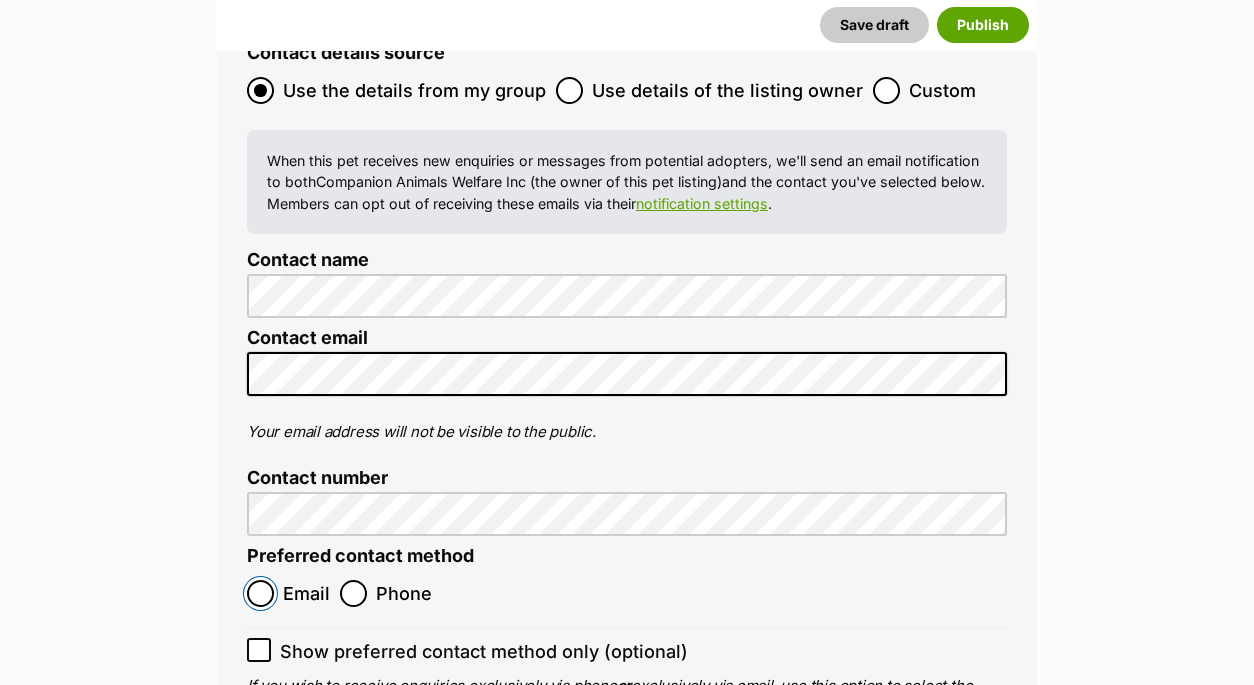 click on "Email" at bounding box center (260, 593) 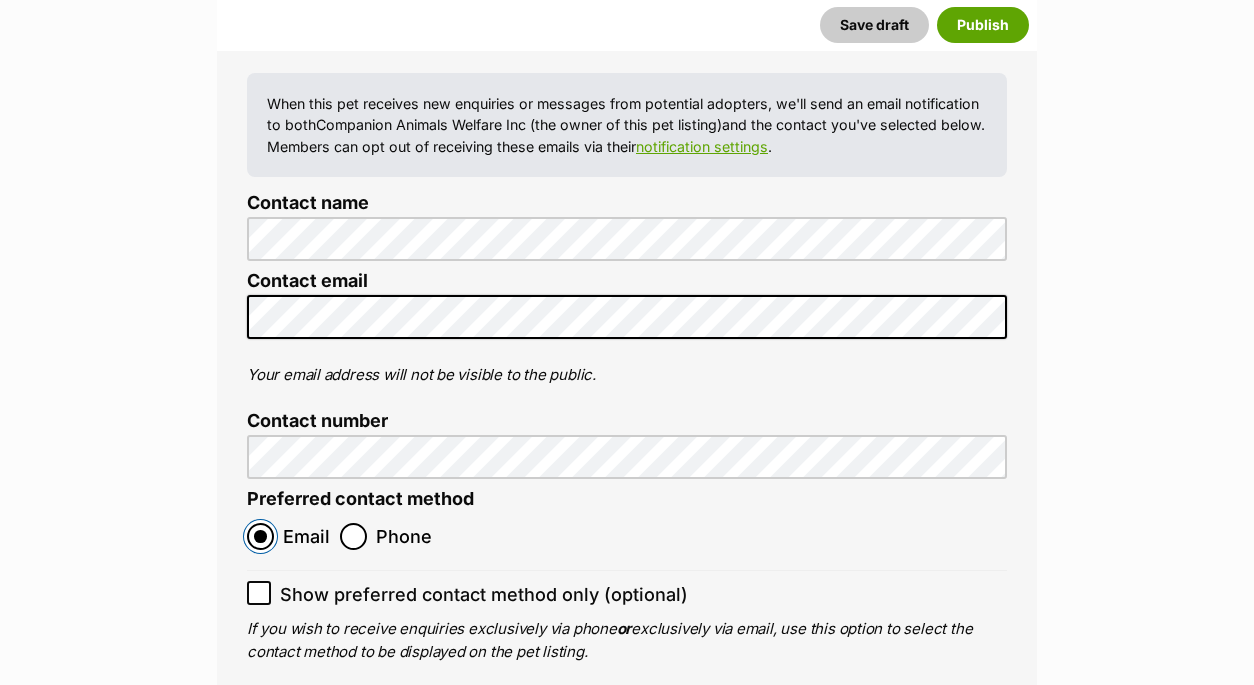 scroll, scrollTop: 7807, scrollLeft: 0, axis: vertical 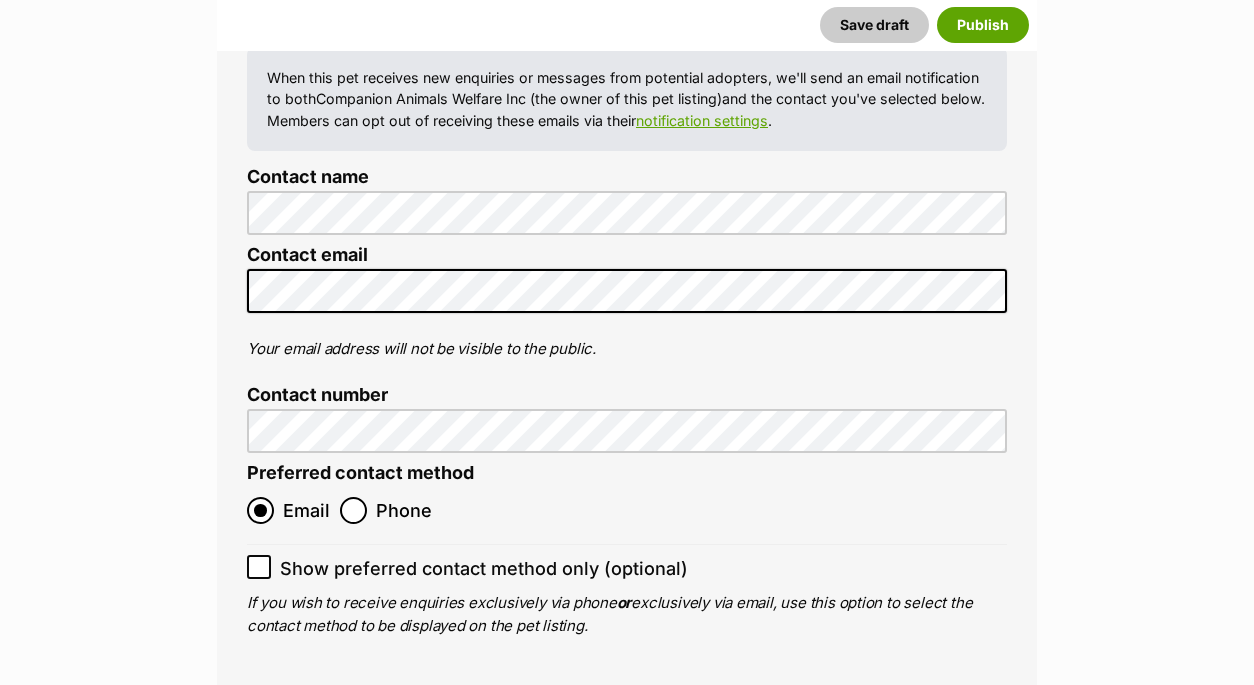 click on "Publish" at bounding box center [686, 753] 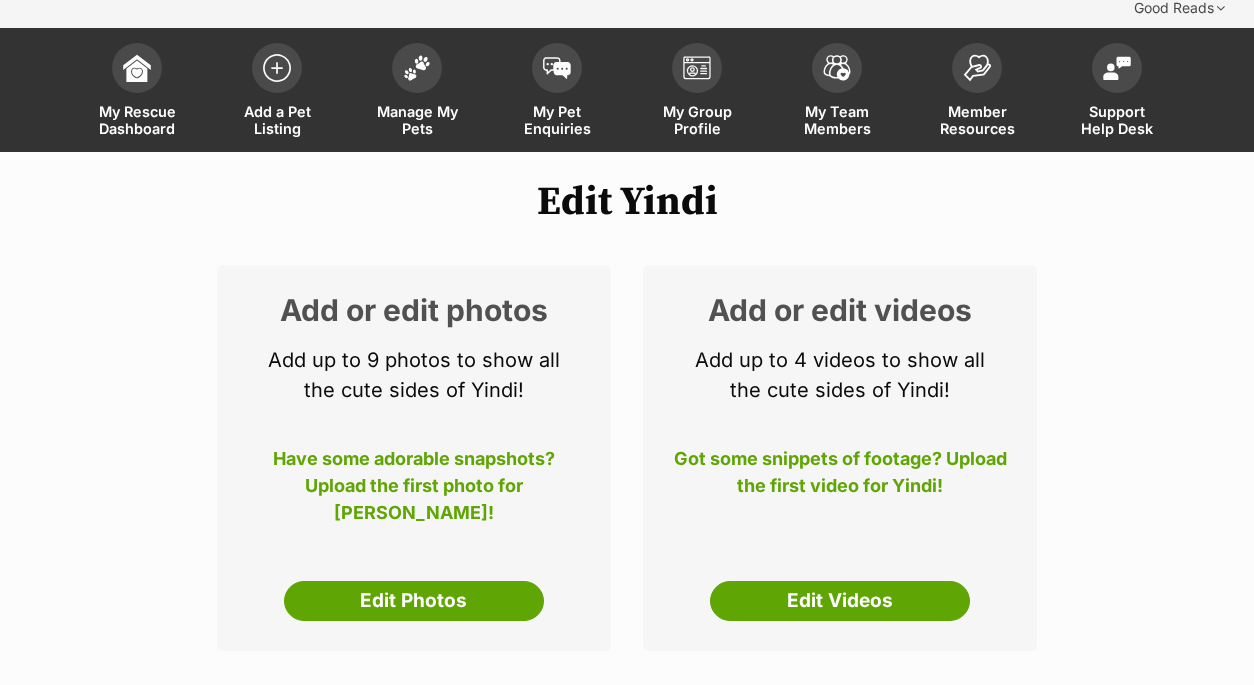 scroll, scrollTop: 115, scrollLeft: 0, axis: vertical 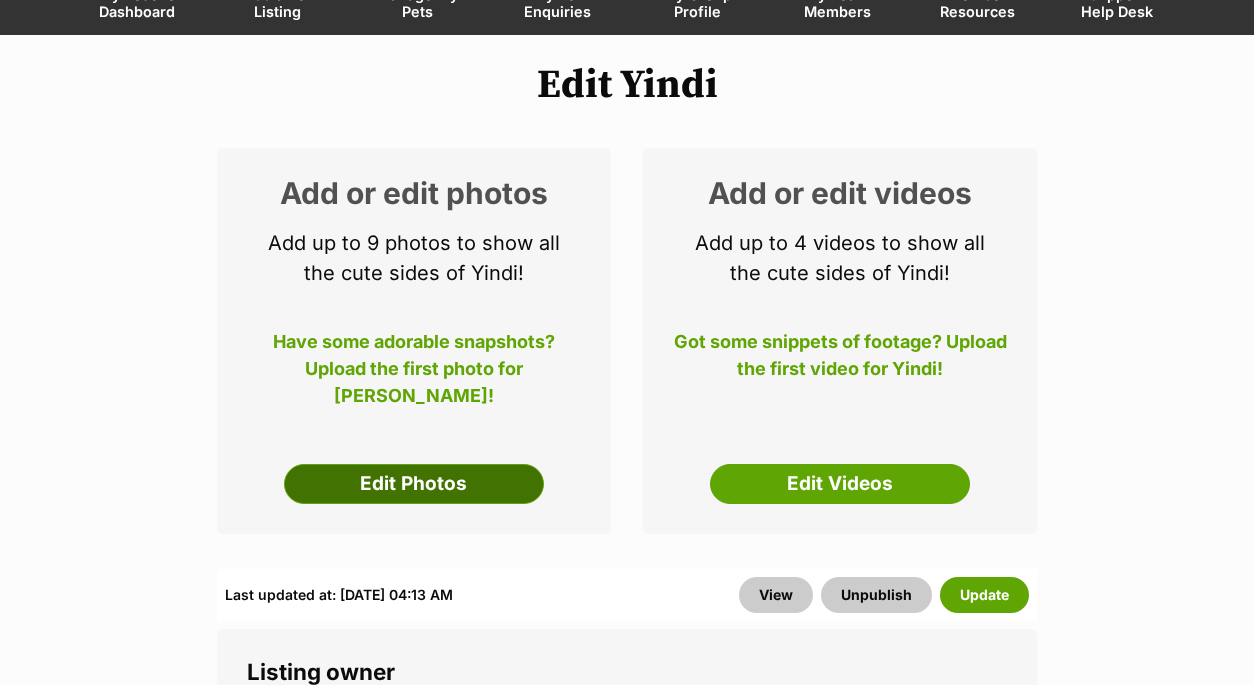 click on "Edit Photos" at bounding box center [414, 484] 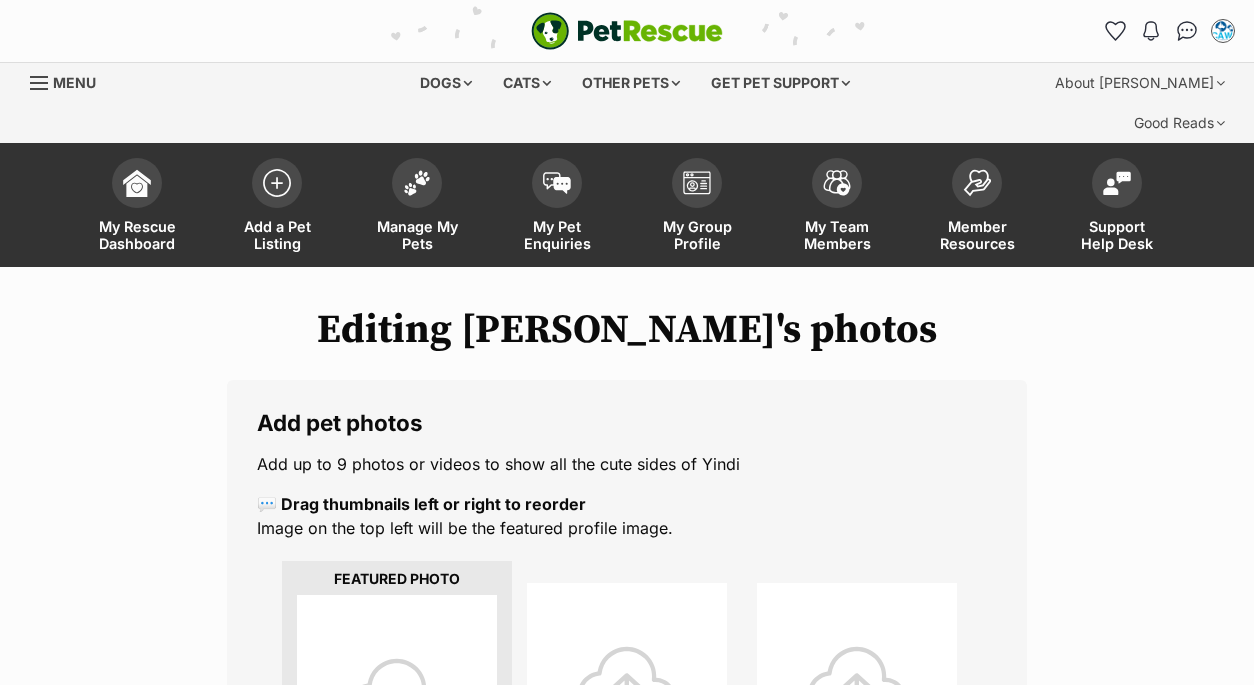 scroll, scrollTop: 163, scrollLeft: 0, axis: vertical 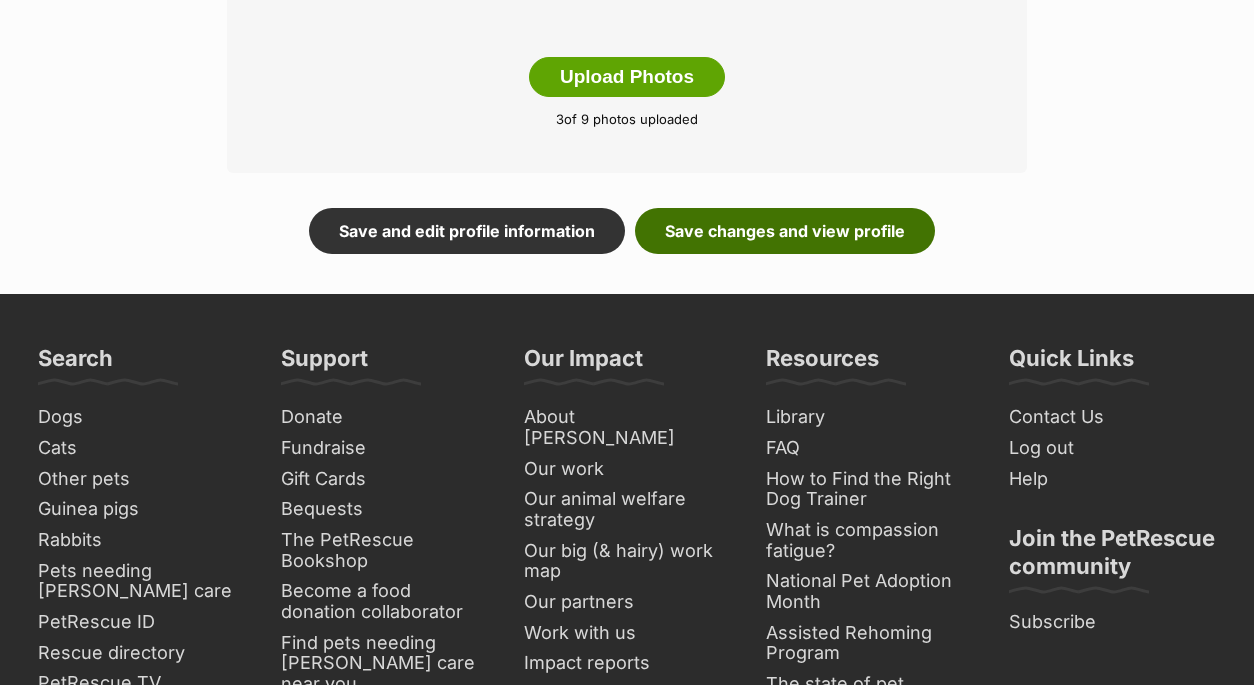 click on "Save changes and view profile" at bounding box center (785, 231) 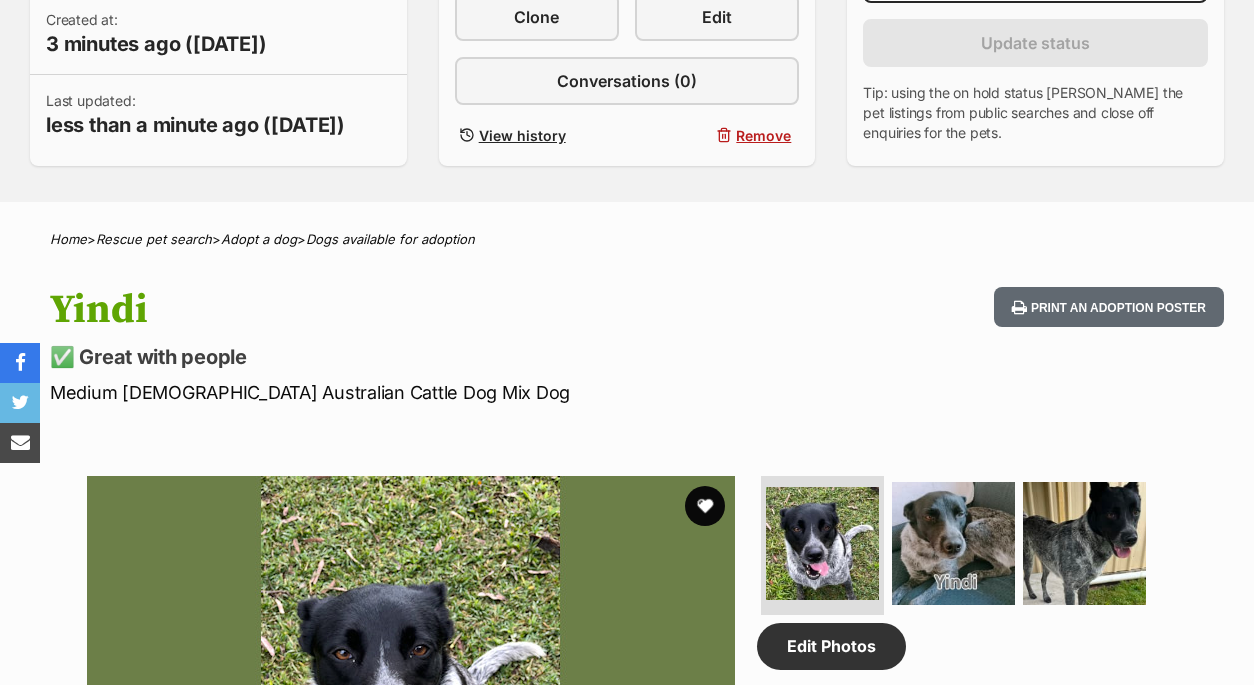 scroll, scrollTop: 733, scrollLeft: 0, axis: vertical 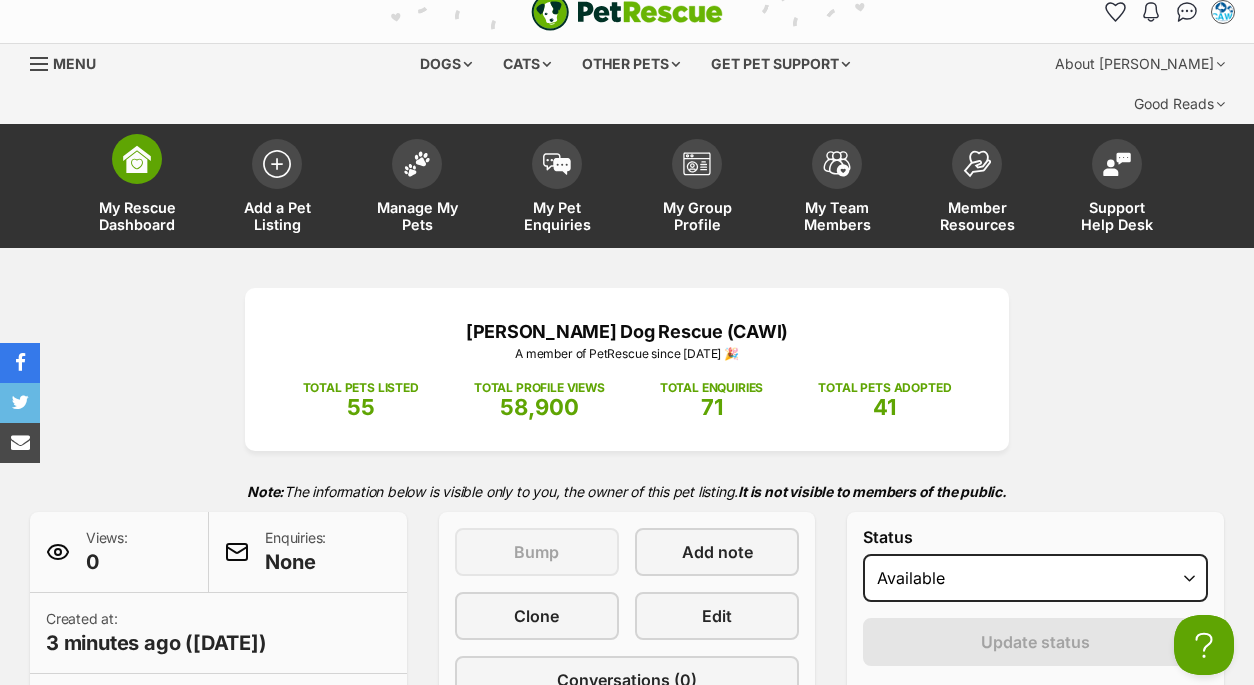 click at bounding box center [137, 159] 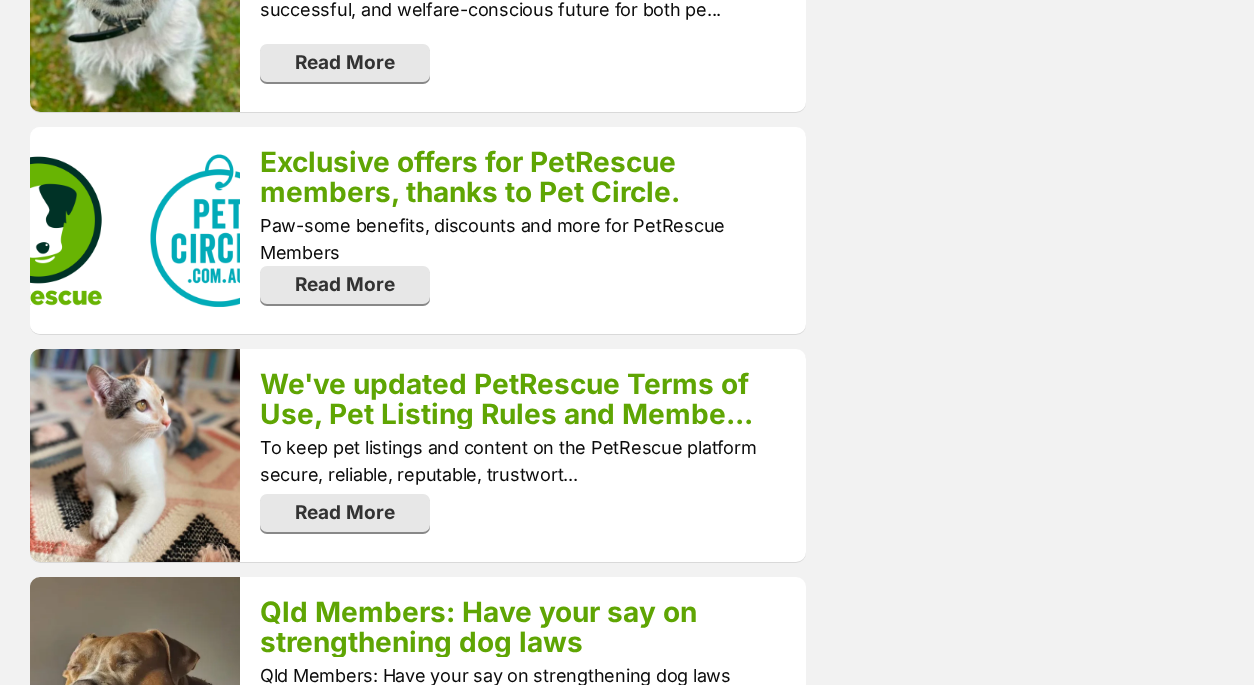 scroll, scrollTop: 2941, scrollLeft: 0, axis: vertical 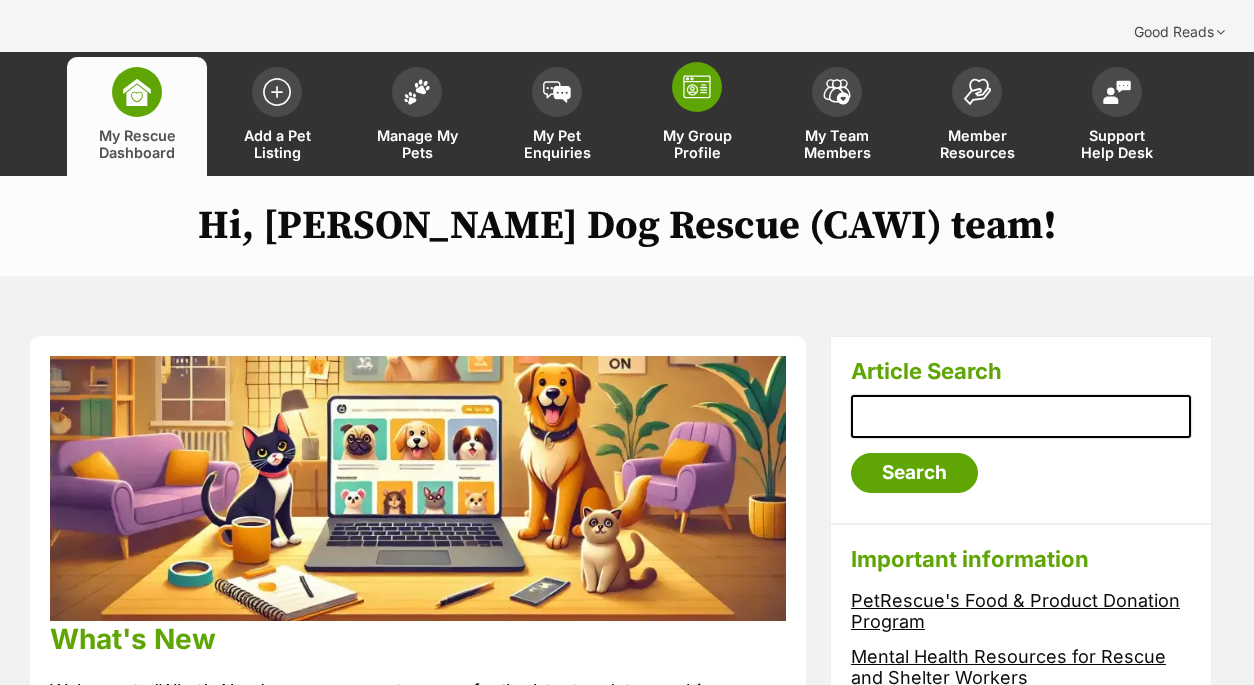 click at bounding box center [697, 87] 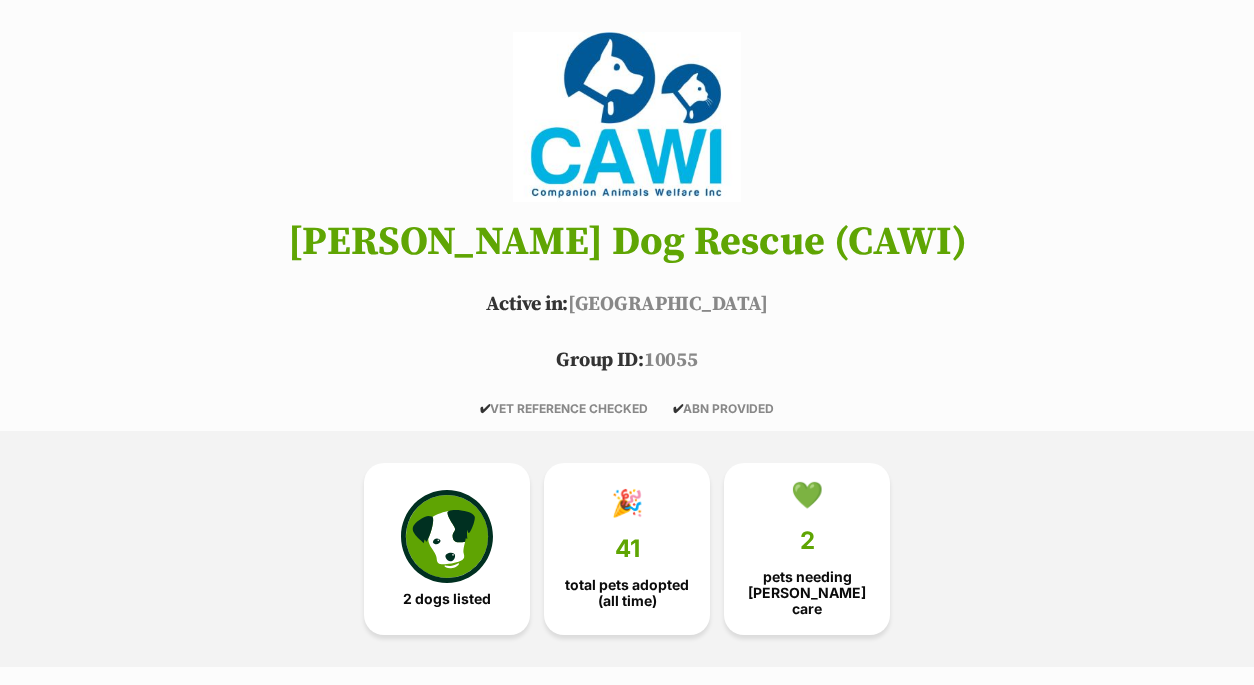 scroll, scrollTop: 737, scrollLeft: 0, axis: vertical 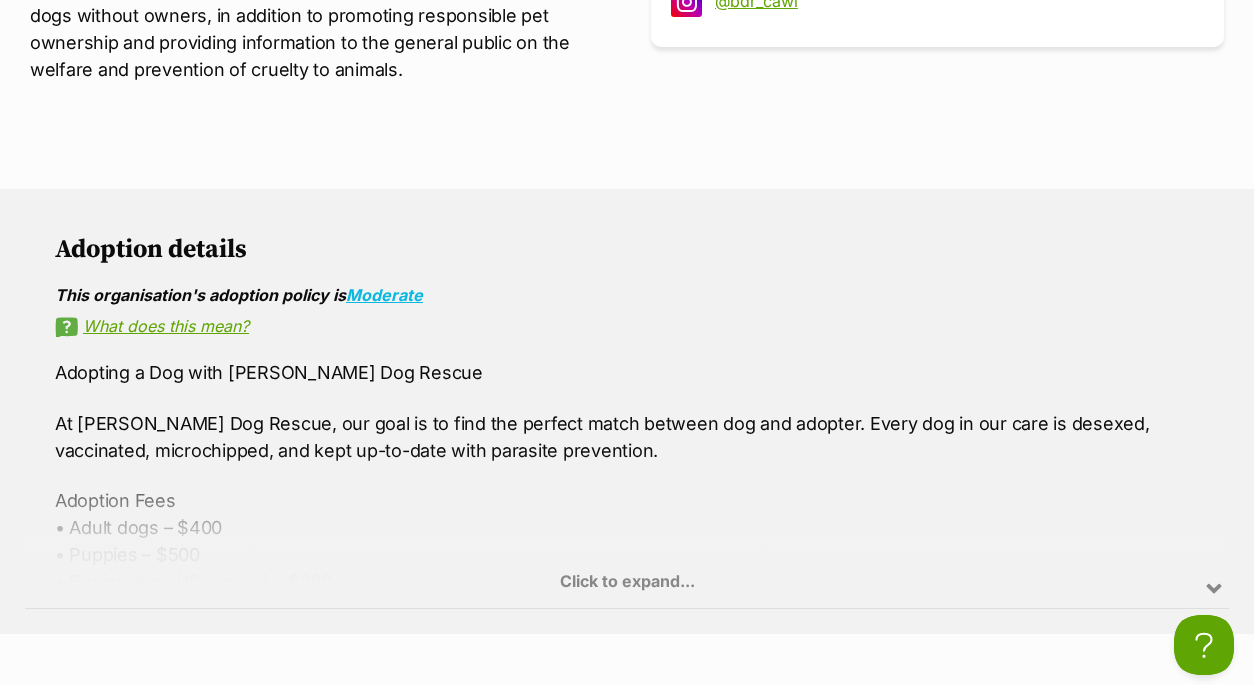 click on "Click to expand..." at bounding box center (627, 530) 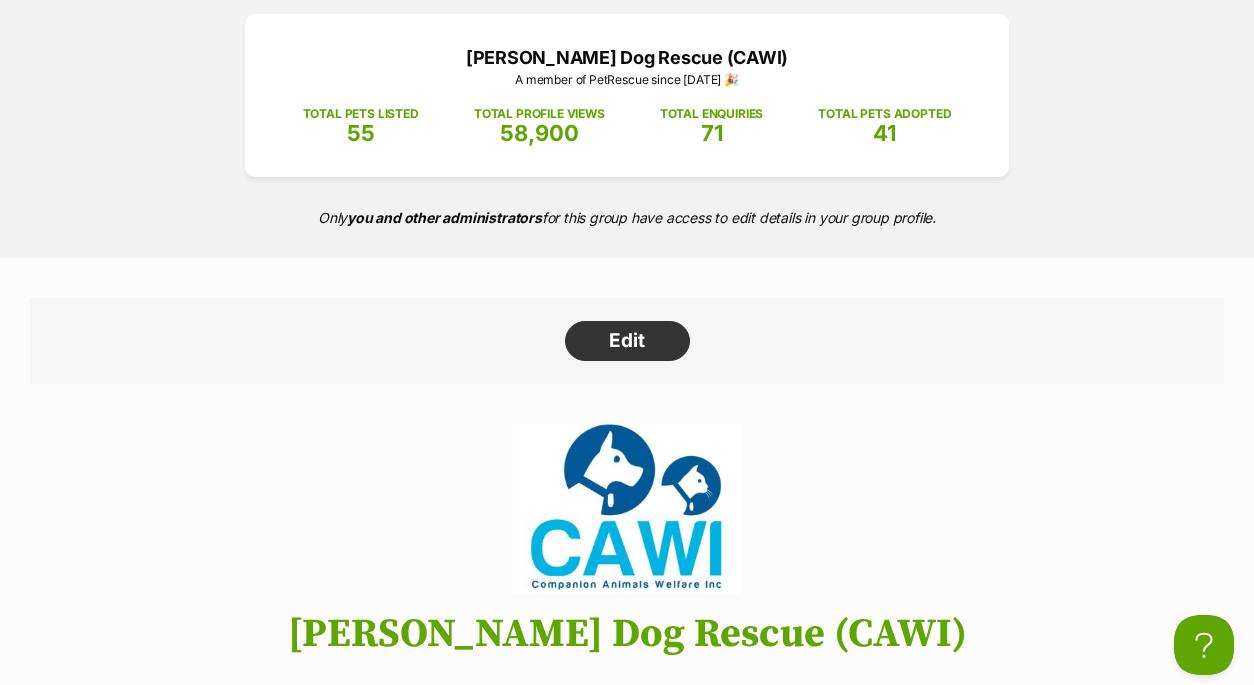 scroll, scrollTop: 271, scrollLeft: 0, axis: vertical 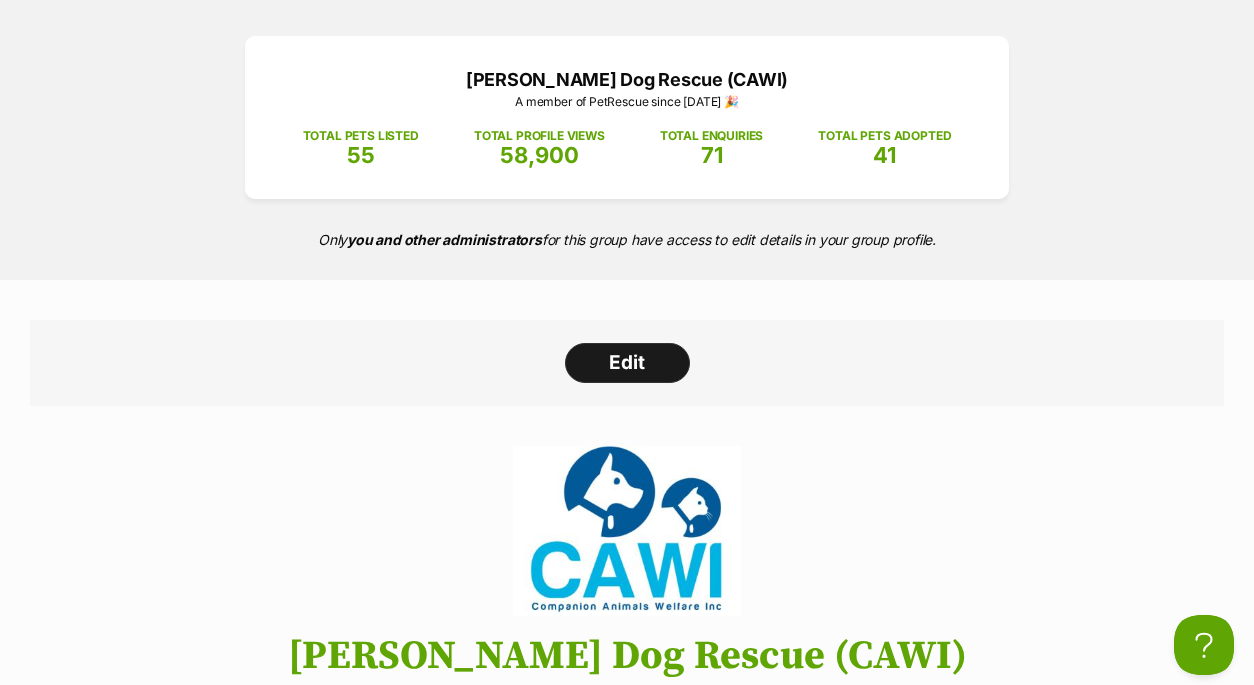 click on "Edit" at bounding box center (627, 363) 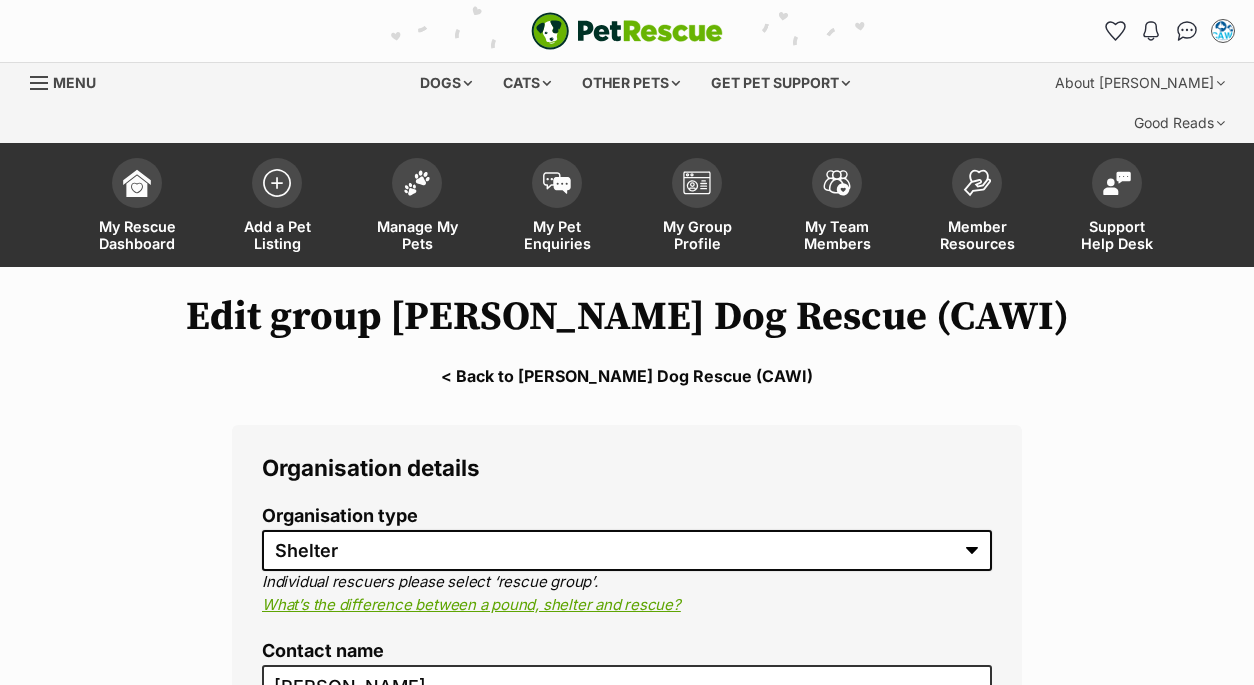 select on "shelter" 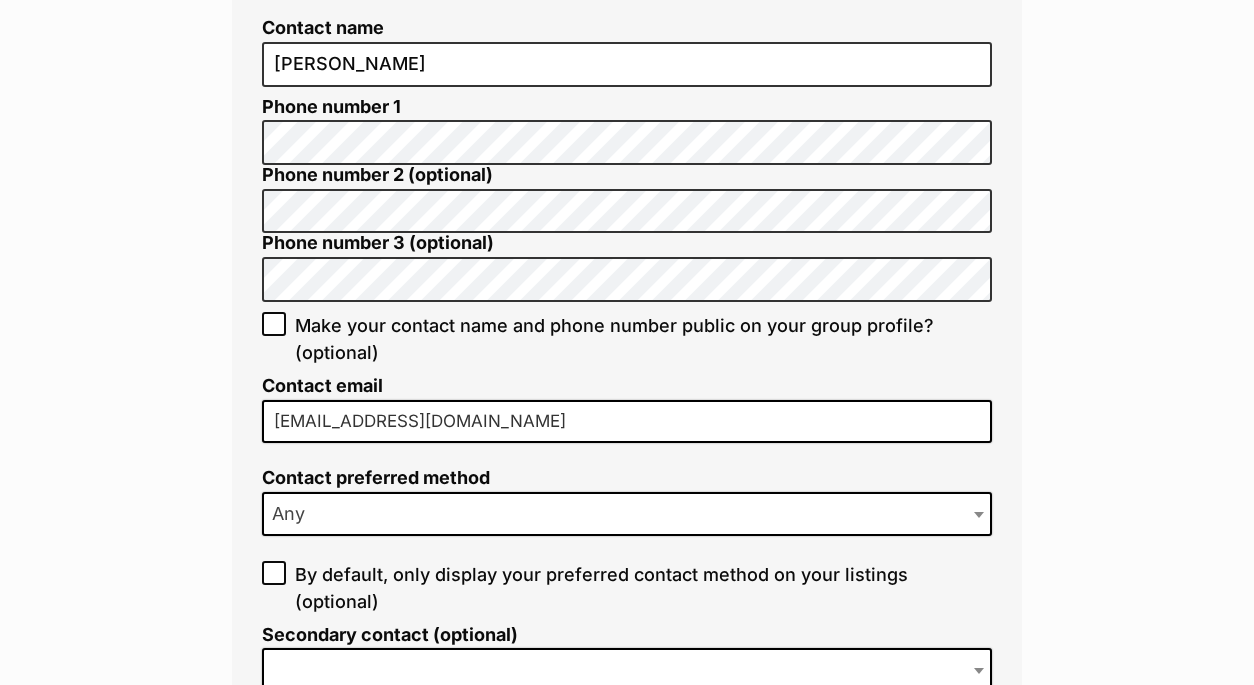 scroll, scrollTop: 675, scrollLeft: 0, axis: vertical 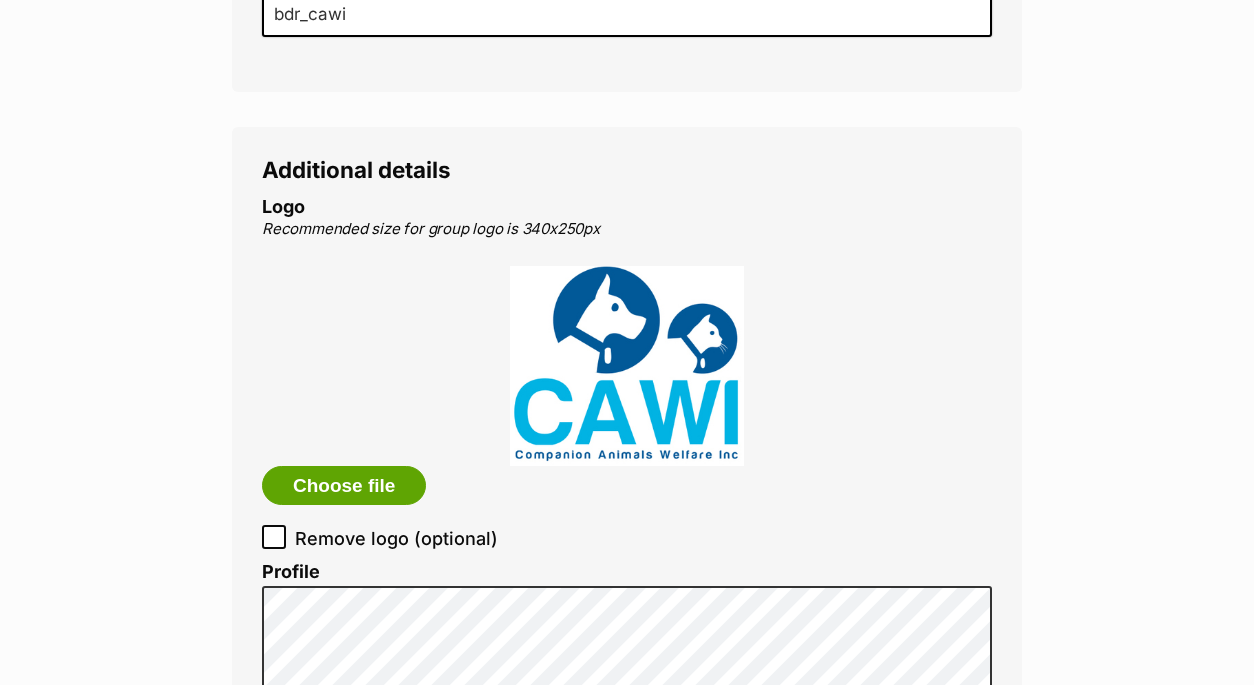 click on "Logo
Recommended size for group logo is 340x250px
Choose file
Remove logo (optional)
Profile
Adoption process (optional)
Referee email
Referee contact details
Providing vet referee details is part of our membership requirements. This was added in 2012 to build the public’s trust and confidence in rescue, and to help ensure that PetRescue membership is available exclusively to genuine rescue organisations. You can now edit this field to keep your details up to date.
Species
Cat
Dog
Ferret
Guinea Pig
Mouse
Rabbit
Other species (optional)
States
Australian Capital Territory
New South Wales
Northern Territory
Queensland
South Australia
Tasmania" at bounding box center [627, 1505] 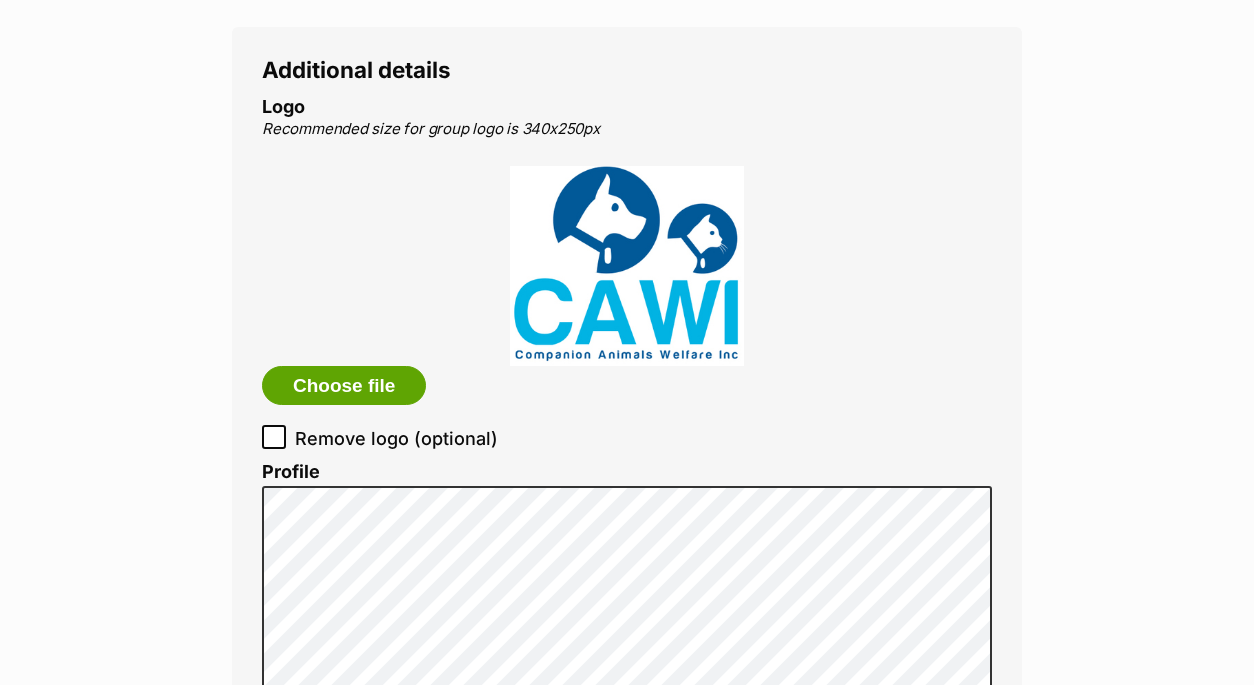 scroll, scrollTop: 2205, scrollLeft: 0, axis: vertical 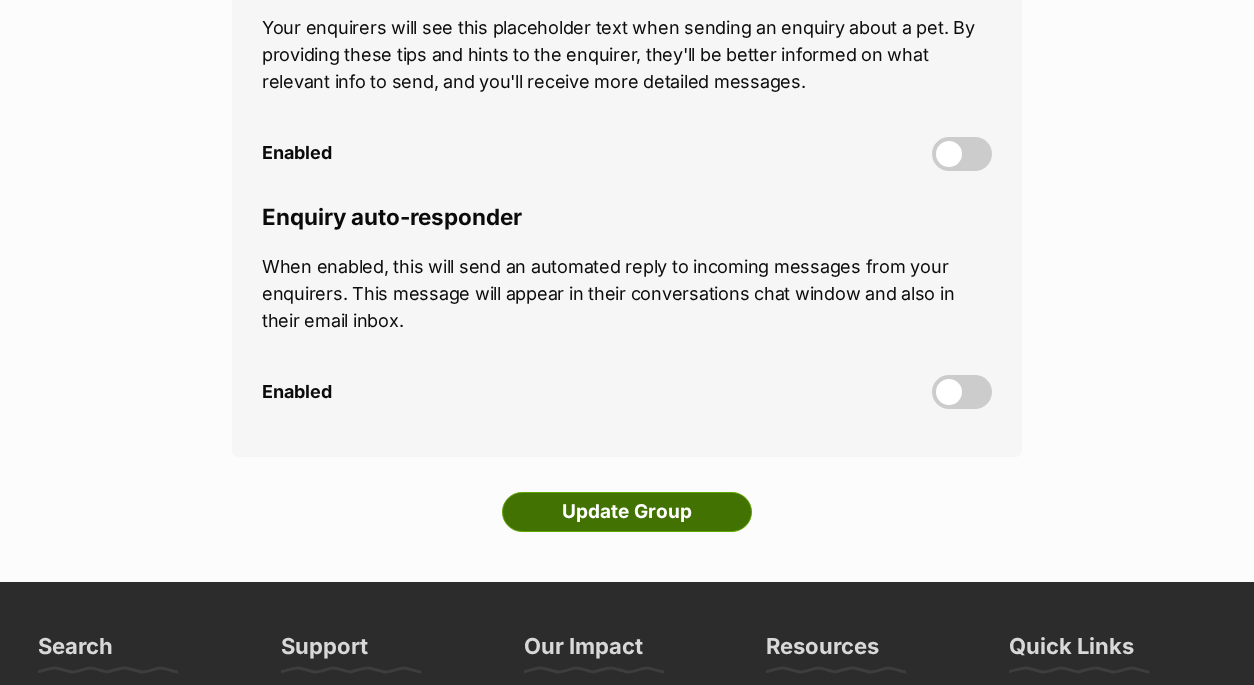 click on "Update Group" at bounding box center [627, 512] 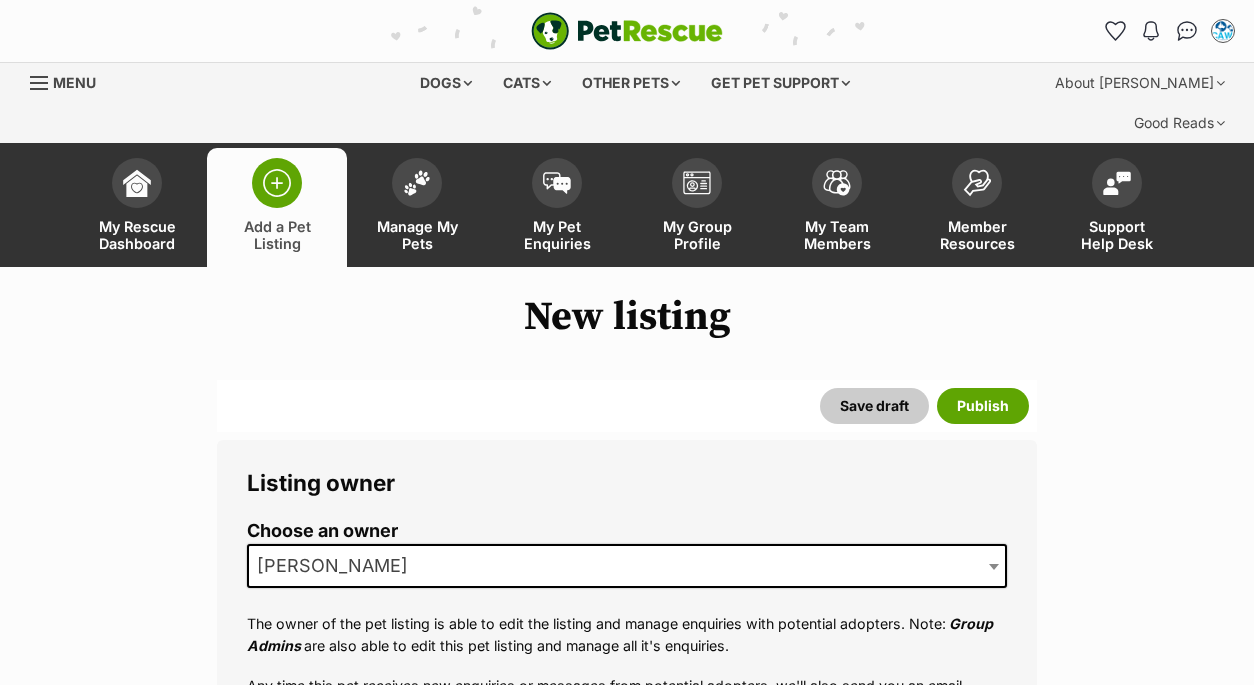 click on "[PERSON_NAME]" at bounding box center (627, 566) 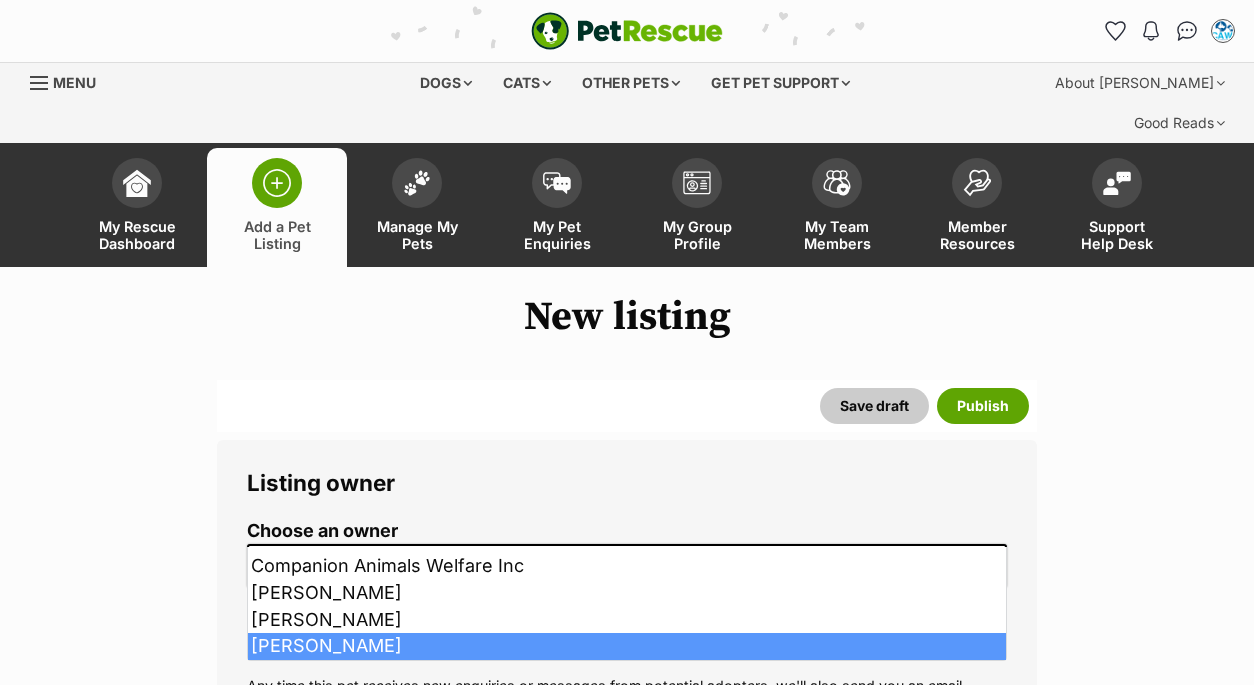 scroll, scrollTop: 0, scrollLeft: 0, axis: both 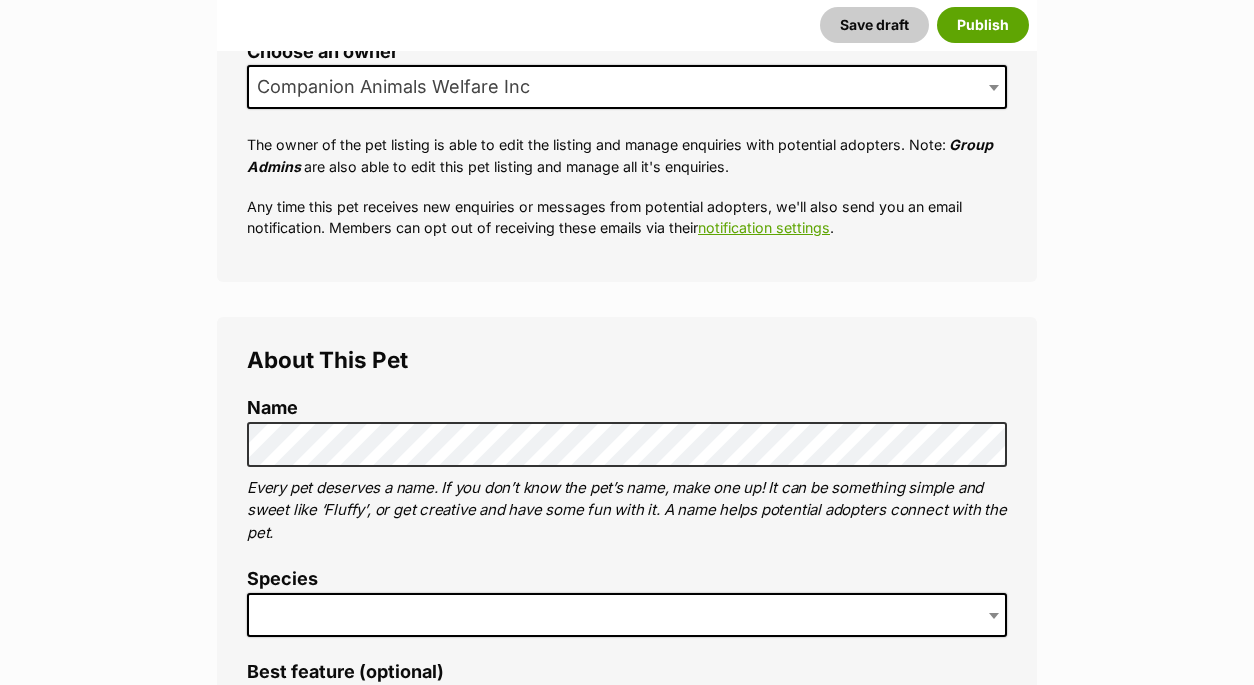 click at bounding box center [627, 615] 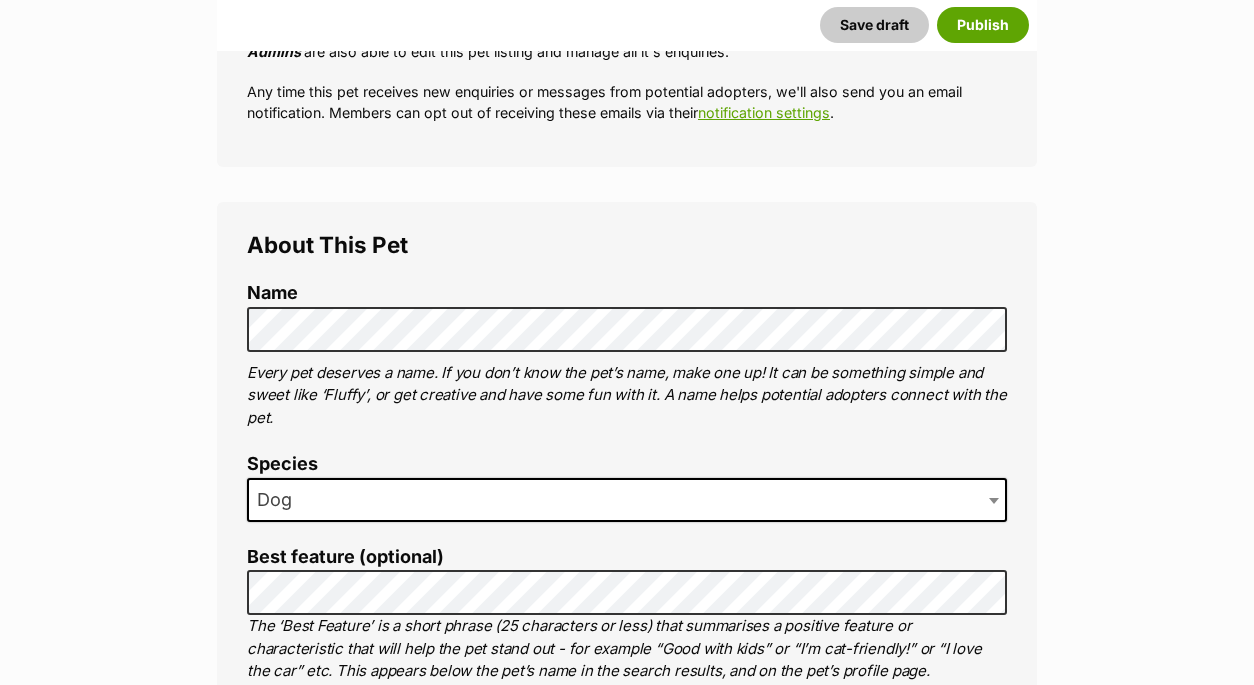 scroll, scrollTop: 627, scrollLeft: 0, axis: vertical 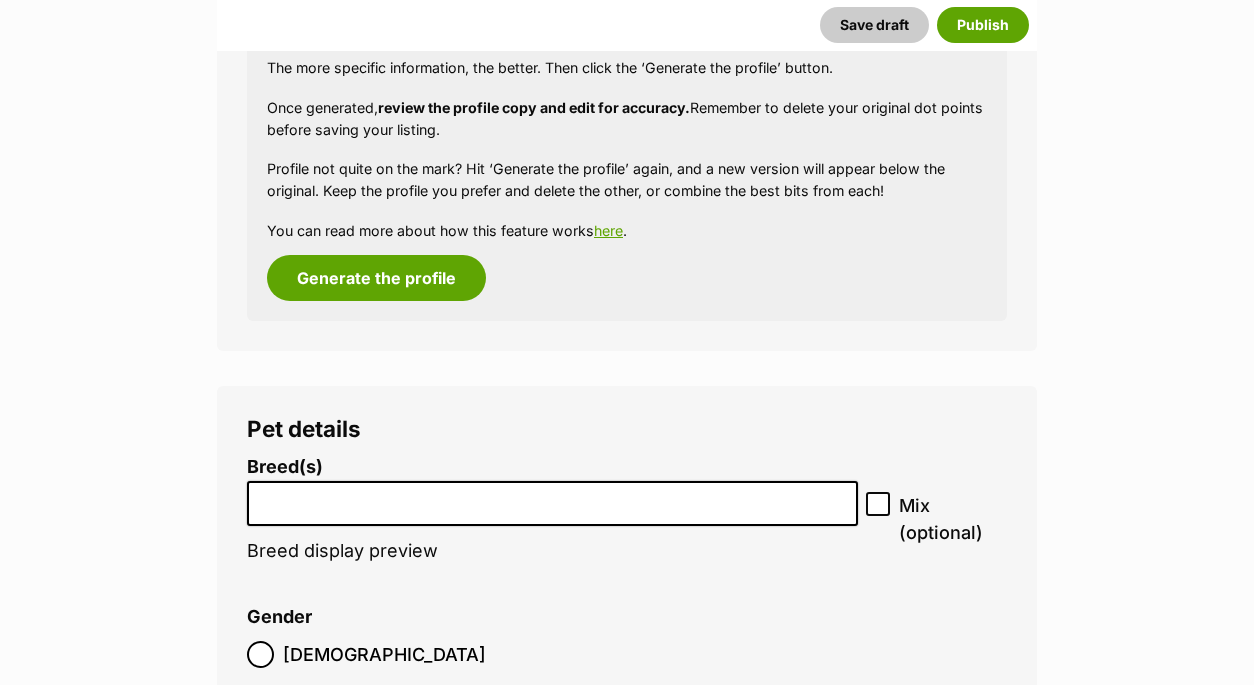 click at bounding box center [552, 498] 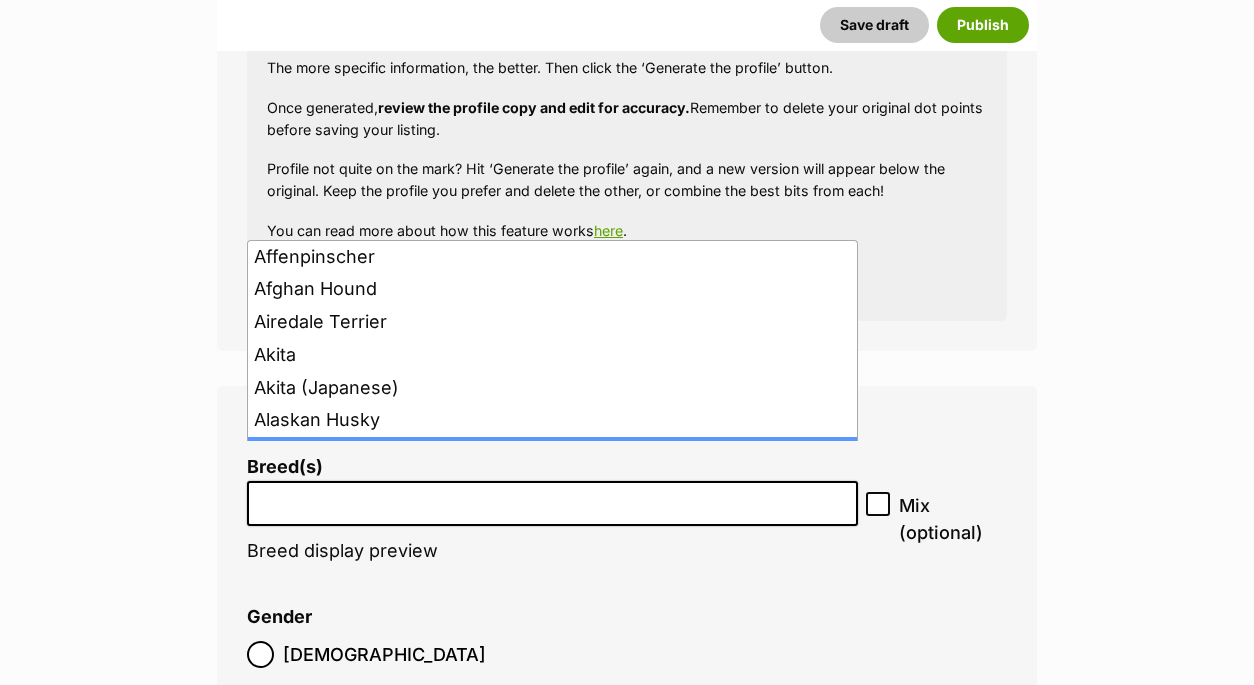 click at bounding box center (552, 498) 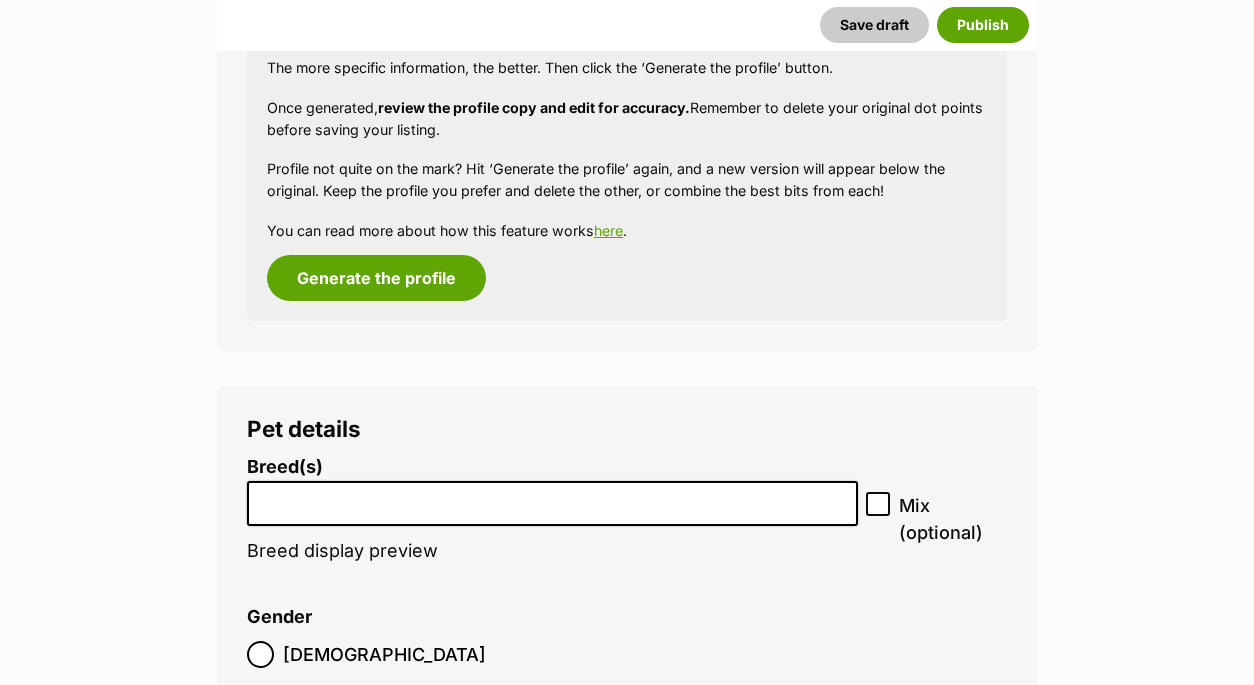click at bounding box center (552, 498) 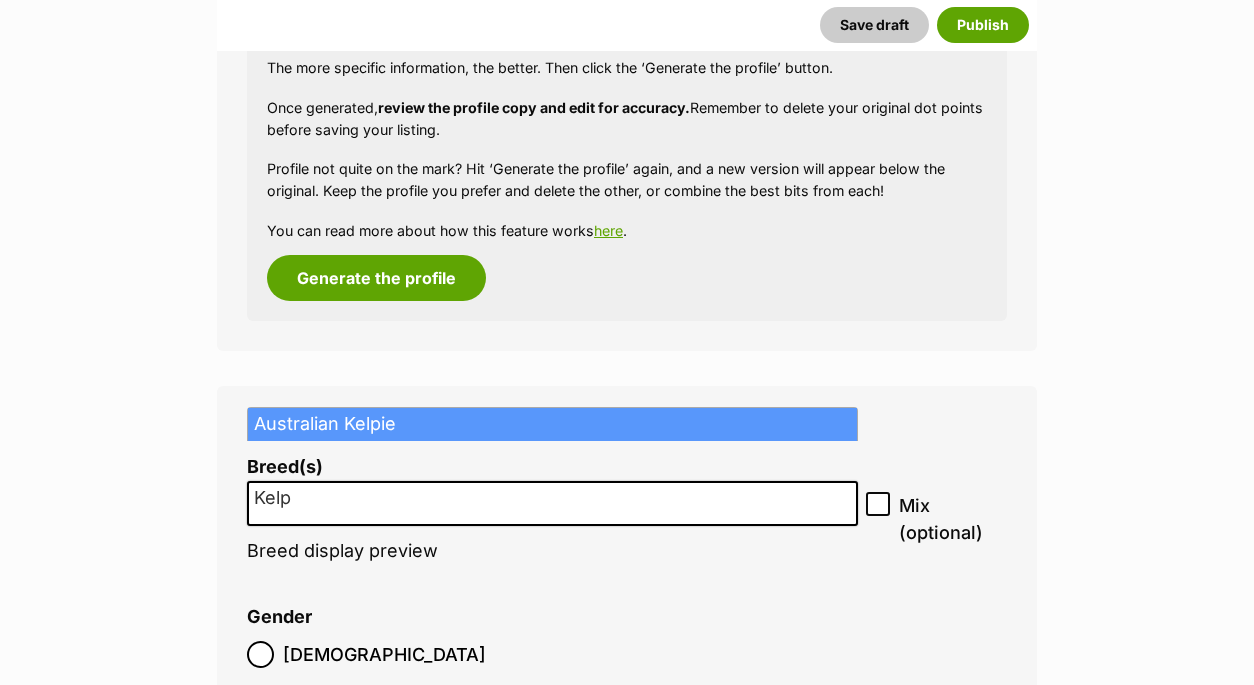 type on "Kelp" 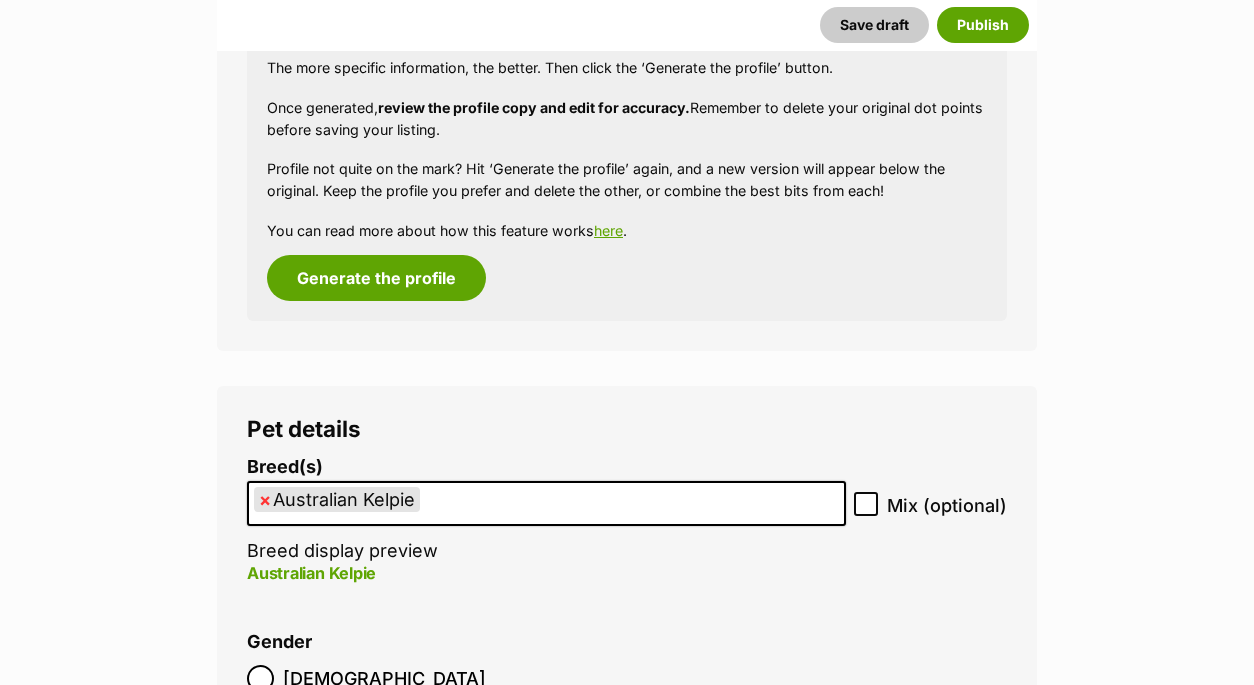 click 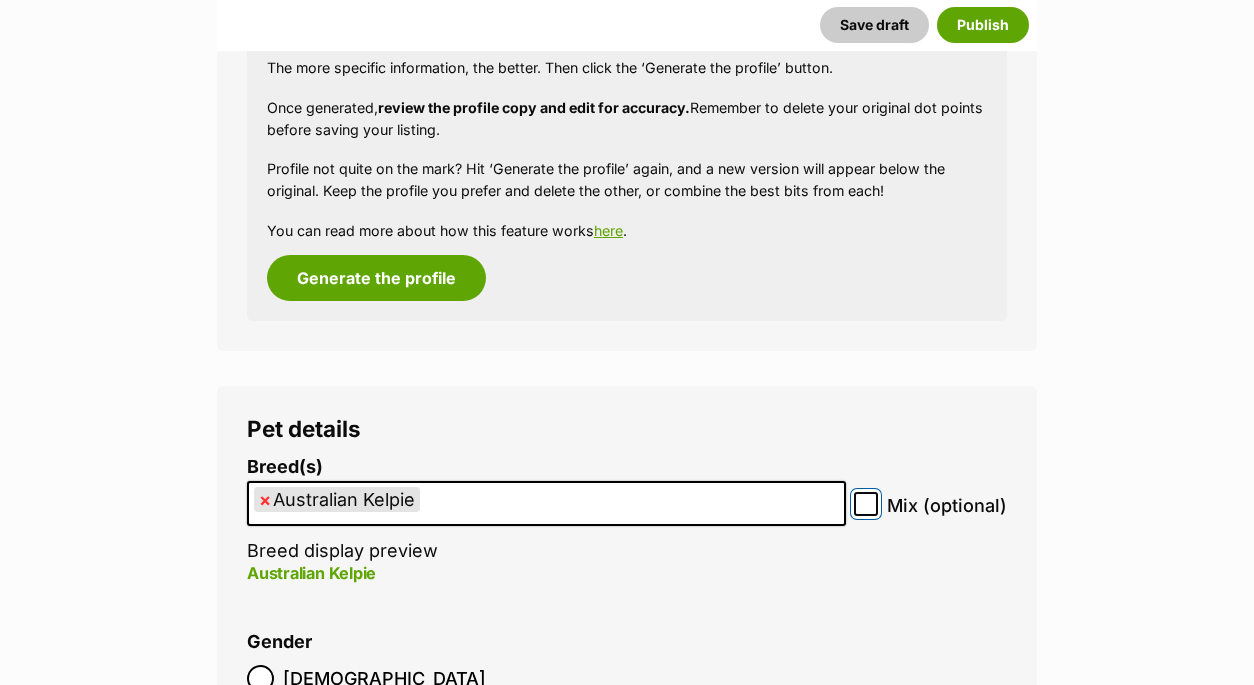click on "Mix (optional)" at bounding box center [866, 504] 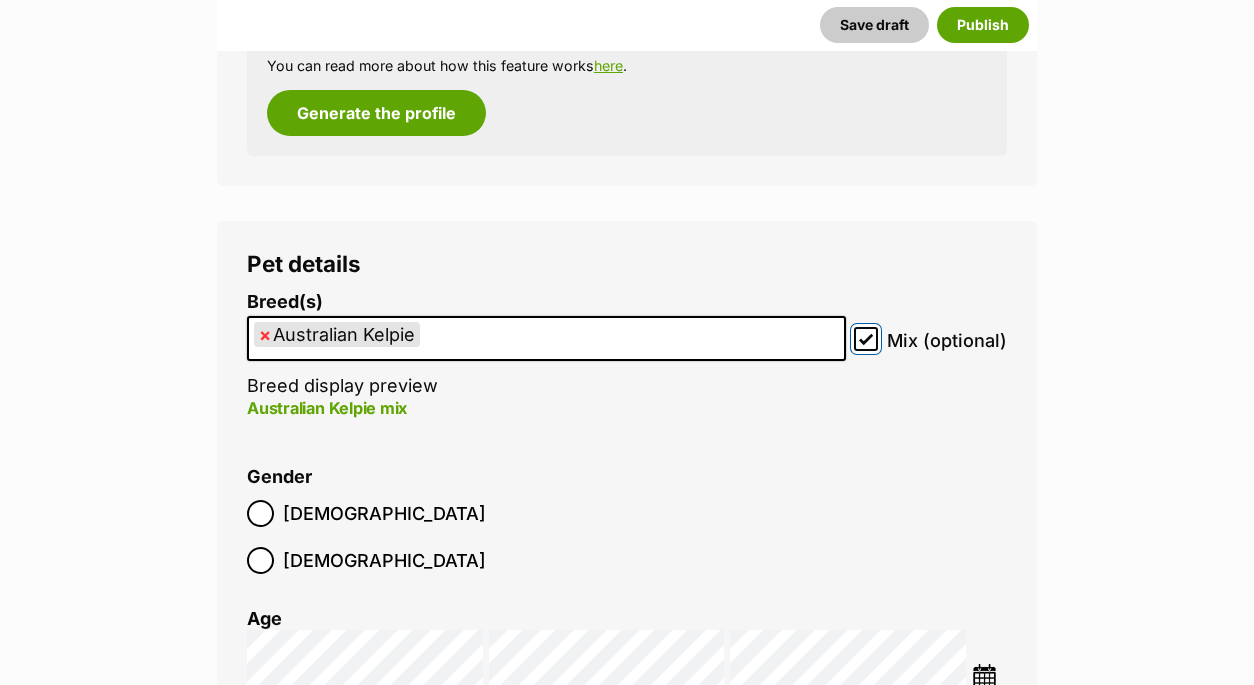 scroll, scrollTop: 2287, scrollLeft: 0, axis: vertical 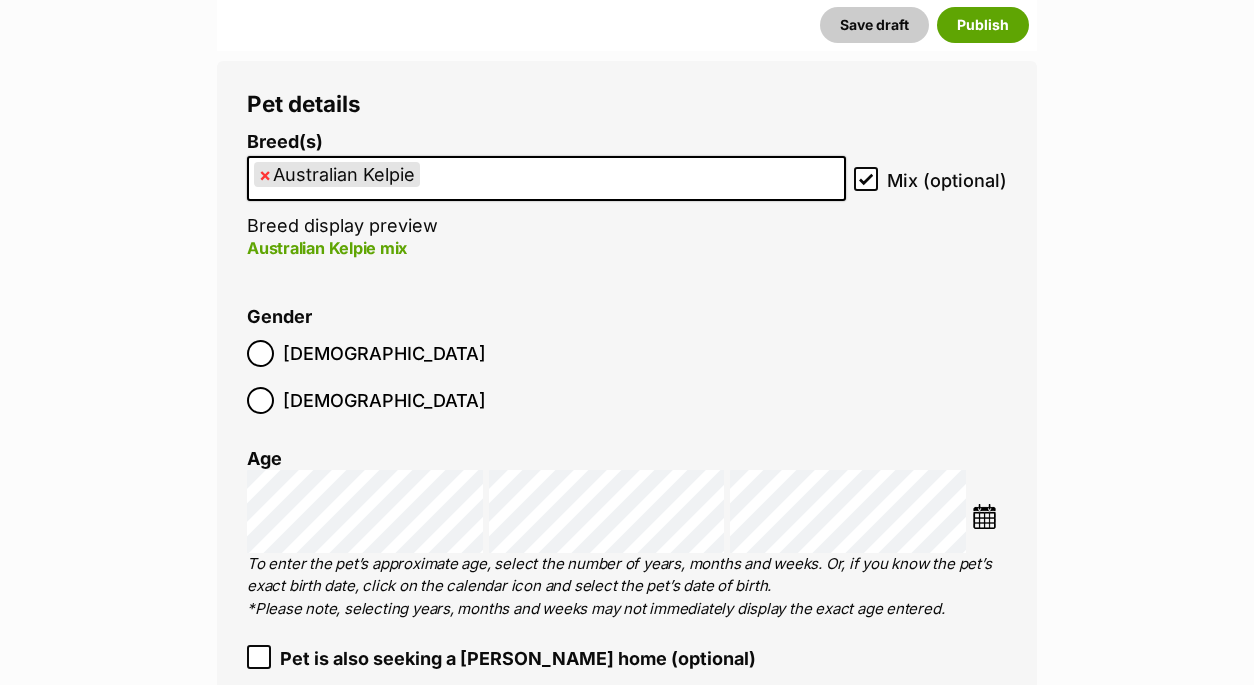 click 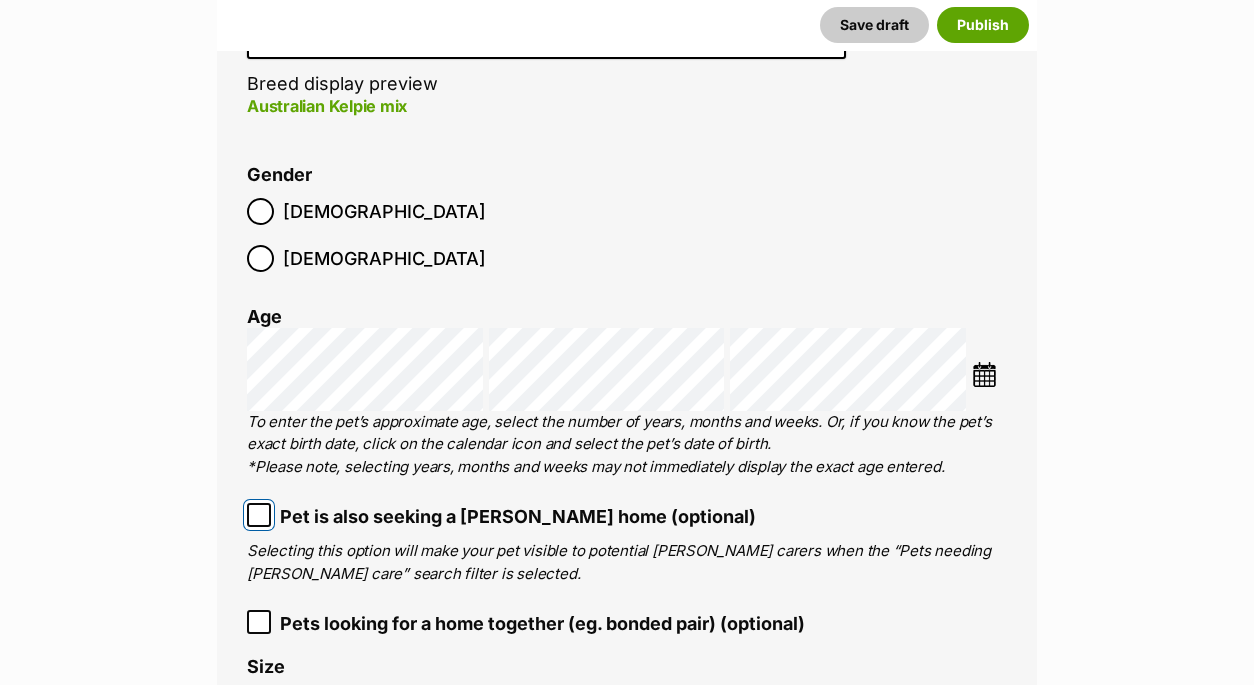scroll, scrollTop: 2588, scrollLeft: 0, axis: vertical 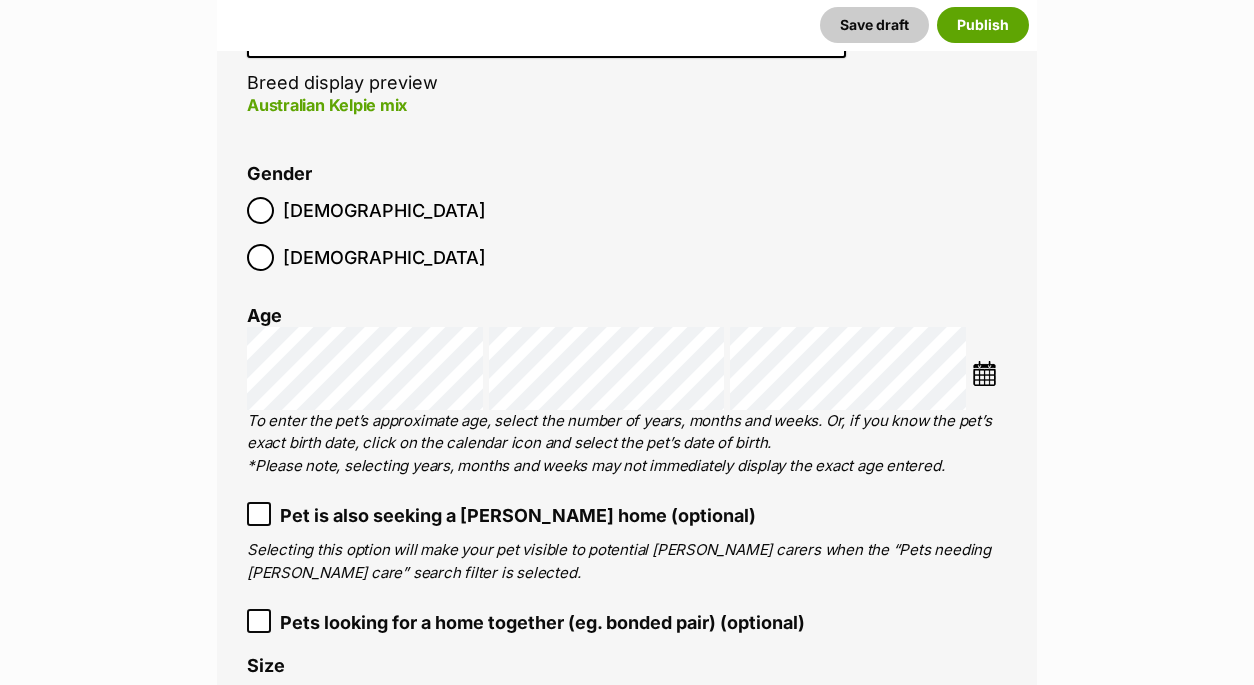click 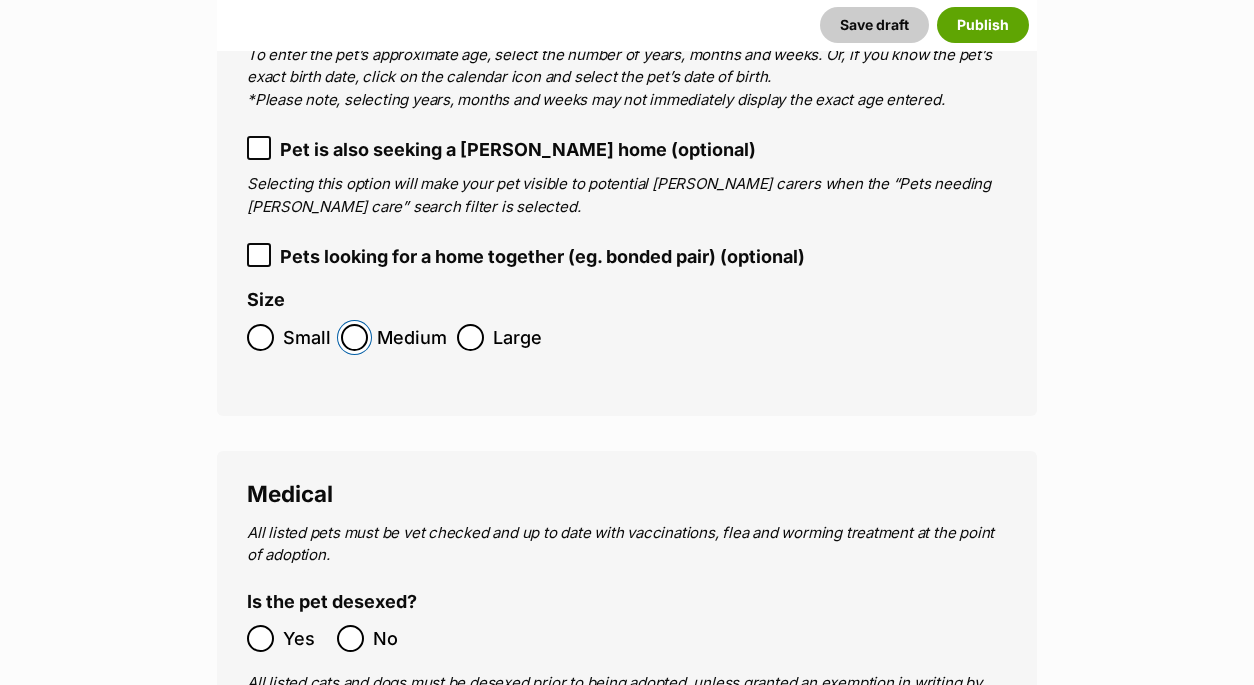 scroll, scrollTop: 3003, scrollLeft: 0, axis: vertical 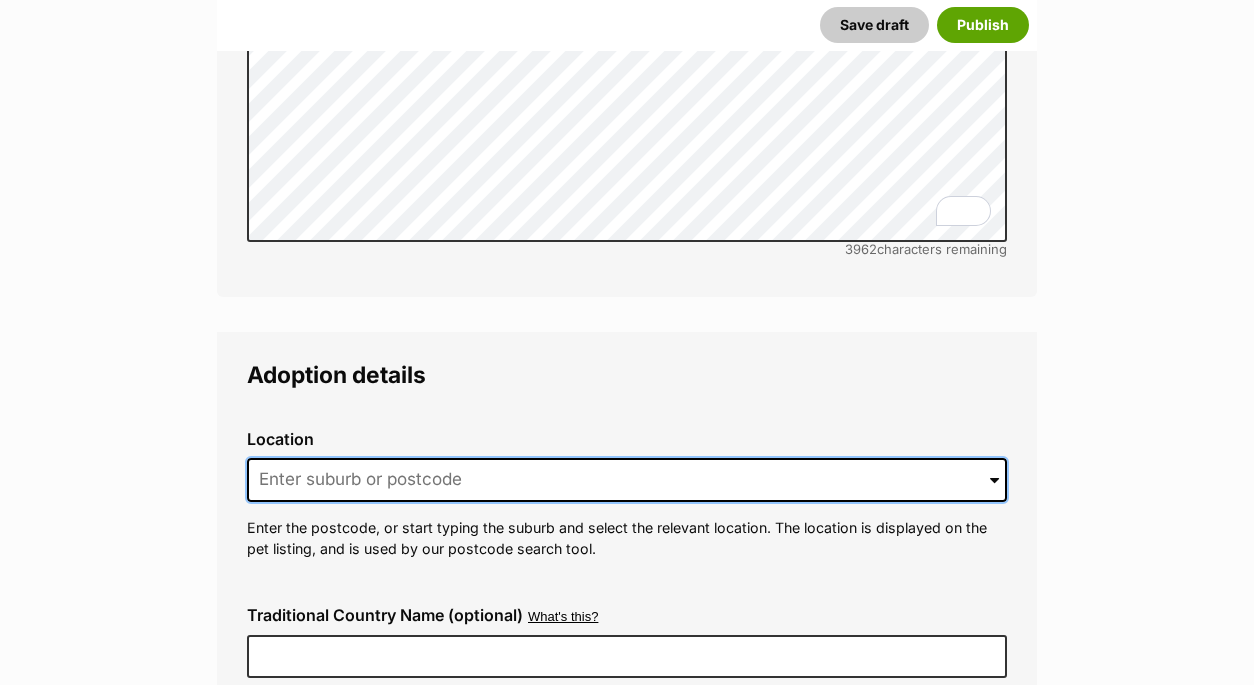 click at bounding box center [627, 480] 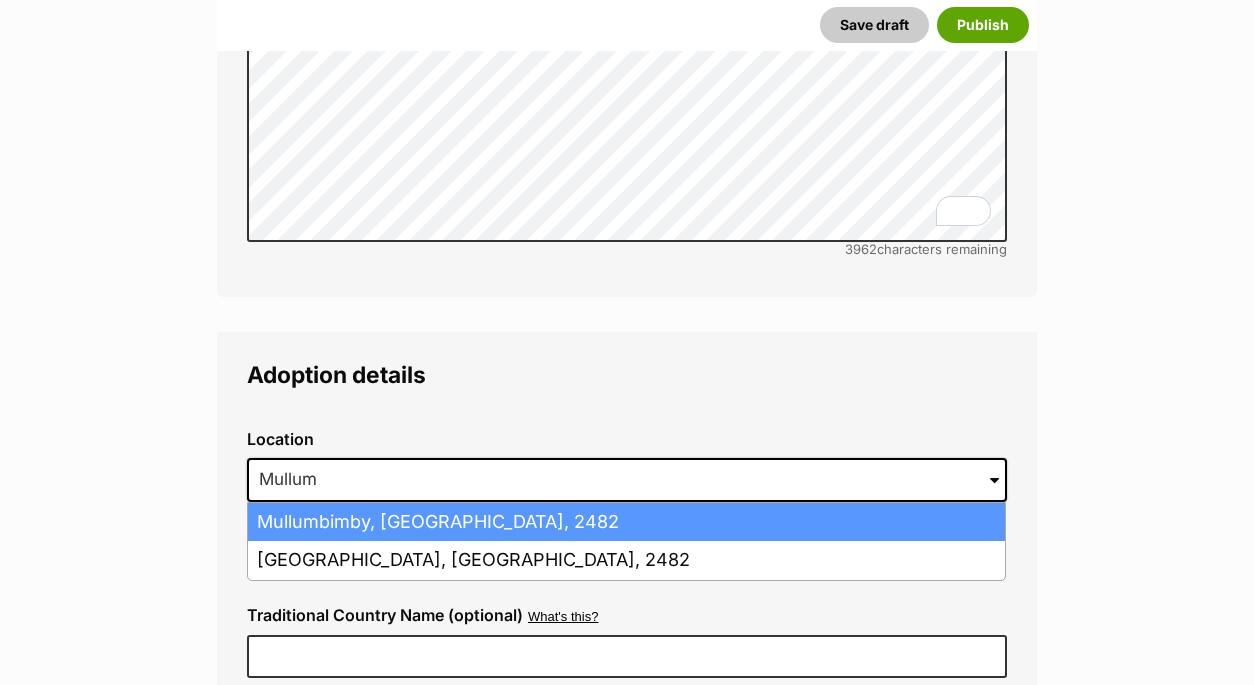 click on "Mullumbimby, New South Wales, 2482" at bounding box center [626, 522] 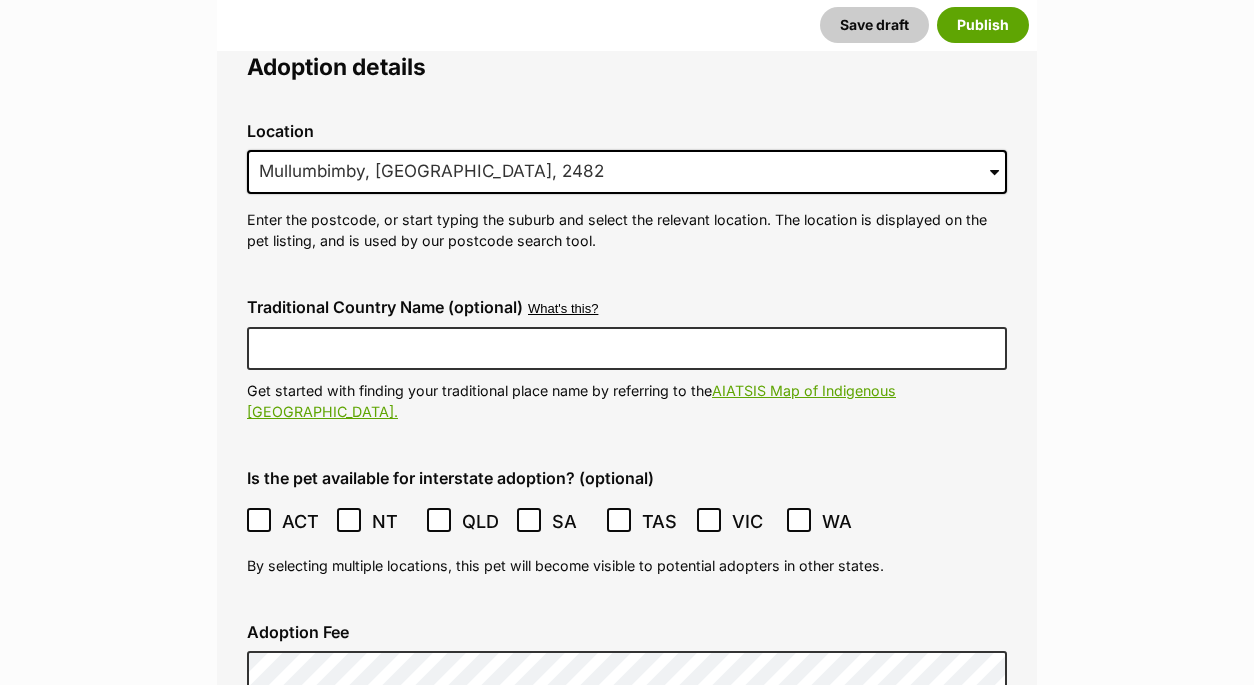scroll, scrollTop: 4691, scrollLeft: 0, axis: vertical 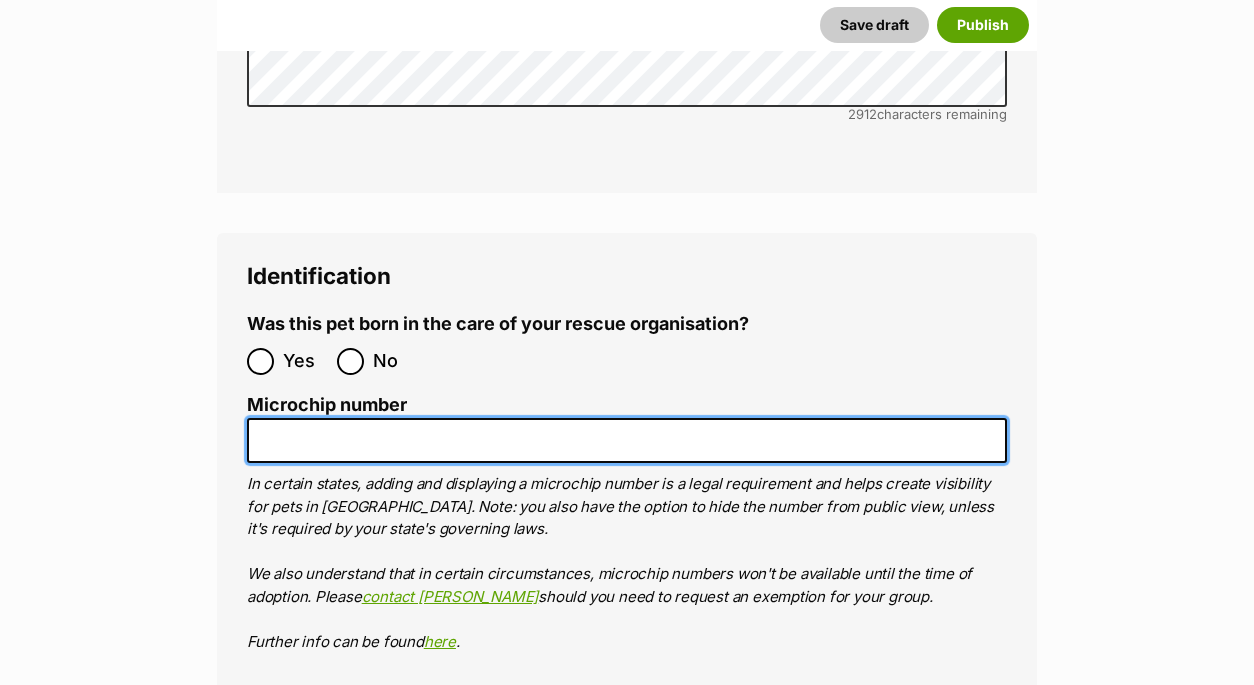 click on "Microchip number" at bounding box center (627, 440) 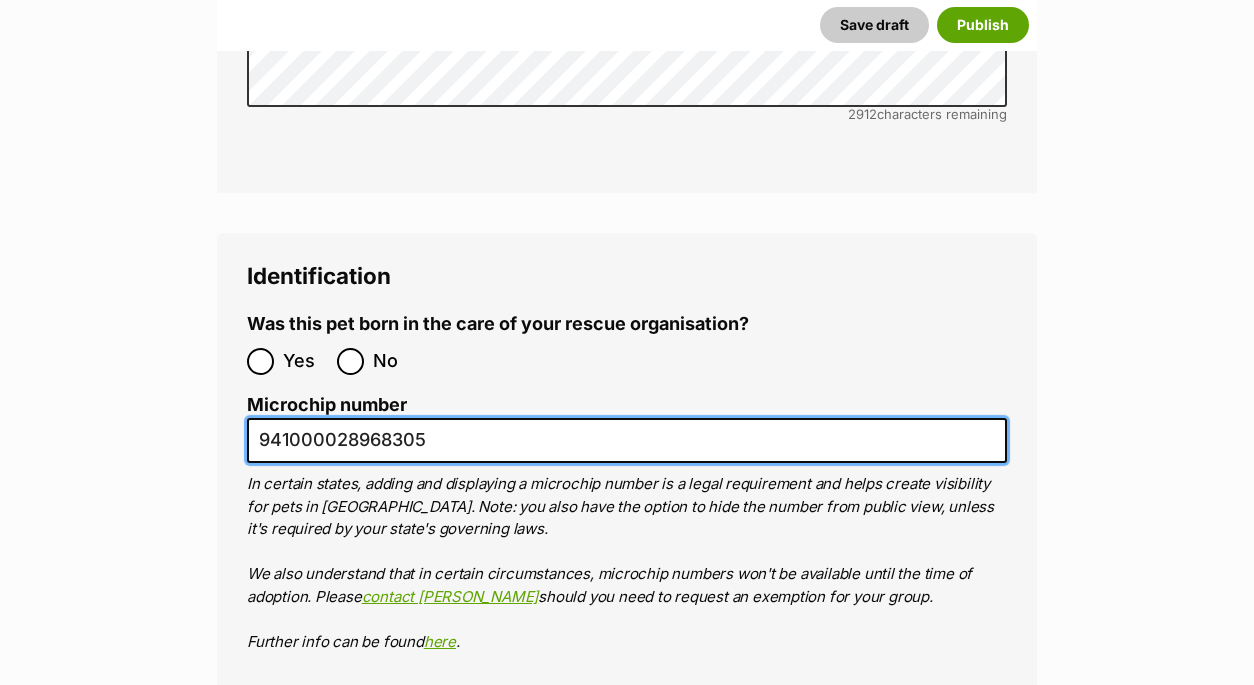 type on "941000028968305" 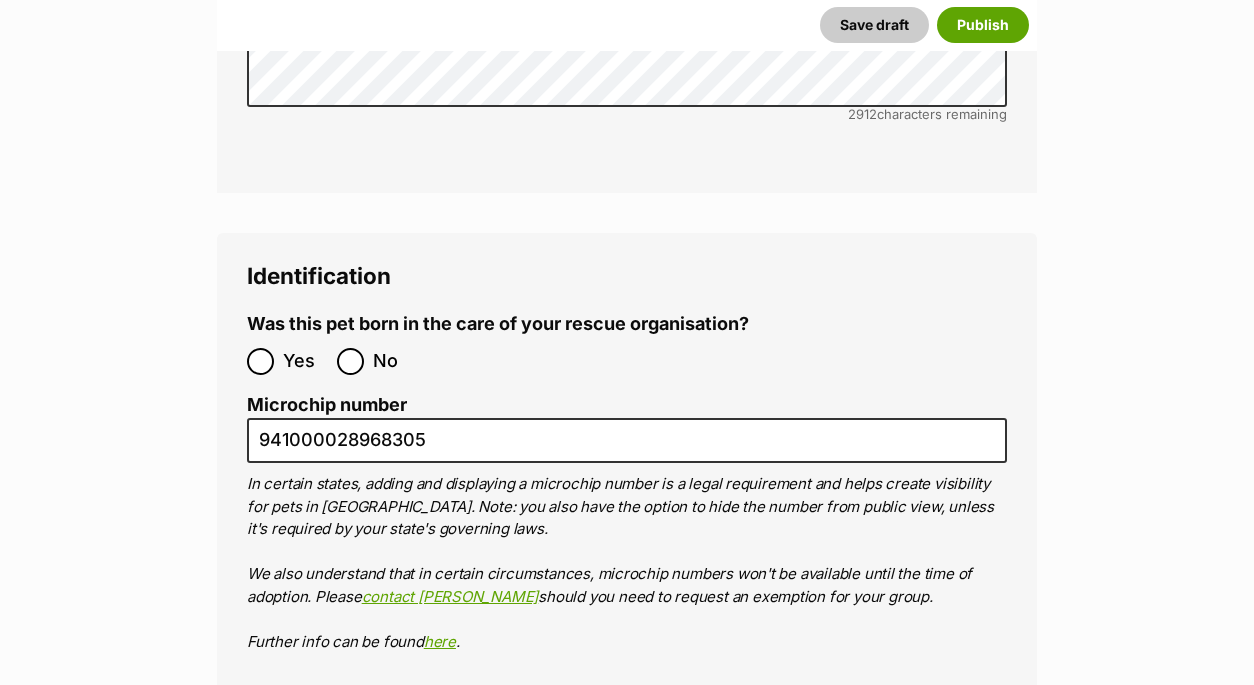 click on "Rehoming organisation" at bounding box center [627, 734] 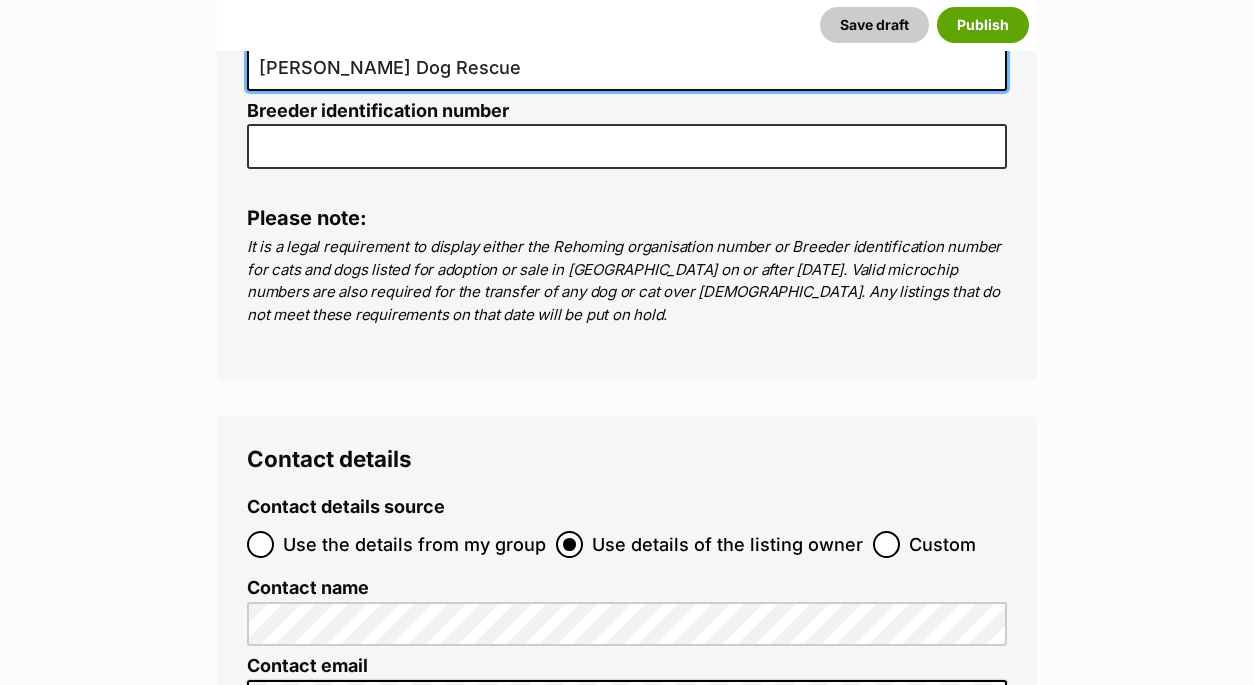 scroll, scrollTop: 6974, scrollLeft: 0, axis: vertical 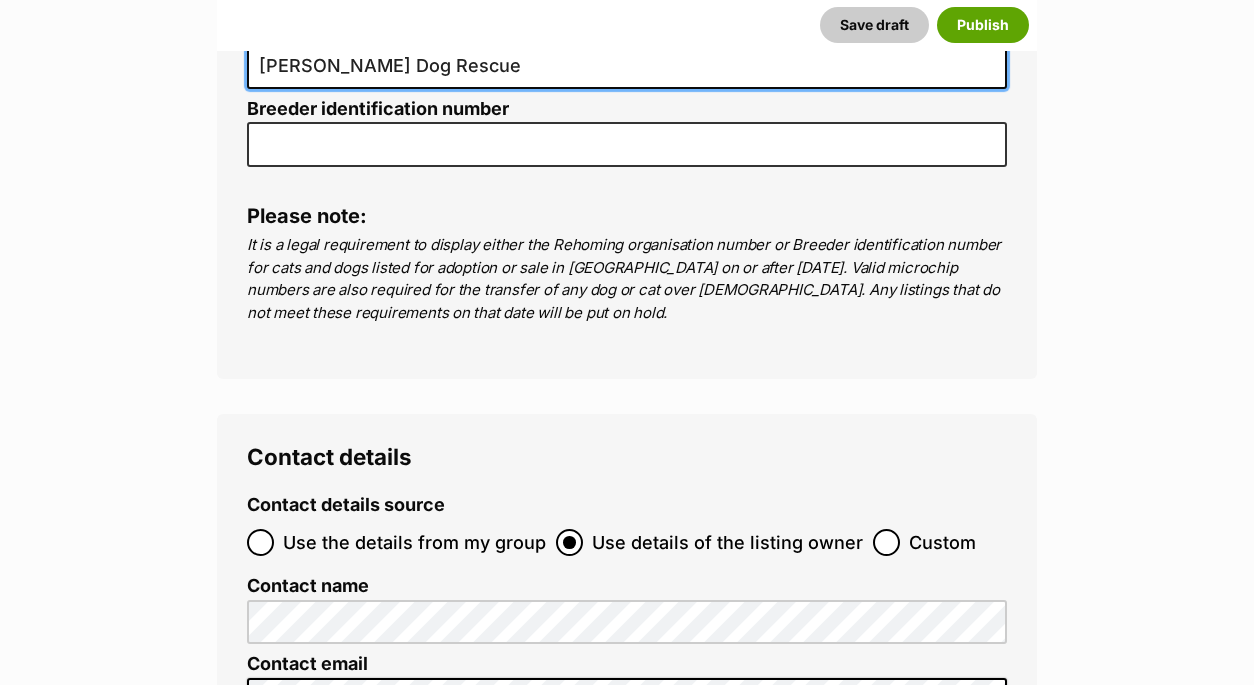 type on "[PERSON_NAME] Dog Rescue" 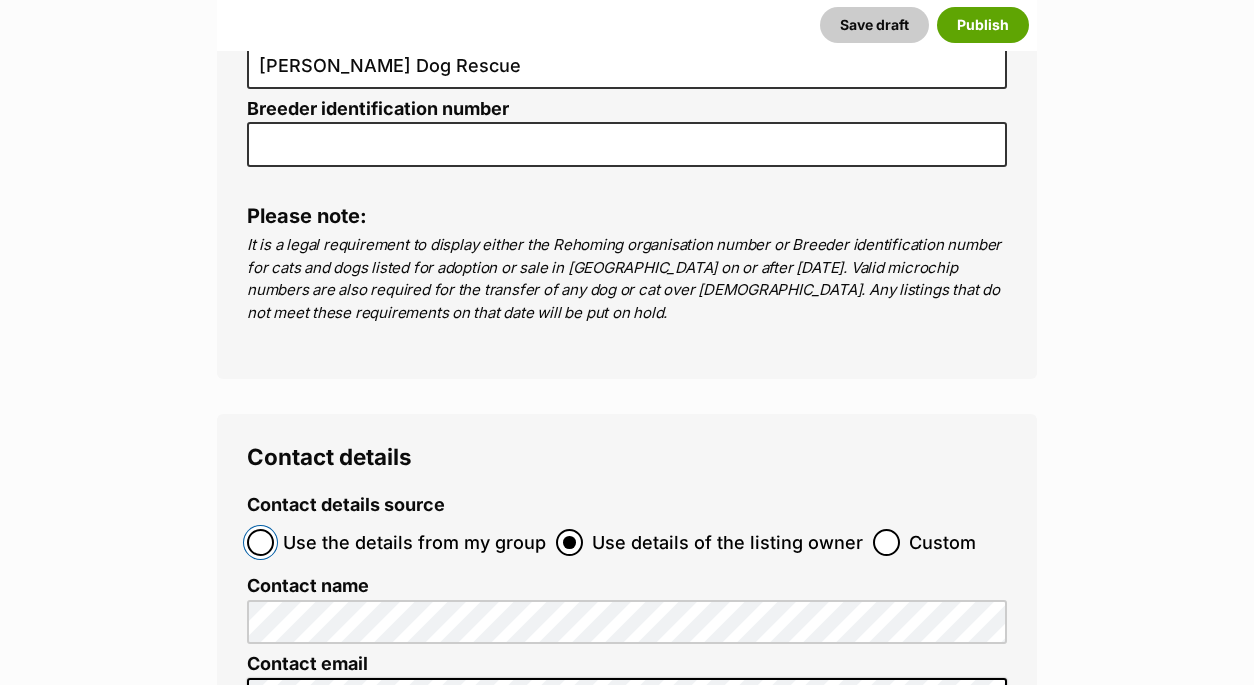 click on "Use the details from my group" at bounding box center [260, 542] 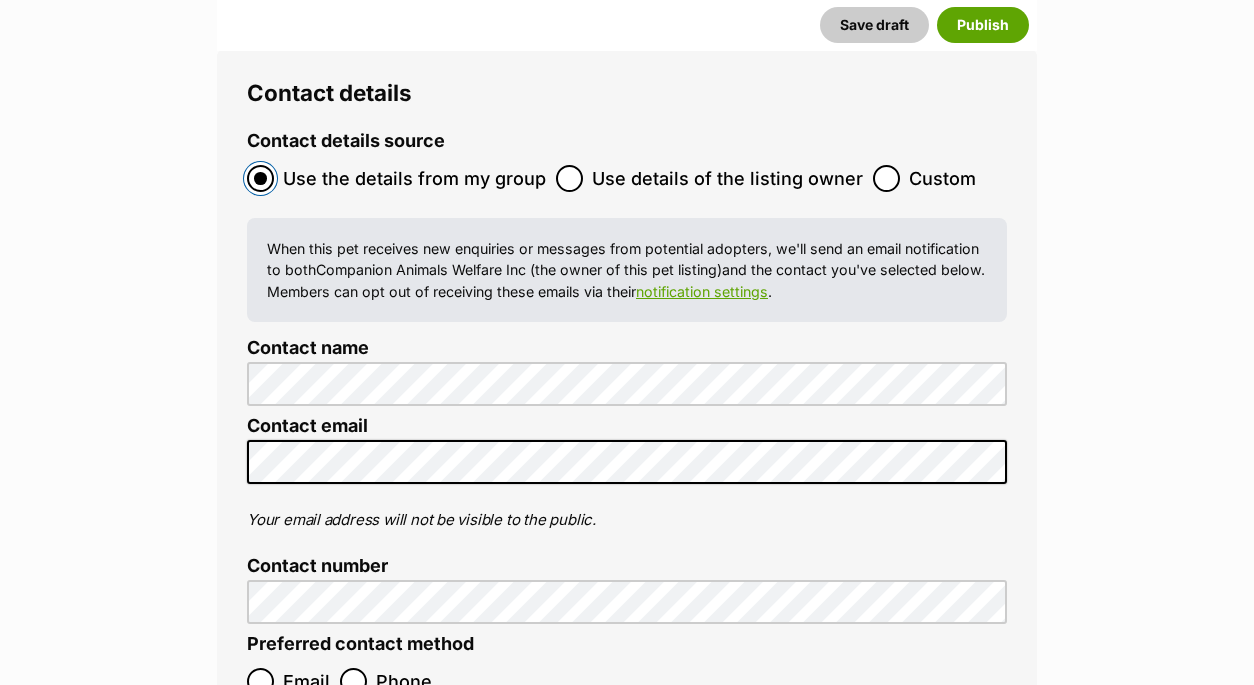 scroll, scrollTop: 7343, scrollLeft: 0, axis: vertical 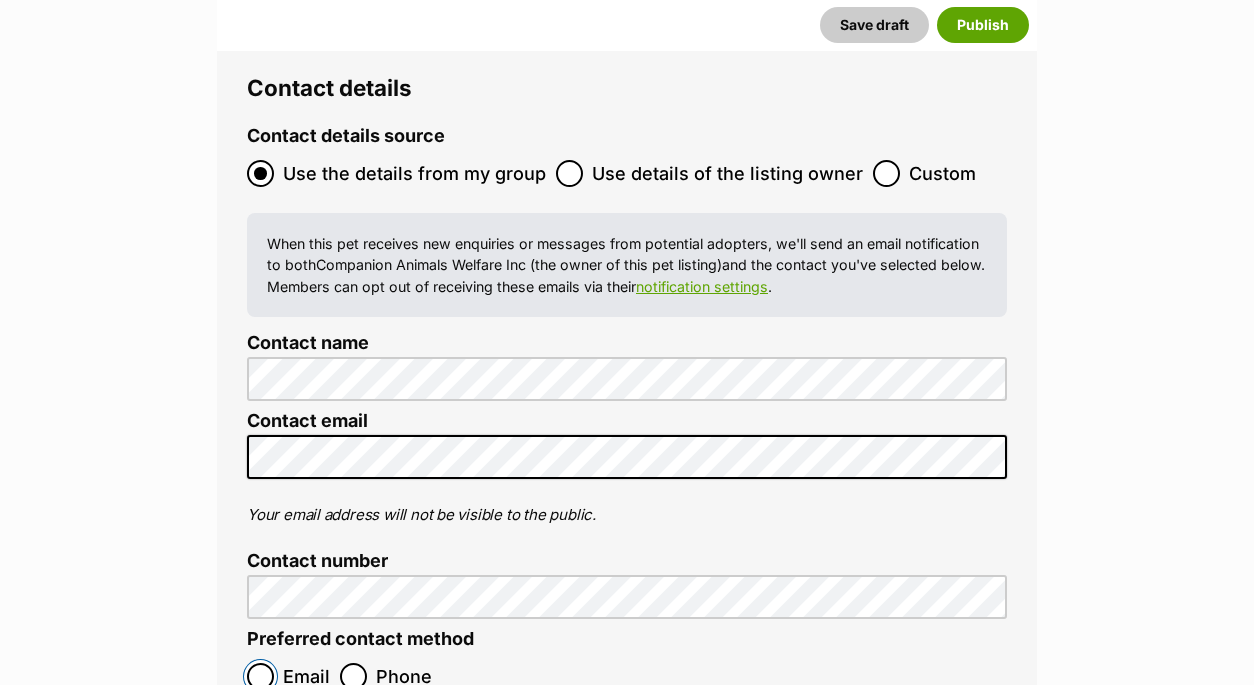 click on "Email" at bounding box center [260, 676] 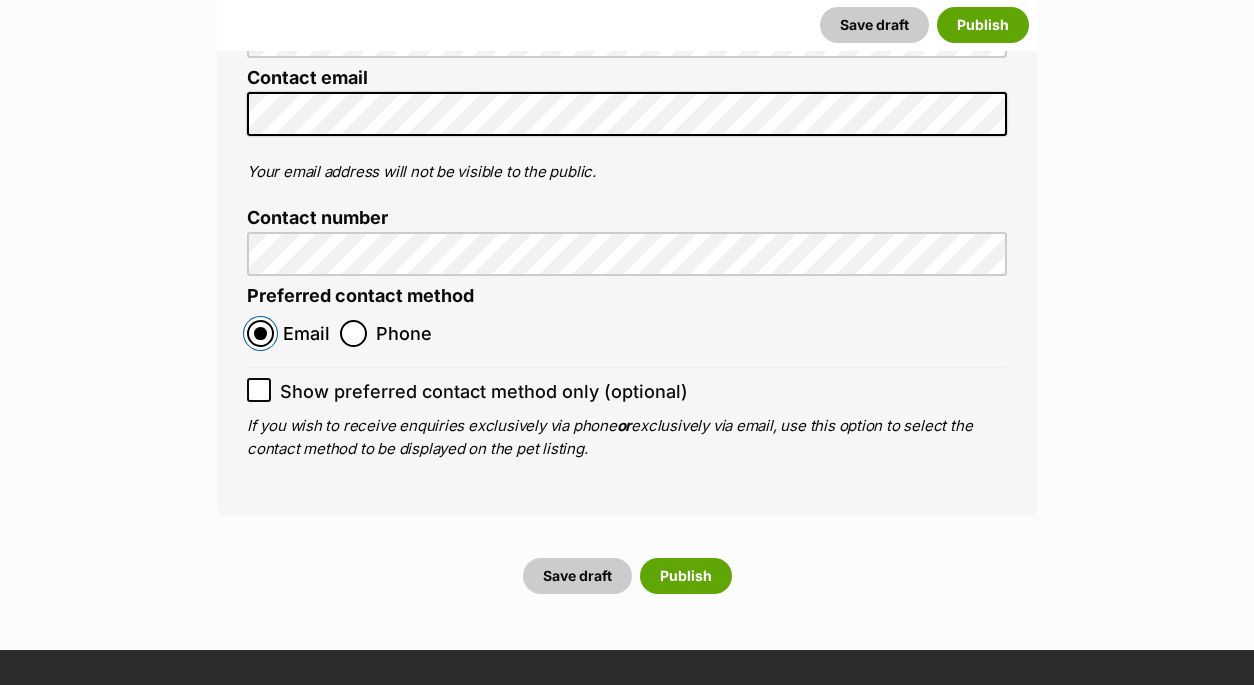 scroll, scrollTop: 7687, scrollLeft: 0, axis: vertical 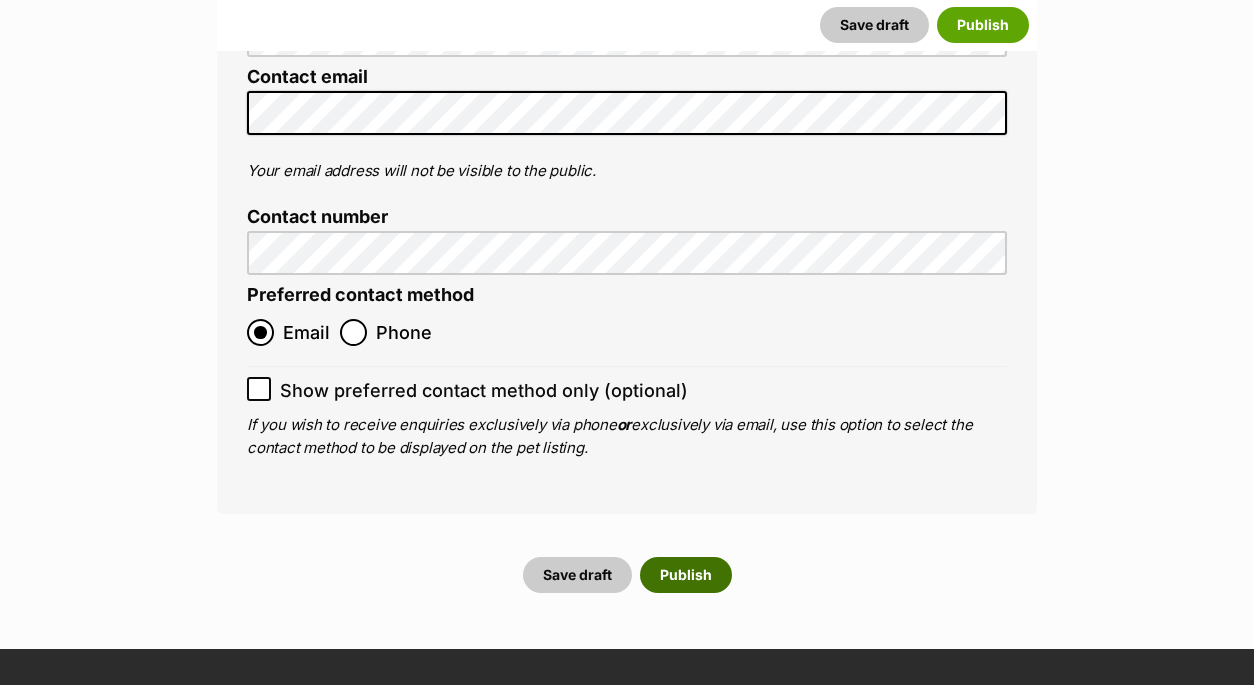 click on "Publish" at bounding box center (686, 575) 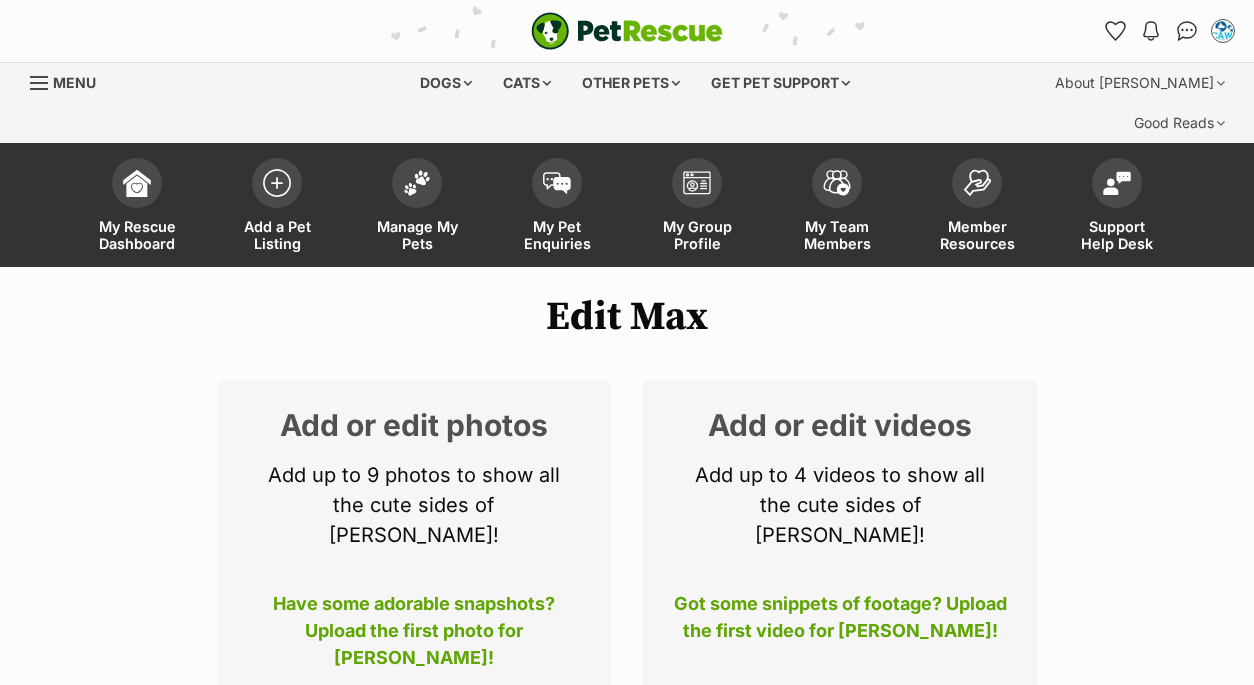 scroll, scrollTop: 0, scrollLeft: 0, axis: both 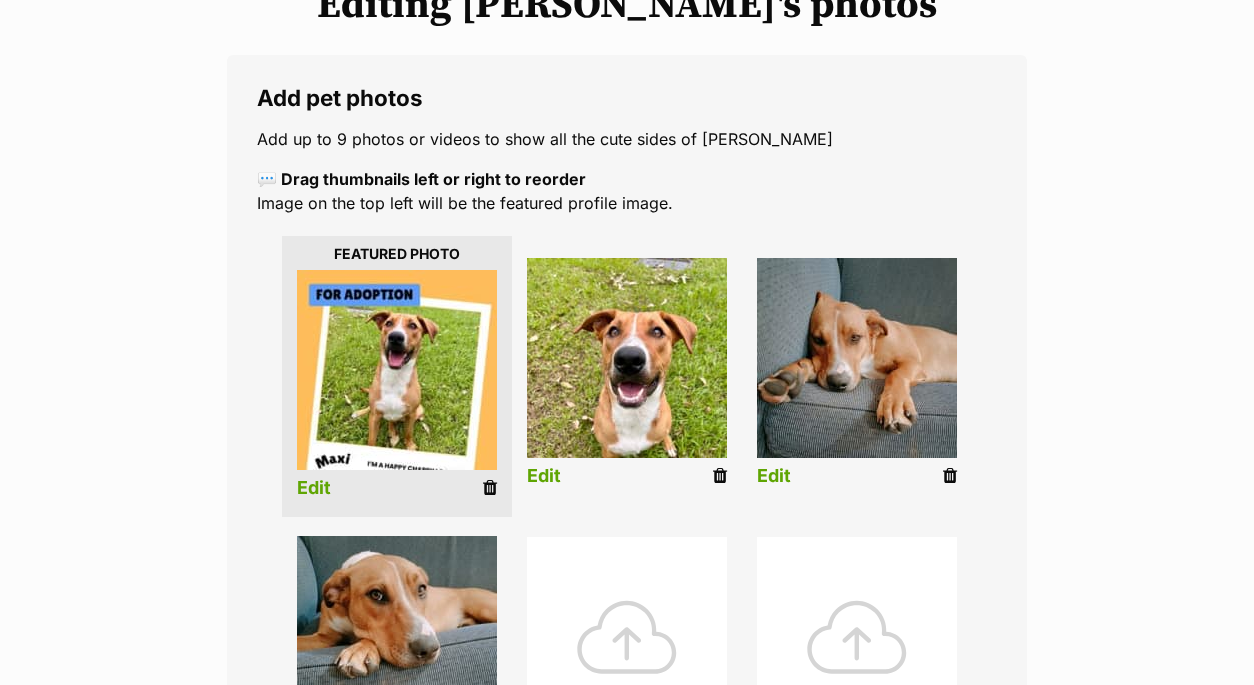 click at bounding box center (490, 488) 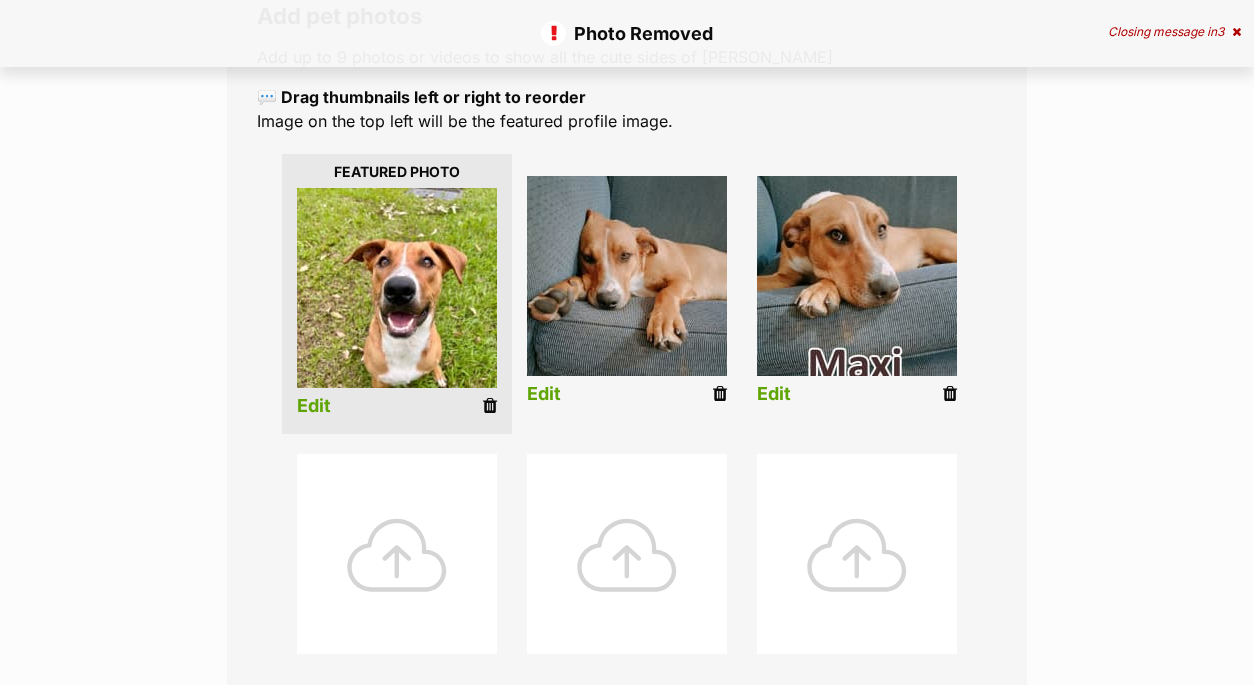 scroll, scrollTop: 407, scrollLeft: 0, axis: vertical 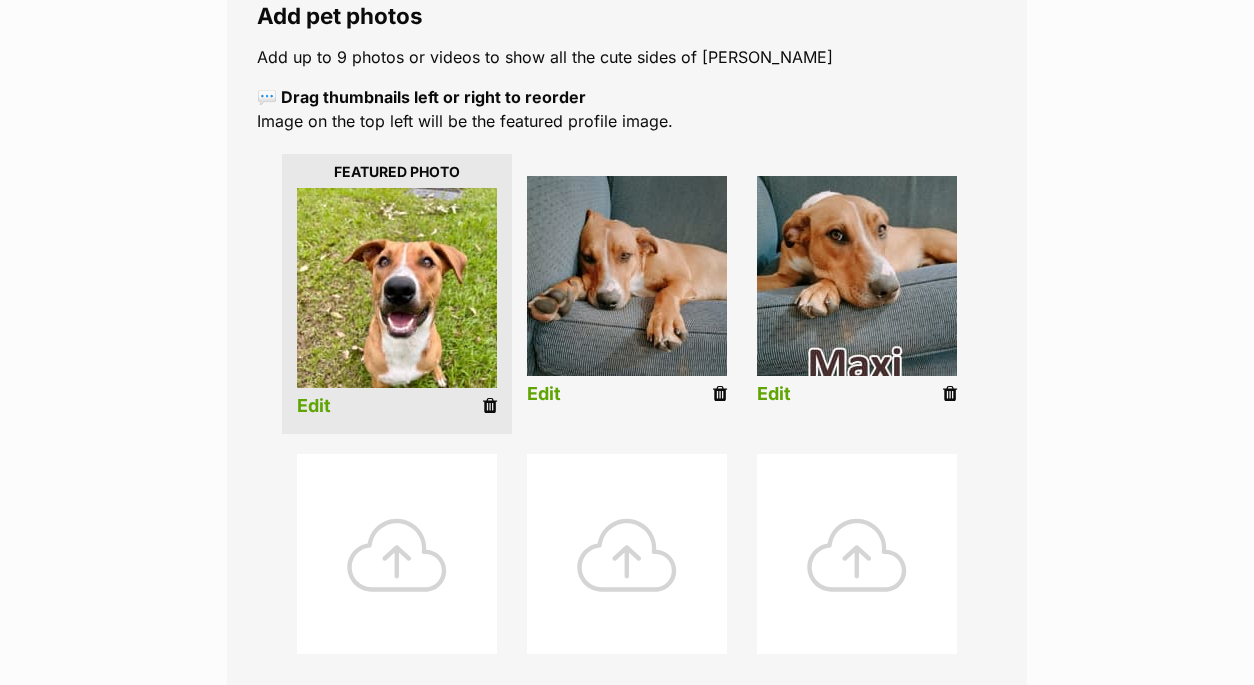 click at bounding box center (397, 554) 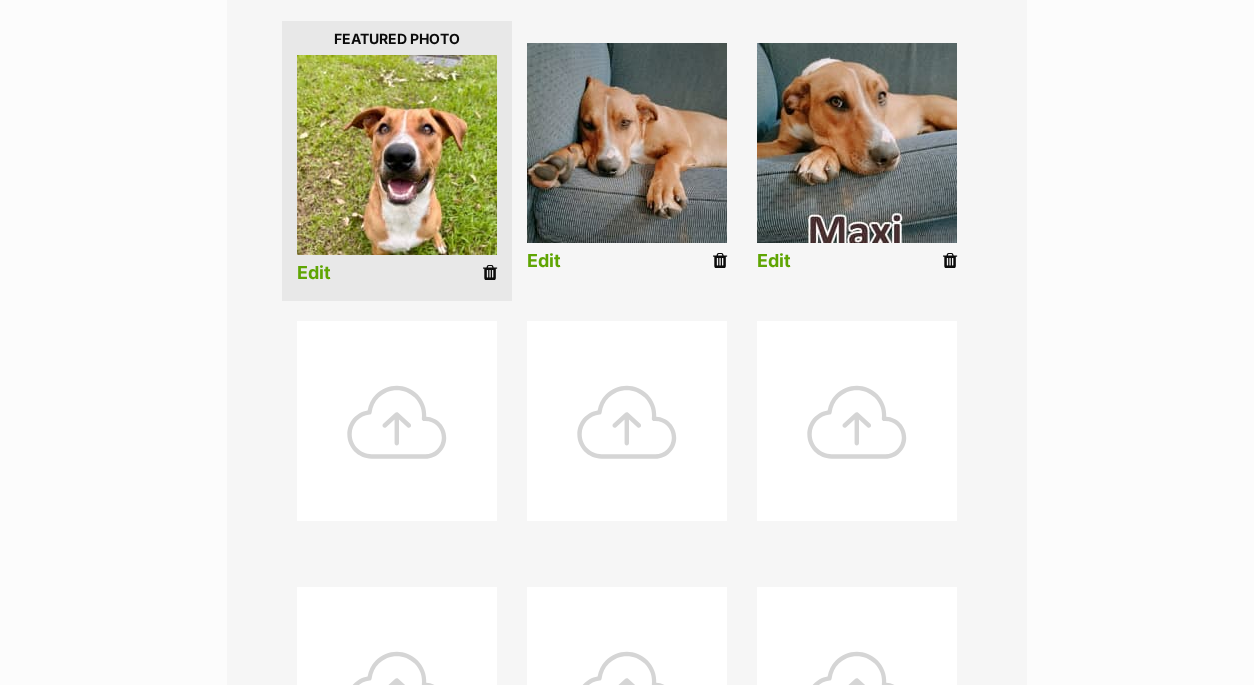 scroll, scrollTop: 596, scrollLeft: 0, axis: vertical 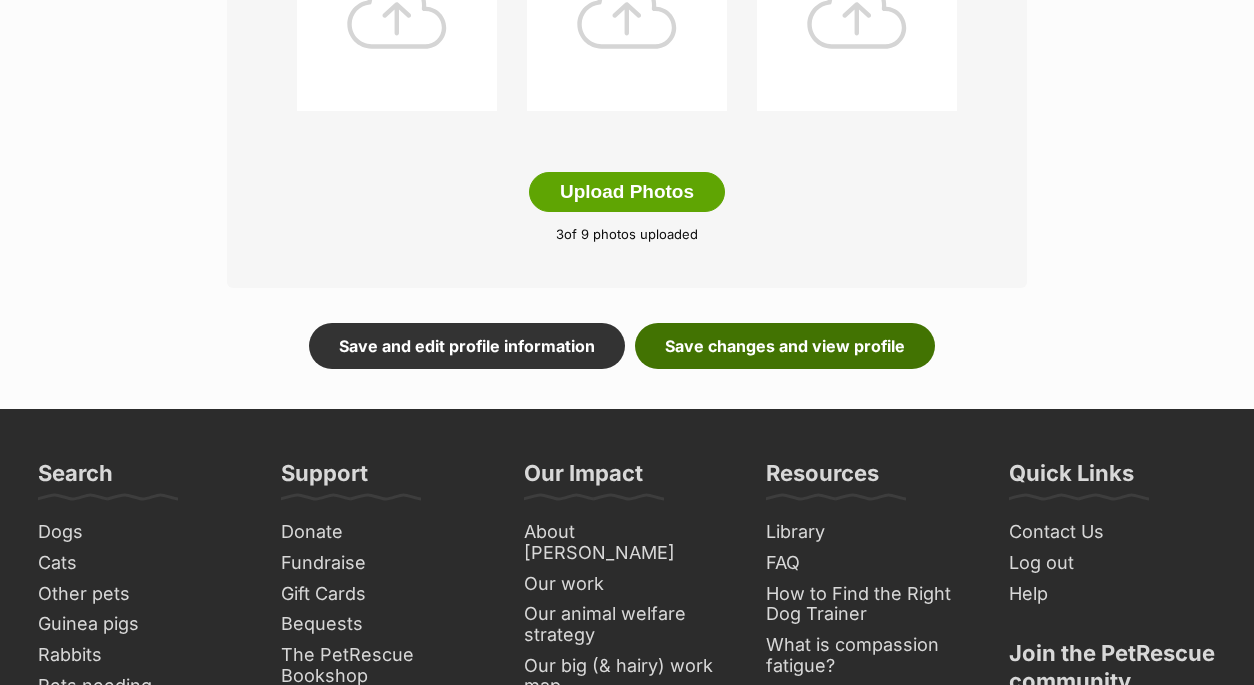 click on "Save changes and view profile" at bounding box center [785, 346] 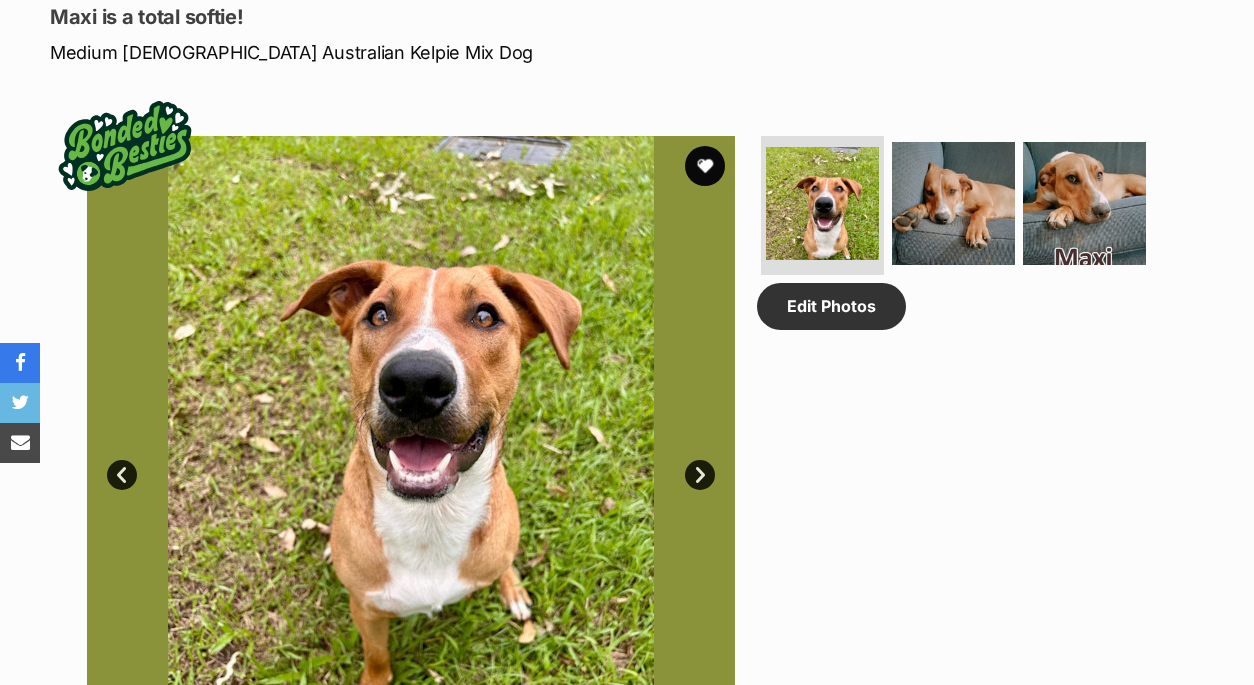 scroll, scrollTop: 1157, scrollLeft: 0, axis: vertical 